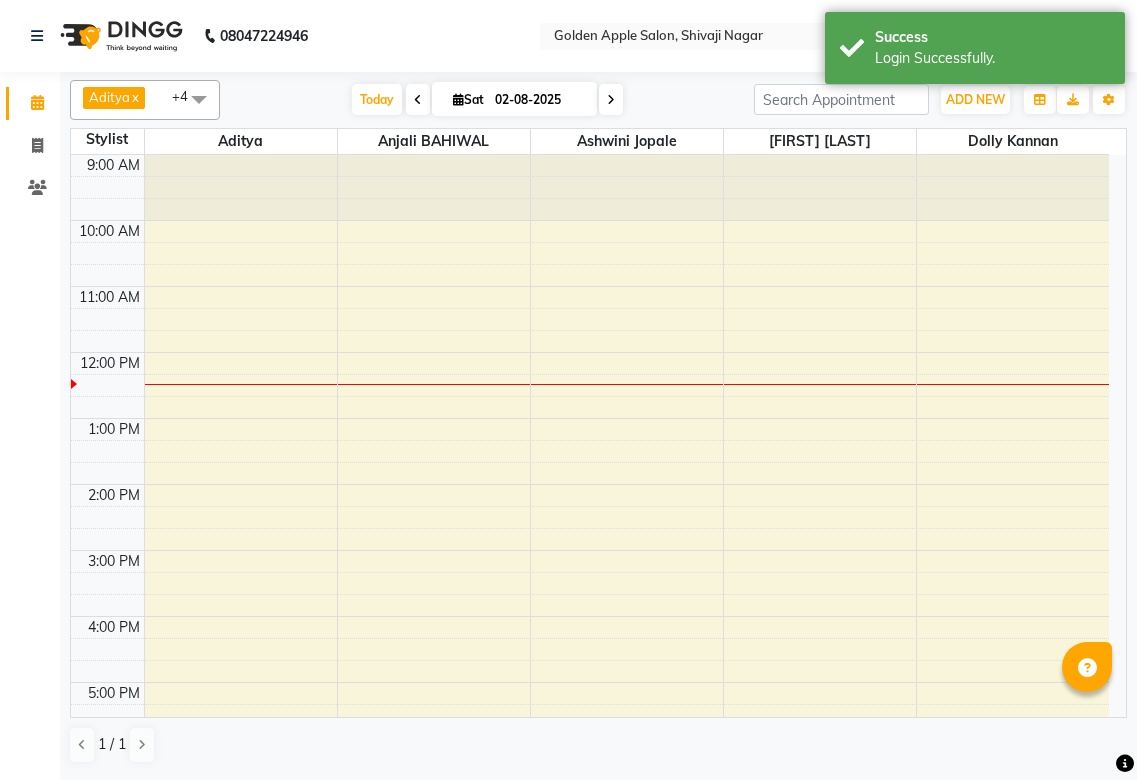 scroll, scrollTop: 0, scrollLeft: 0, axis: both 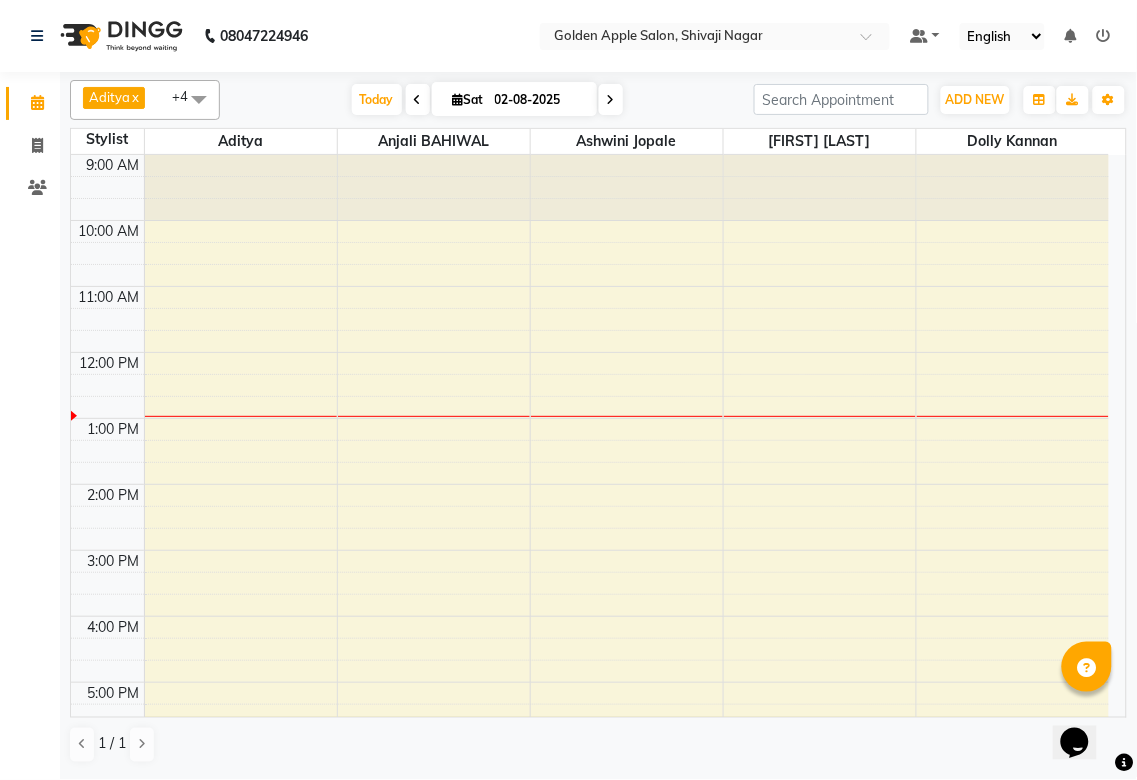 click on "Aditya  x Anjali  BAHIWAL  x ashwini jopale  x vijay ahire   x dolly kannan   x +4 Select All Aditya Anjali  BAHIWAL Aparana Satarrdekar ashwini jopale dolly kannan  Harshika Hire operator vijay ahire  Today  Sat 02-08-2025 Toggle Dropdown Add Appointment Add Invoice Add Expense Add Client Toggle Dropdown Add Appointment Add Invoice Add Expense Add Client ADD NEW Toggle Dropdown Add Appointment Add Invoice Add Expense Add Client Aditya  x Anjali  BAHIWAL  x ashwini jopale  x vijay ahire   x dolly kannan   x +4 Select All Aditya Anjali  BAHIWAL Aparana Satarrdekar ashwini jopale dolly kannan  Harshika Hire operator vijay ahire  Group By  Staff View   Room View  View as Vertical  Vertical - Week View  Horizontal  Horizontal - Week View  List  Toggle Dropdown Calendar Settings Manage Tags   Arrange Stylists   Reset Stylists  Full Screen  Show Available Stylist  Appointment Form Zoom 75% Staff/Room Display Count 8 Stylist Aditya Anjali  BAHIWAL ashwini jopale vijay ahire  dolly kannan  9:00 AM 10:00 AM" 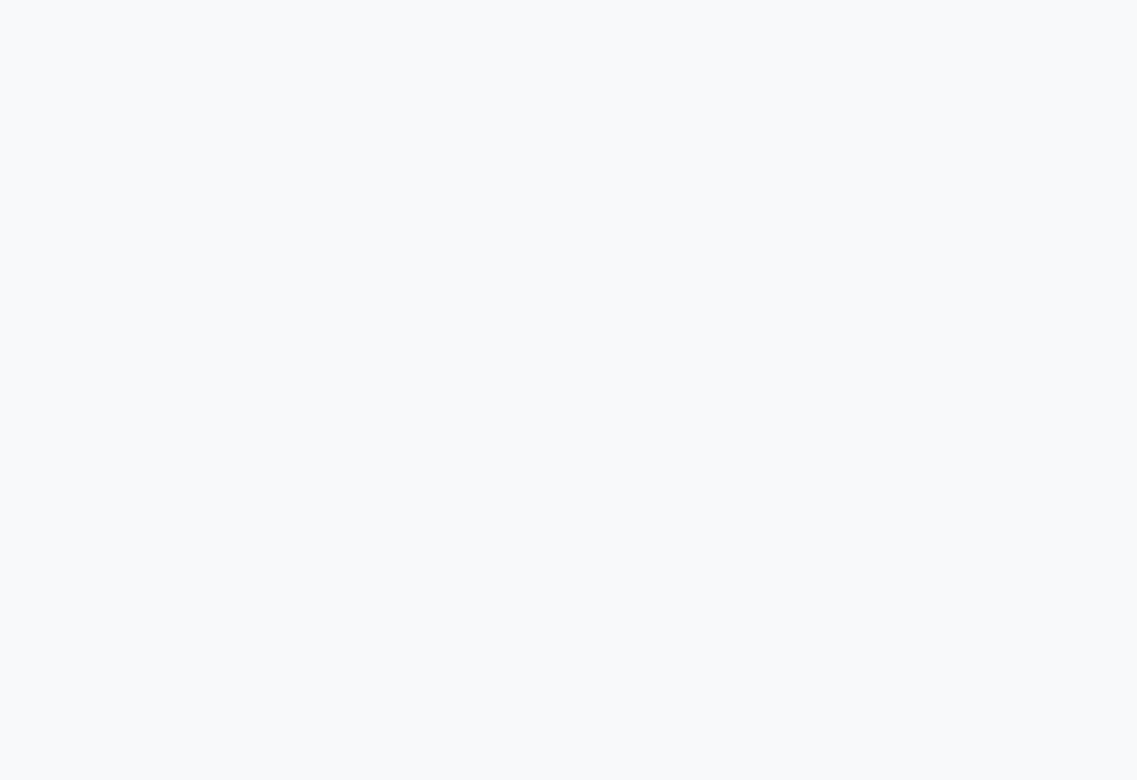scroll, scrollTop: 0, scrollLeft: 0, axis: both 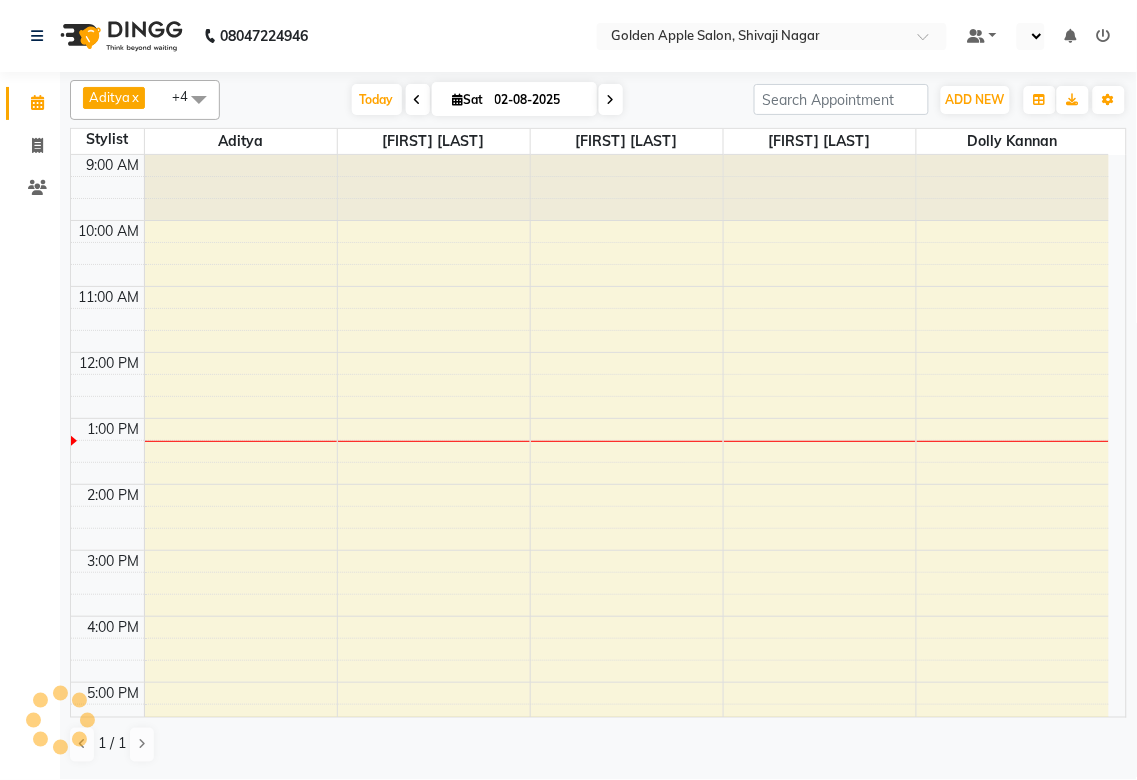 select on "en" 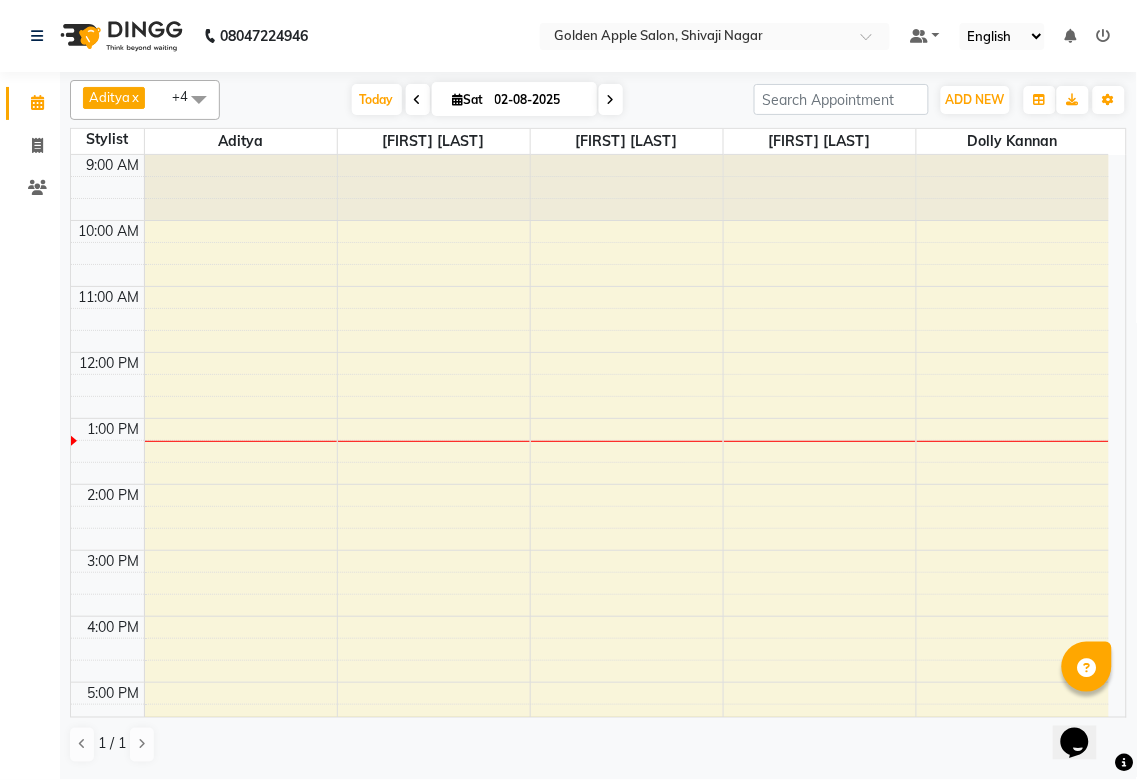 scroll, scrollTop: 0, scrollLeft: 0, axis: both 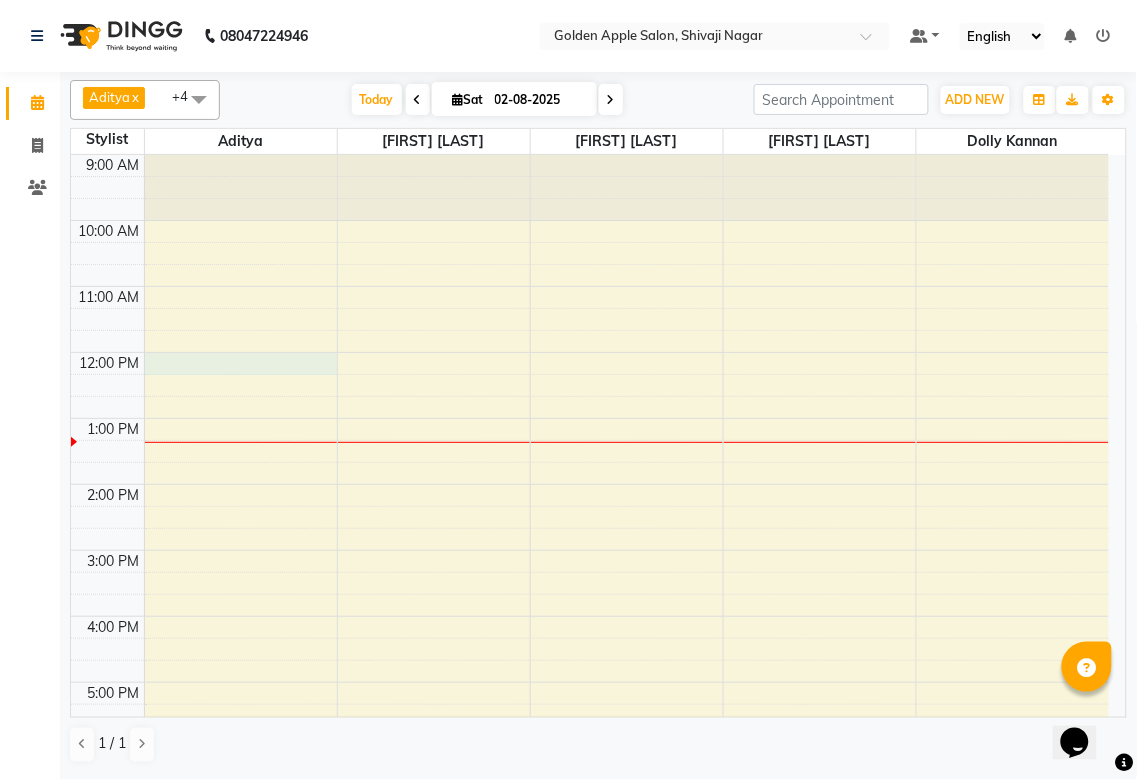 click on "9:00 AM 10:00 AM 11:00 AM 12:00 PM 1:00 PM 2:00 PM 3:00 PM 4:00 PM 5:00 PM 6:00 PM 7:00 PM 8:00 PM 9:00 PM" at bounding box center (590, 583) 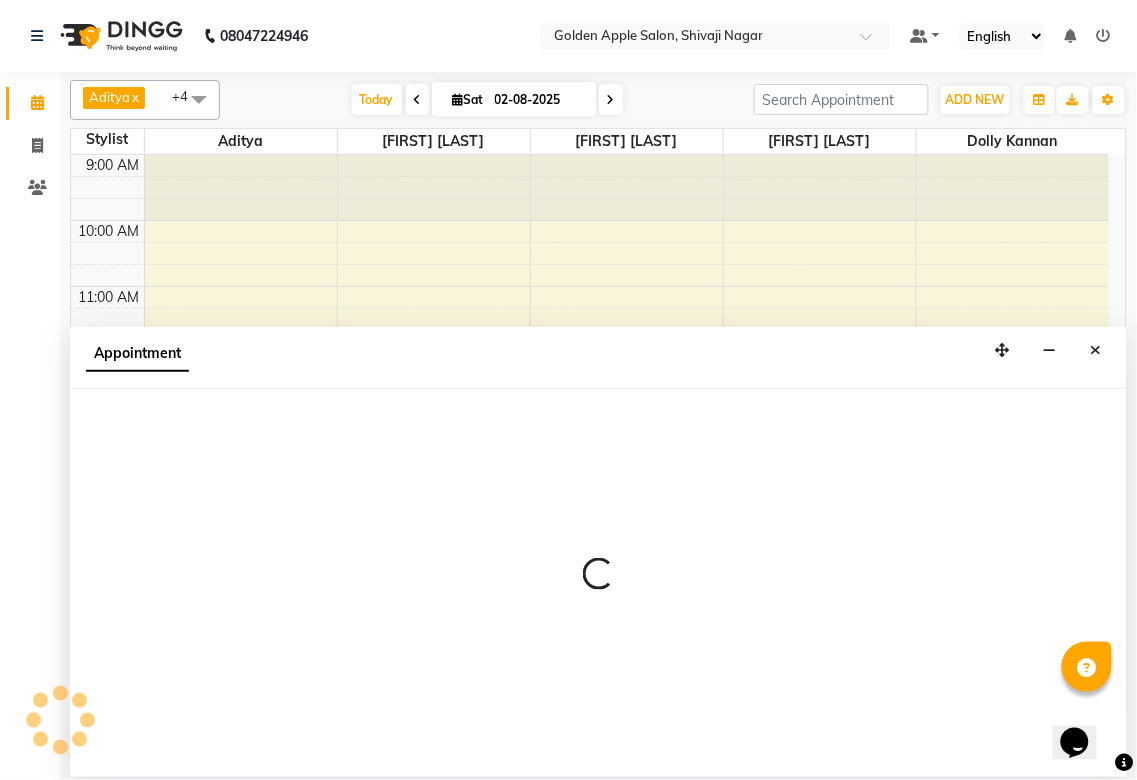 select on "54411" 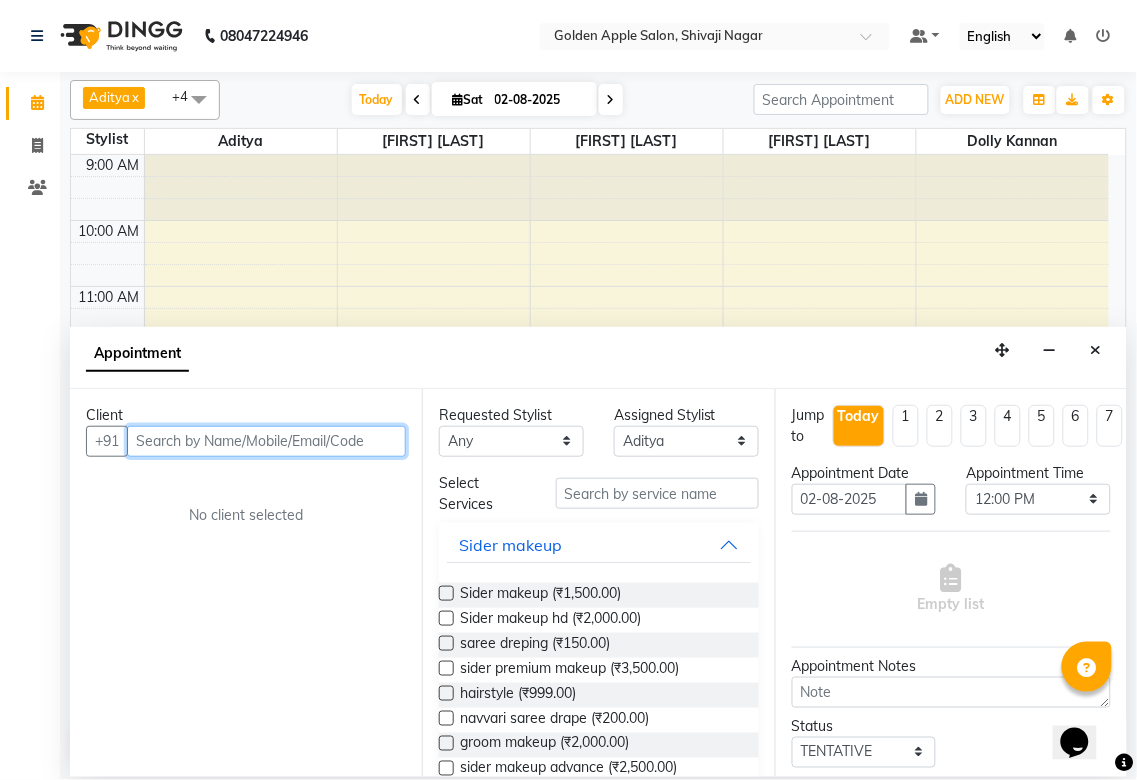 click at bounding box center (266, 441) 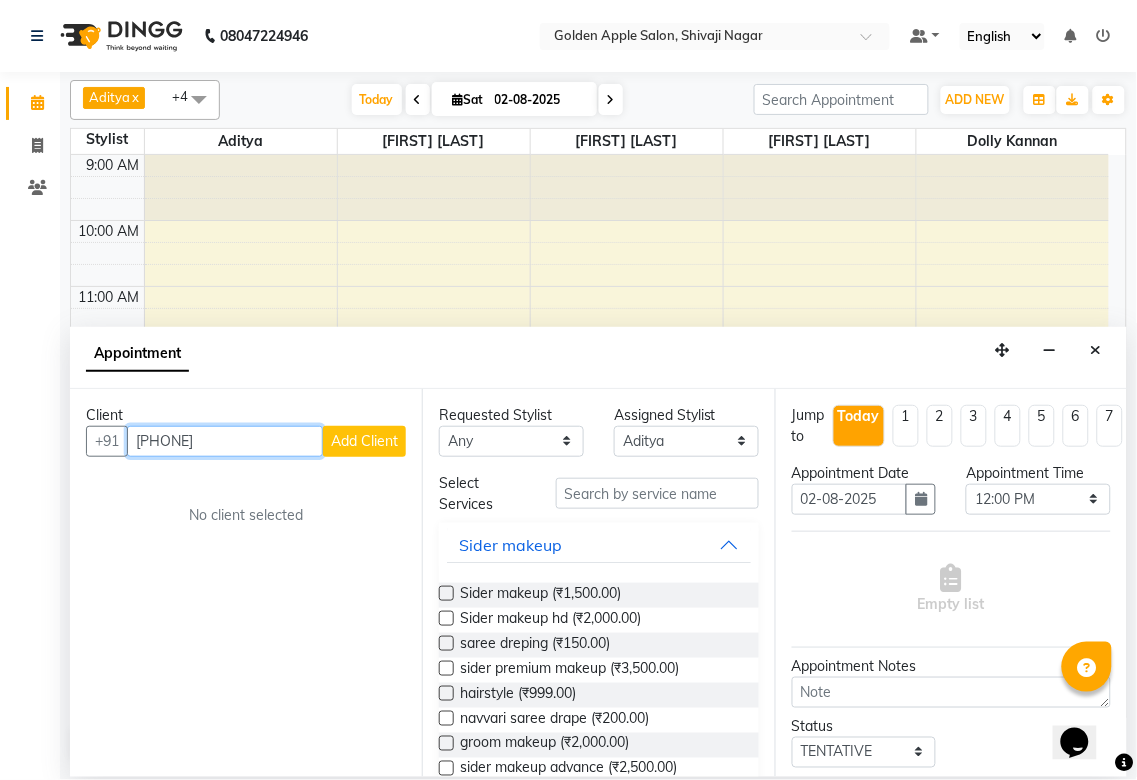 type on "[PHONE]" 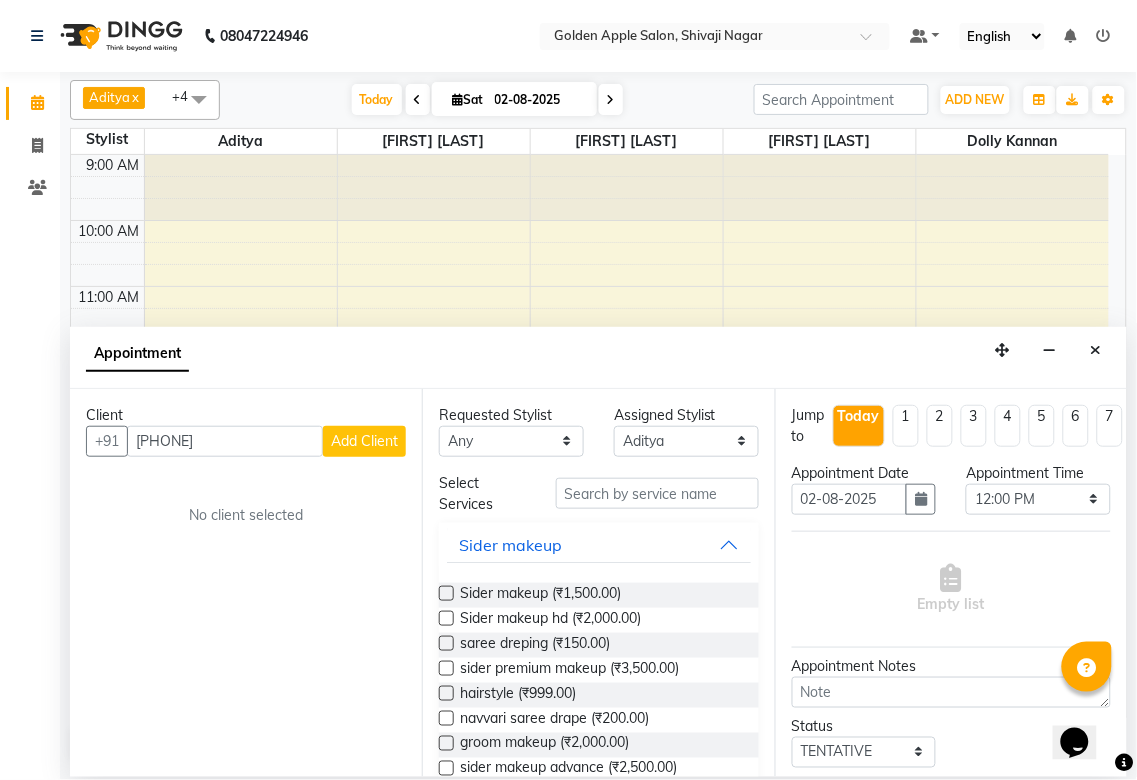 click on "Add Client" at bounding box center (364, 441) 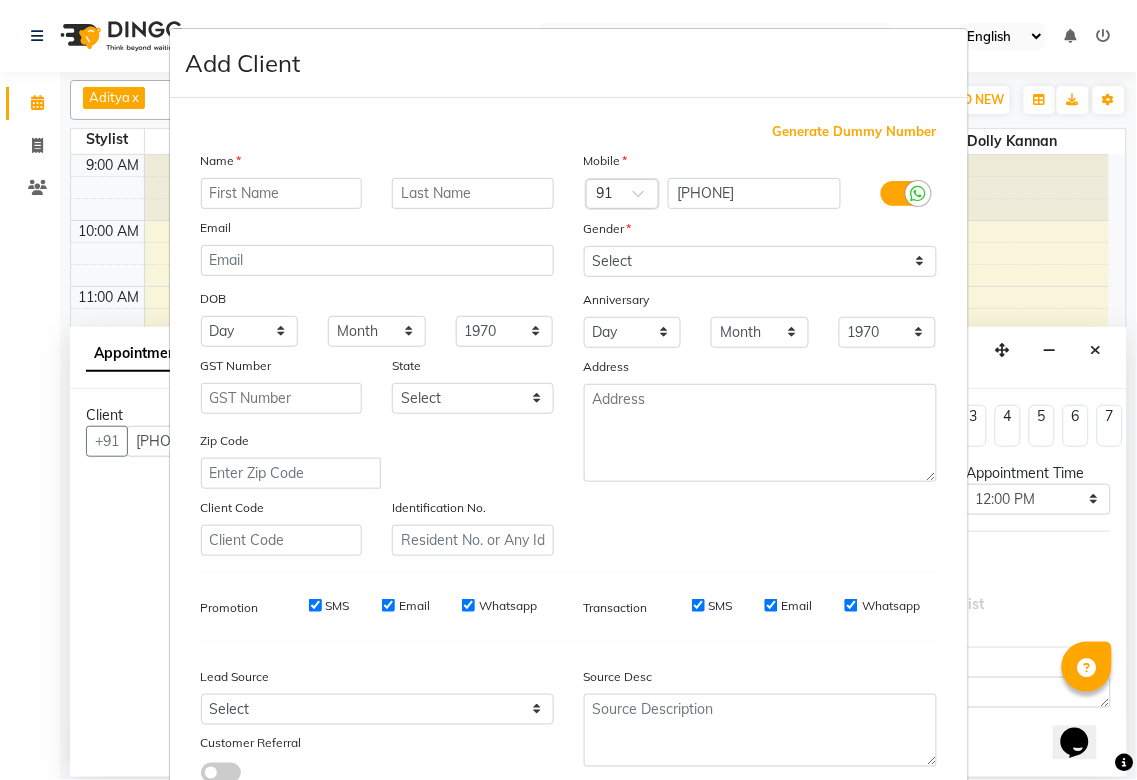 drag, startPoint x: 324, startPoint y: 441, endPoint x: 305, endPoint y: 441, distance: 19 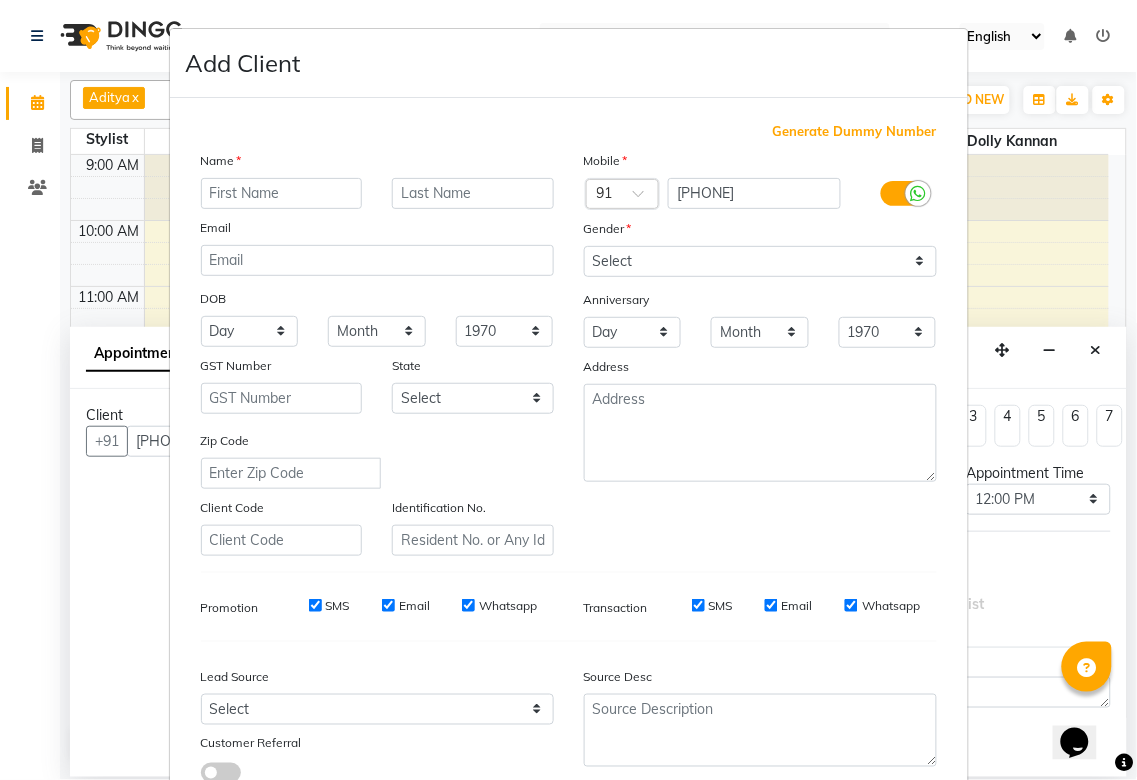 drag, startPoint x: 42, startPoint y: 525, endPoint x: 155, endPoint y: 543, distance: 114.424644 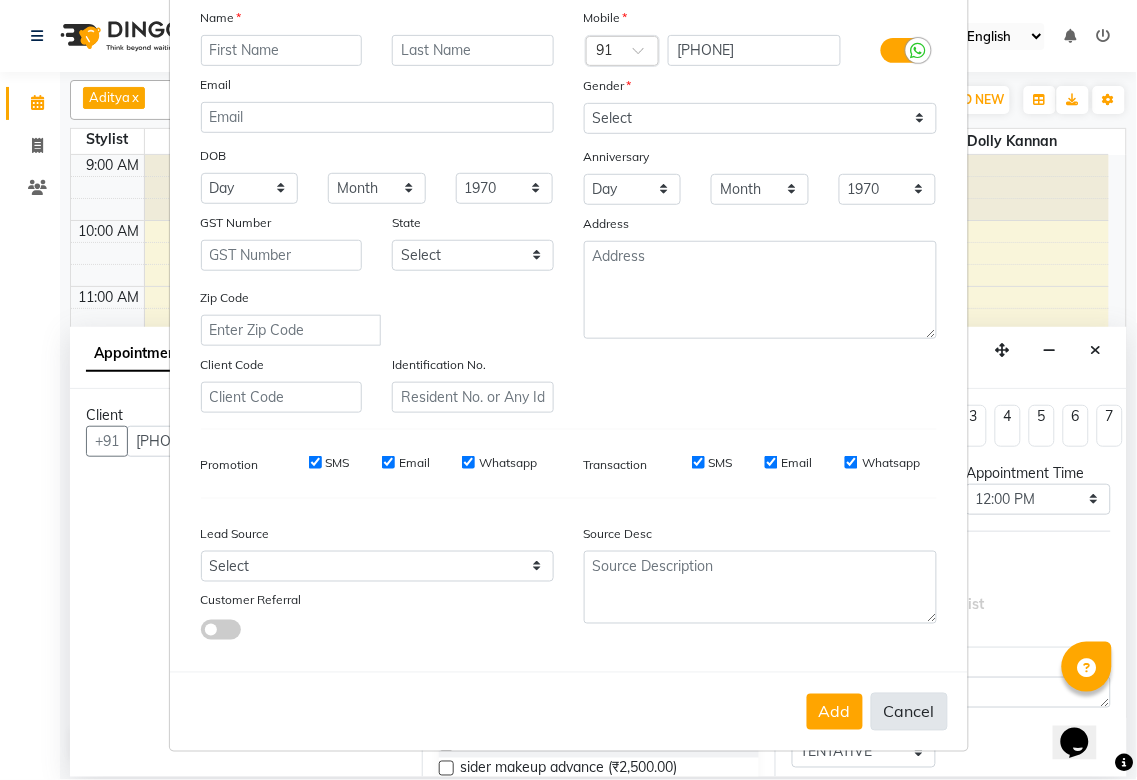 click on "Cancel" at bounding box center (909, 712) 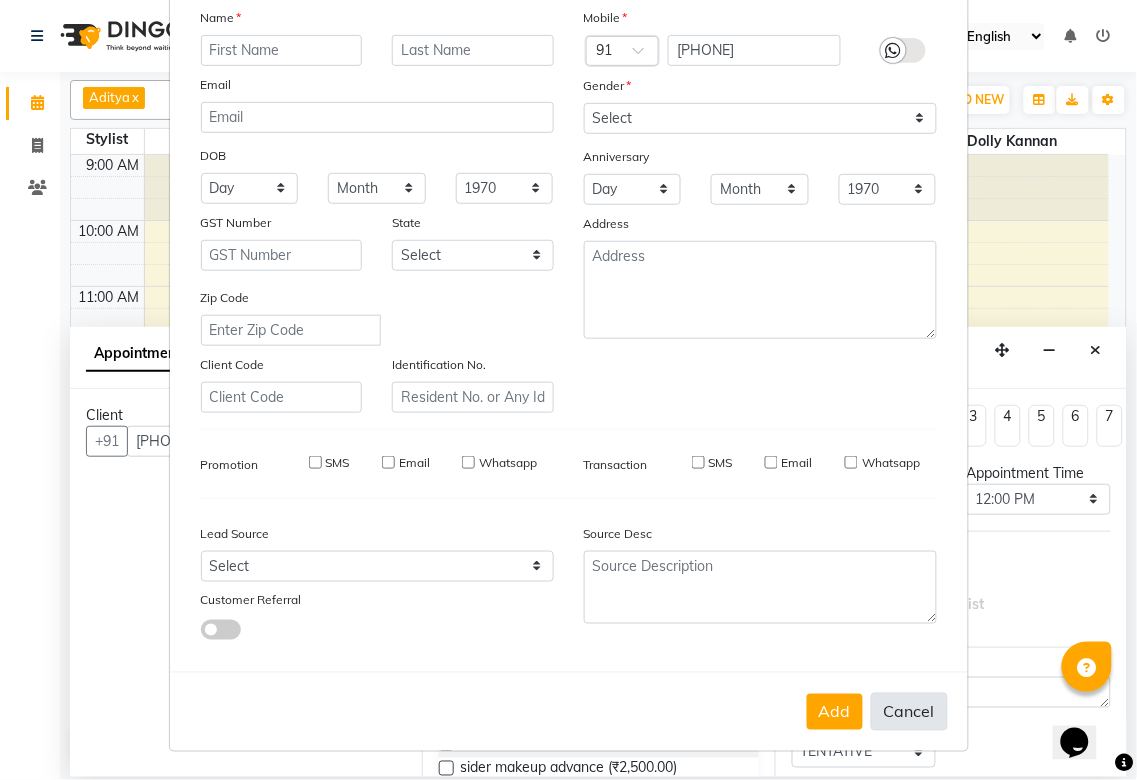 select 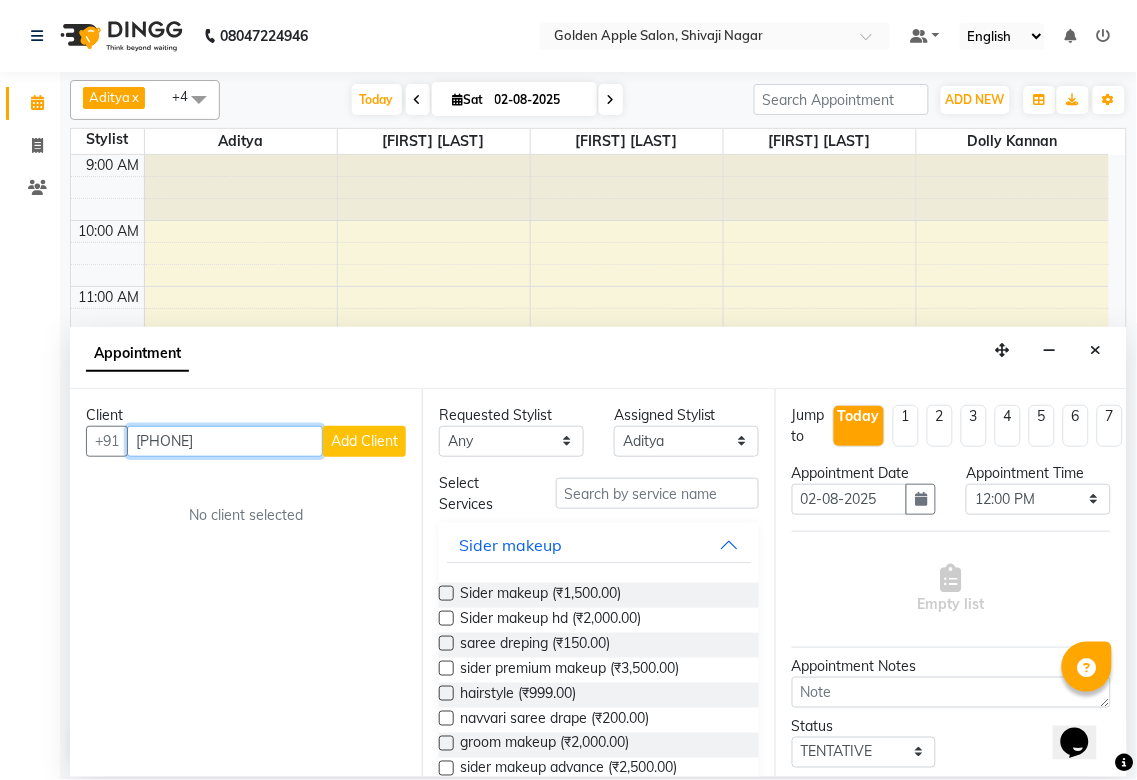 click on "[PHONE]" at bounding box center (225, 441) 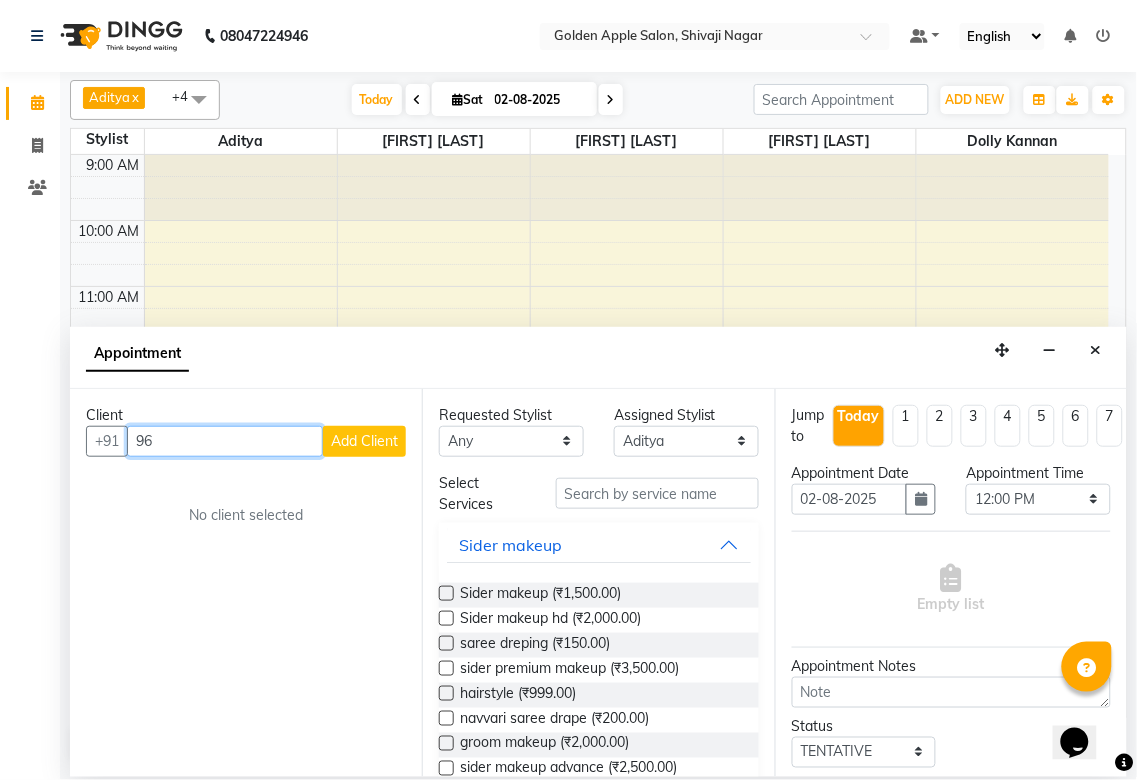 type on "9" 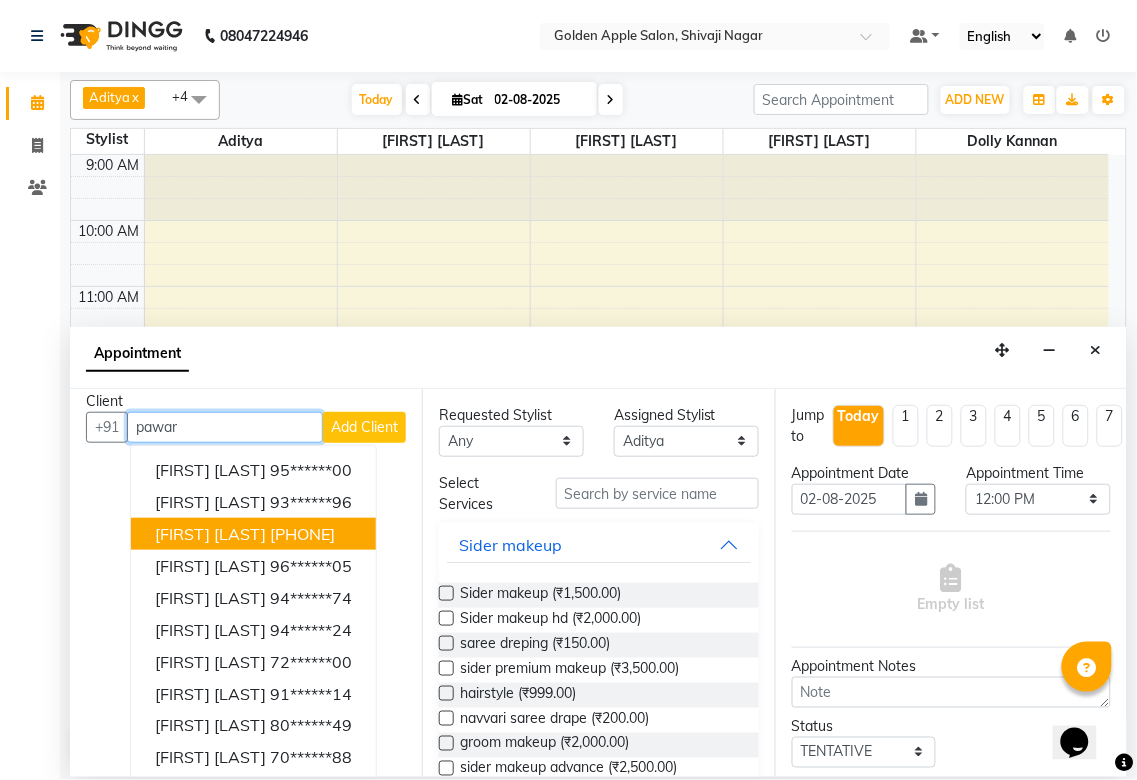 scroll, scrollTop: 20, scrollLeft: 0, axis: vertical 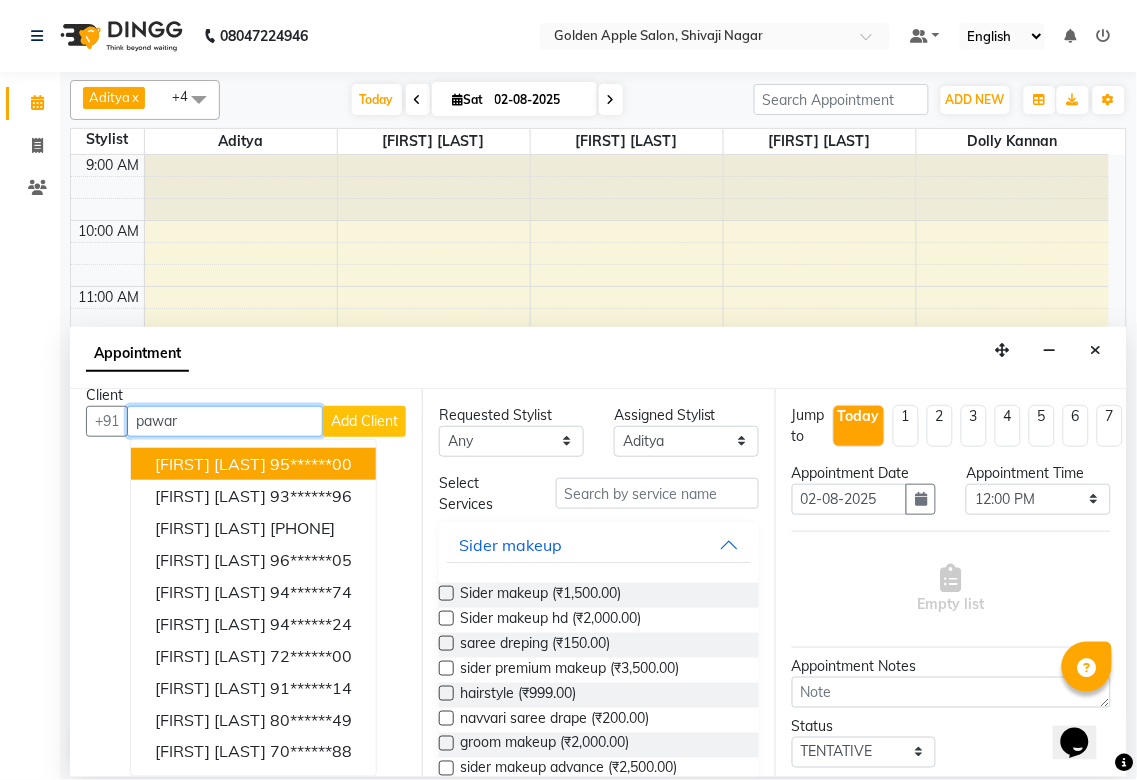 click on "pawar" at bounding box center (225, 421) 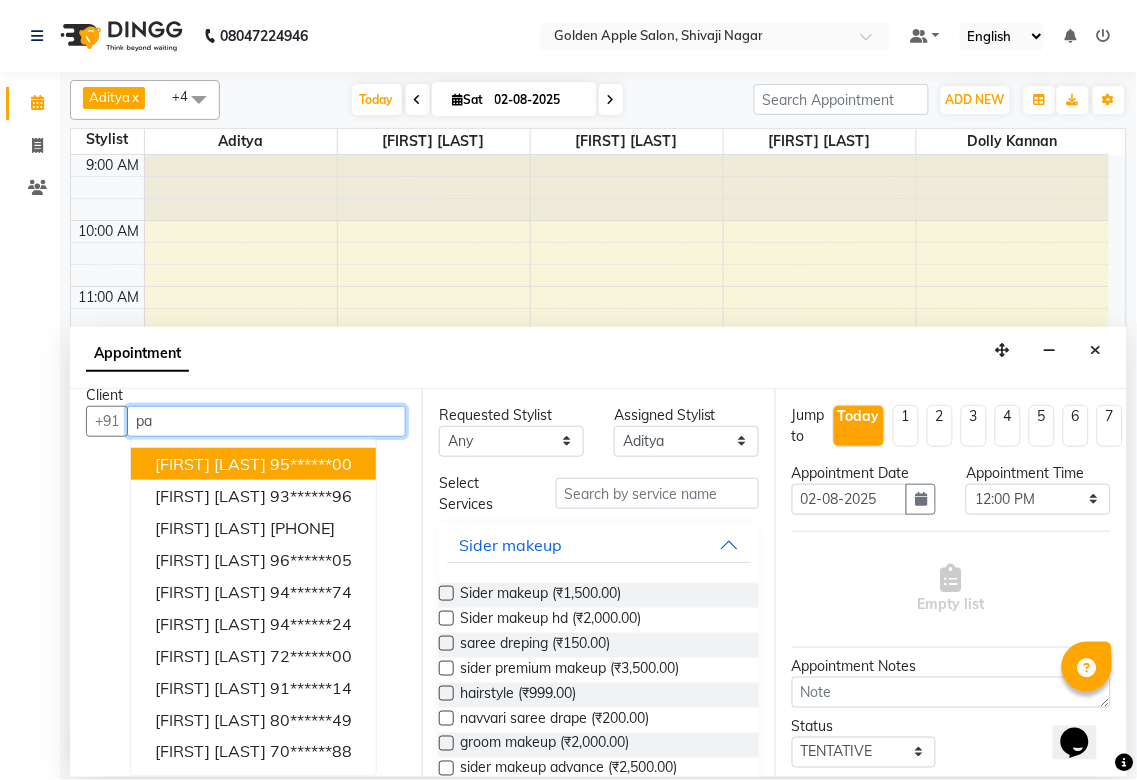 type on "p" 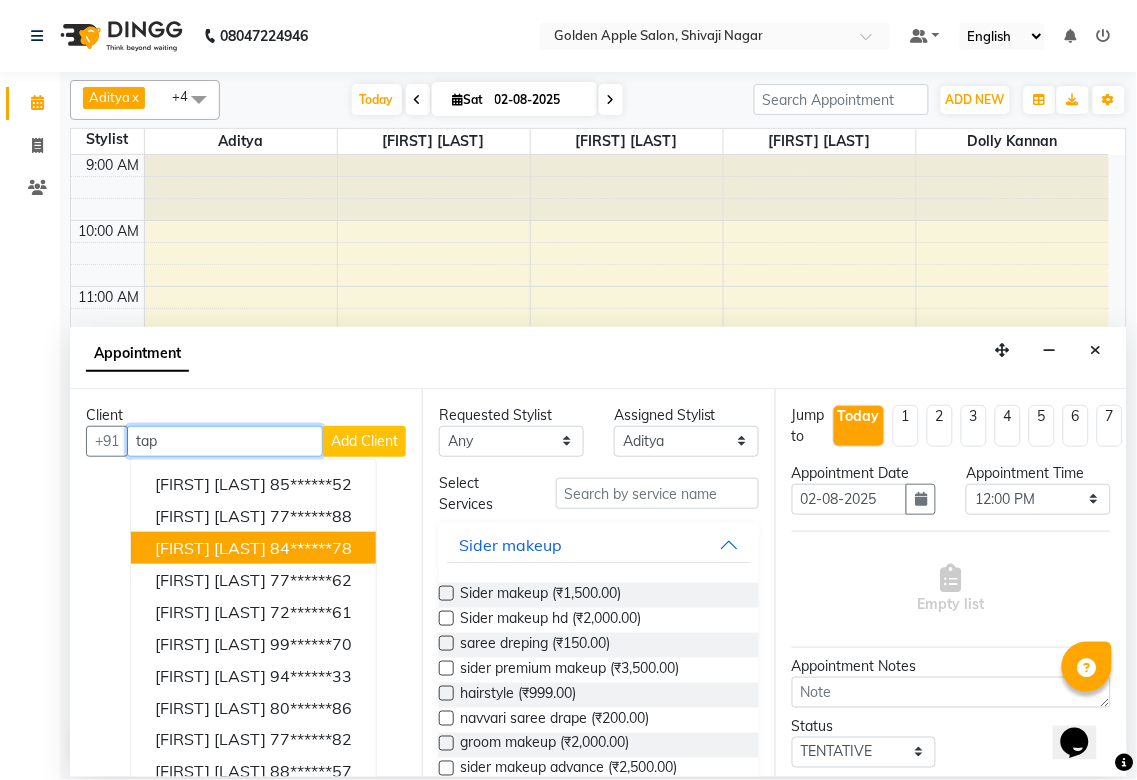 scroll, scrollTop: 36, scrollLeft: 0, axis: vertical 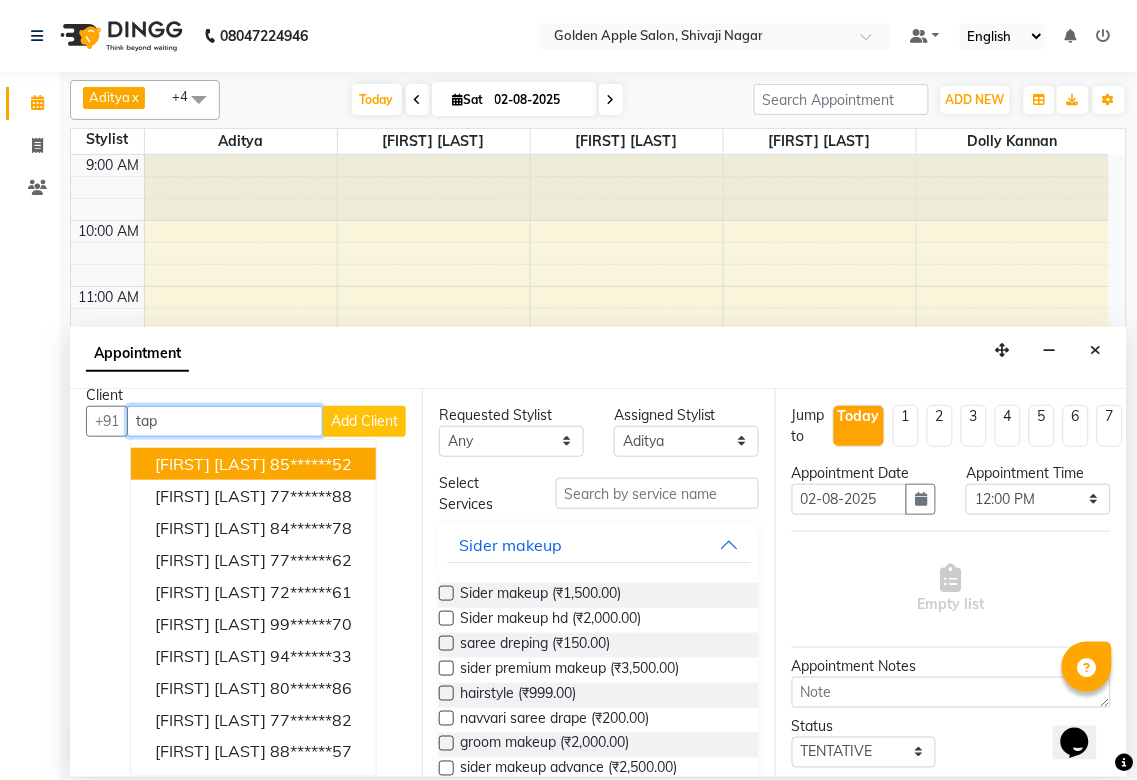 drag, startPoint x: 224, startPoint y: 400, endPoint x: 211, endPoint y: 406, distance: 14.3178215 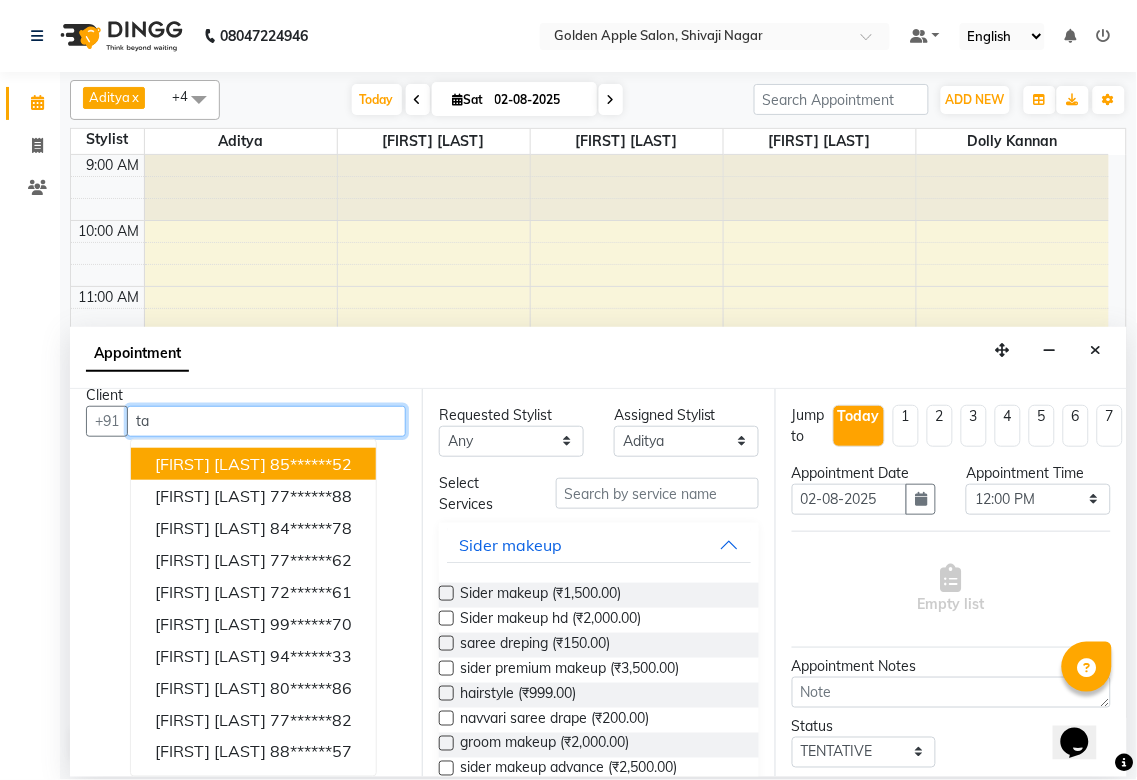 type on "t" 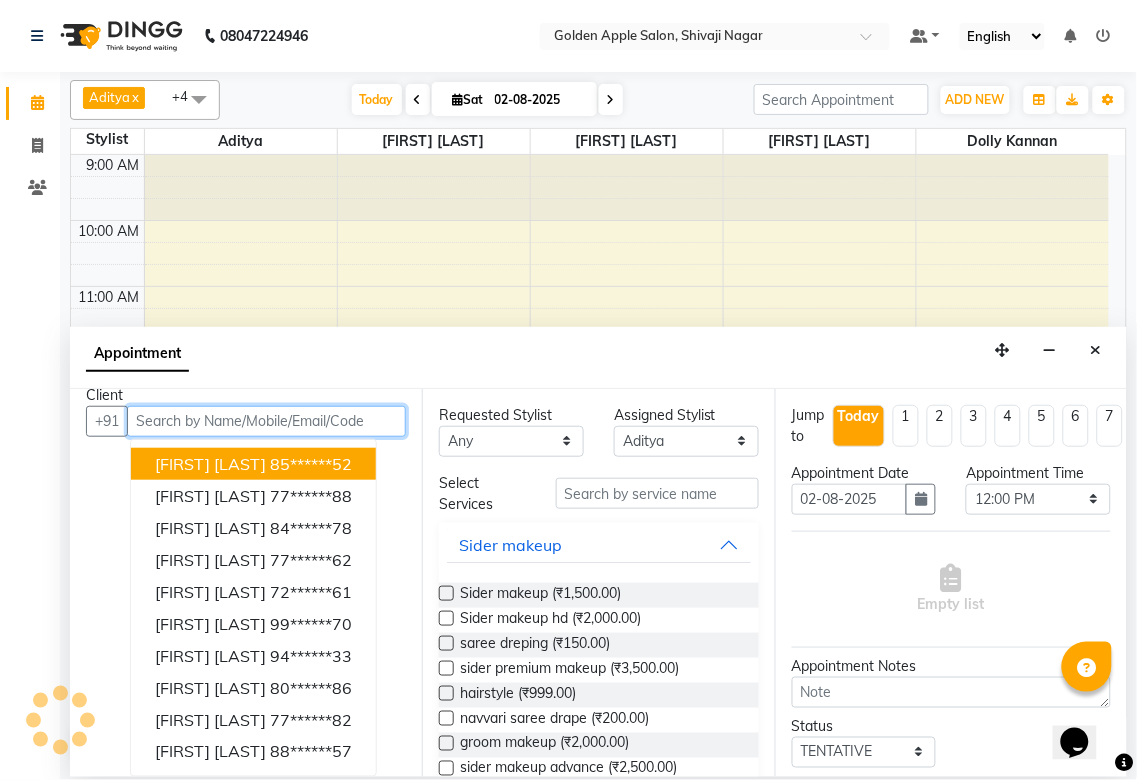scroll, scrollTop: 0, scrollLeft: 0, axis: both 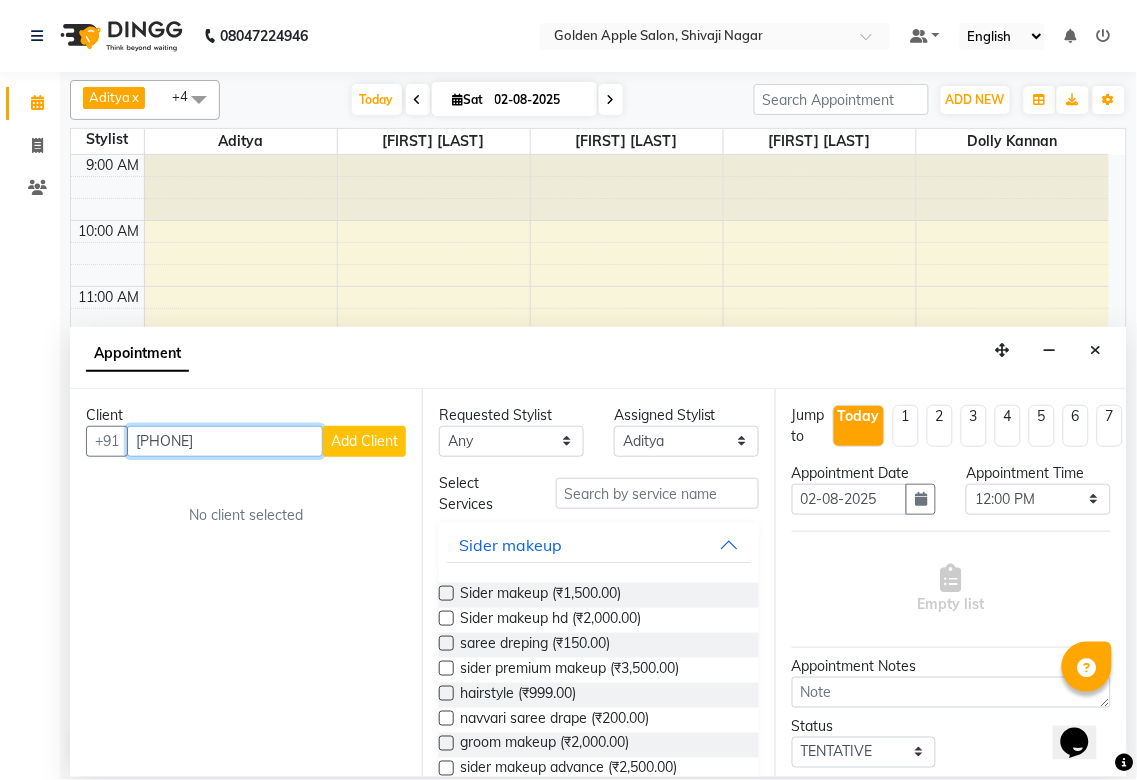 type on "[PHONE]" 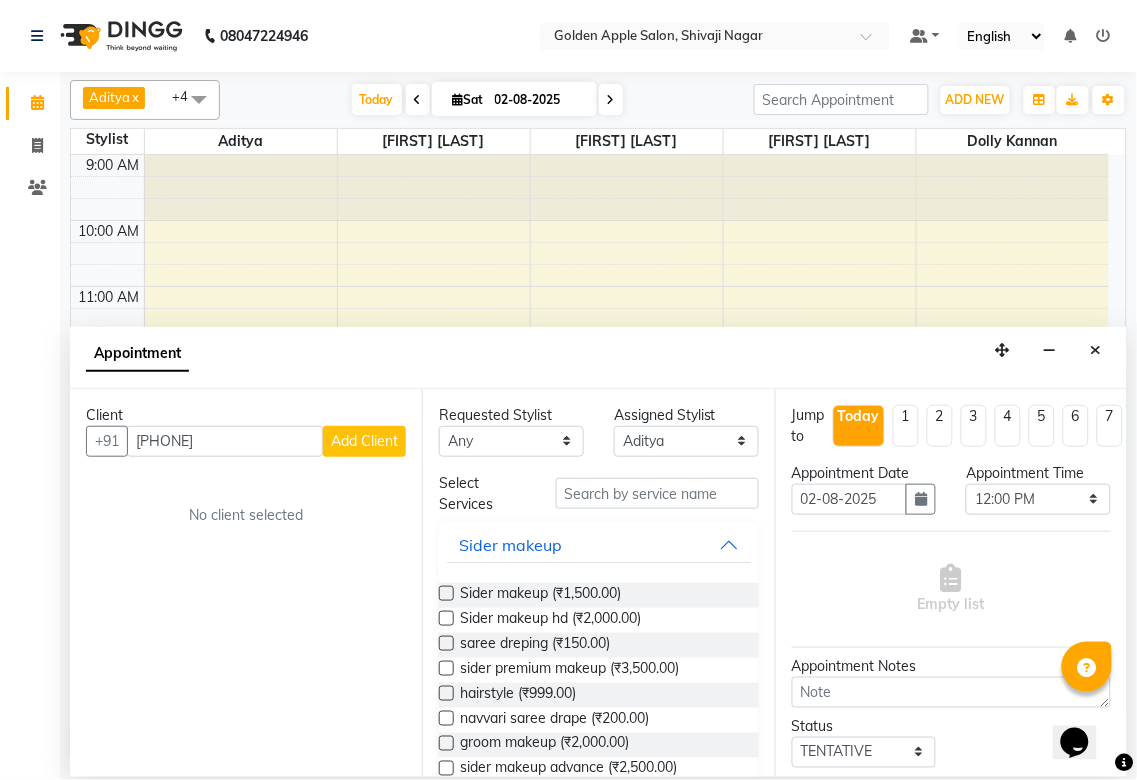 click on "Add Client" at bounding box center [364, 441] 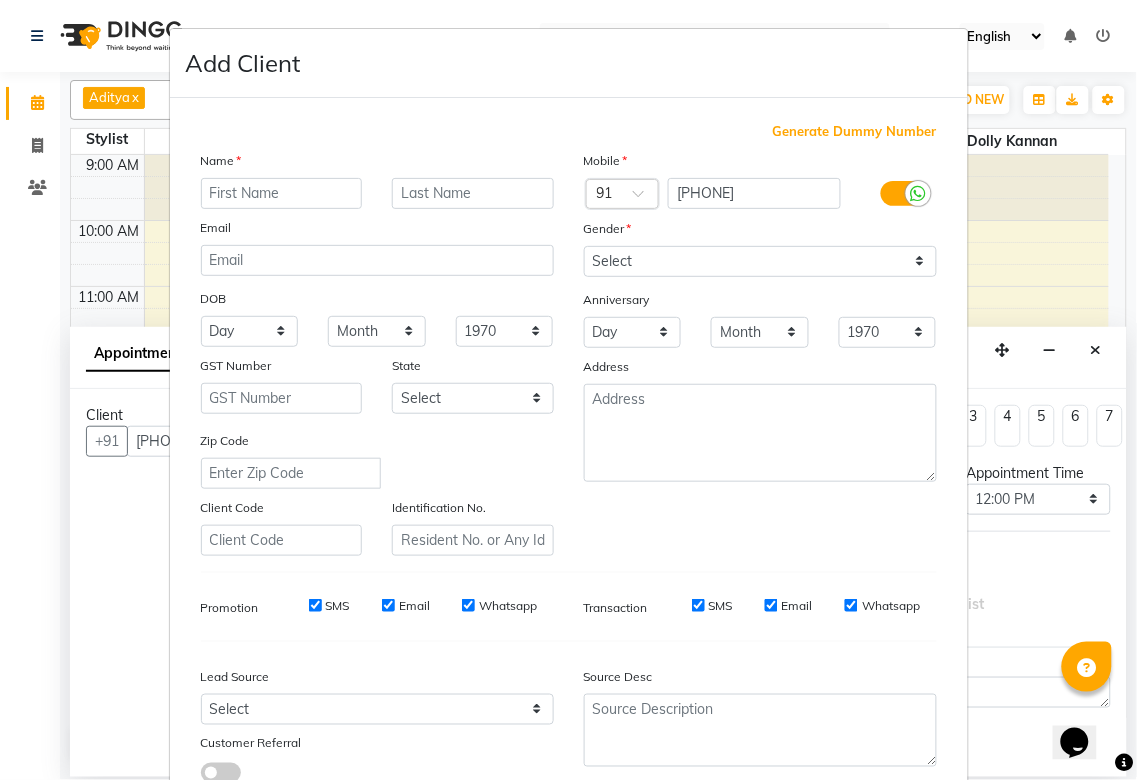click at bounding box center (282, 193) 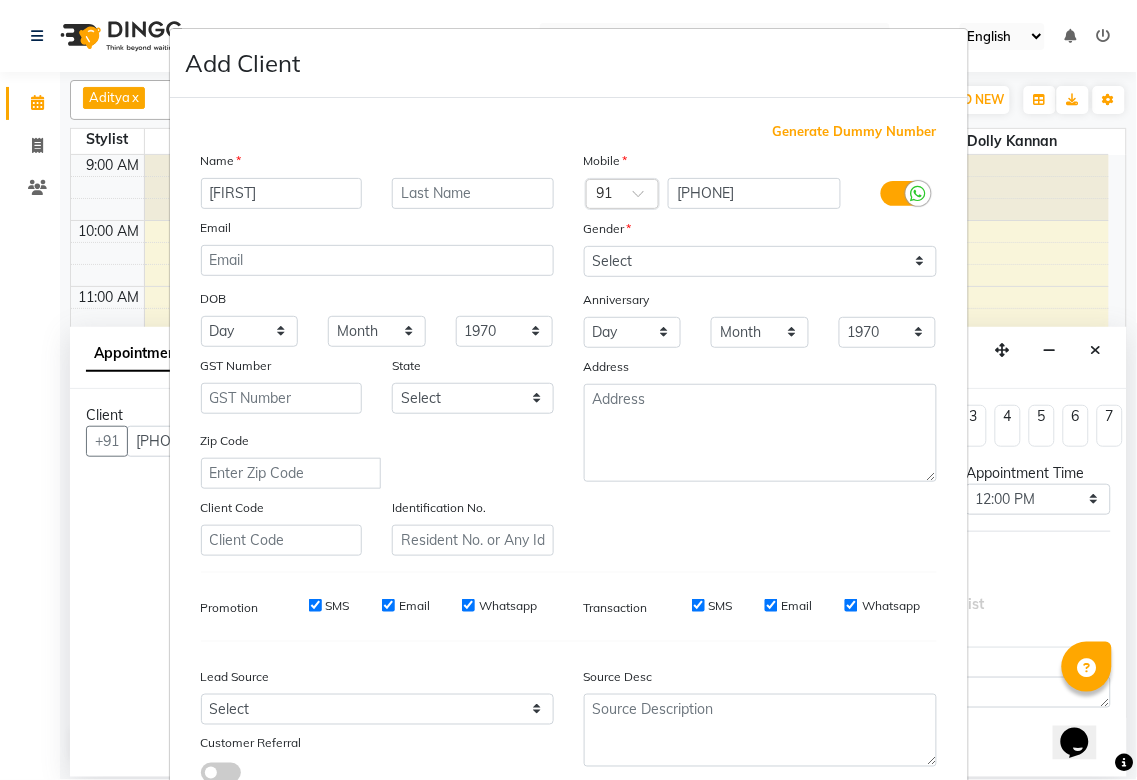 type on "[FIRST]" 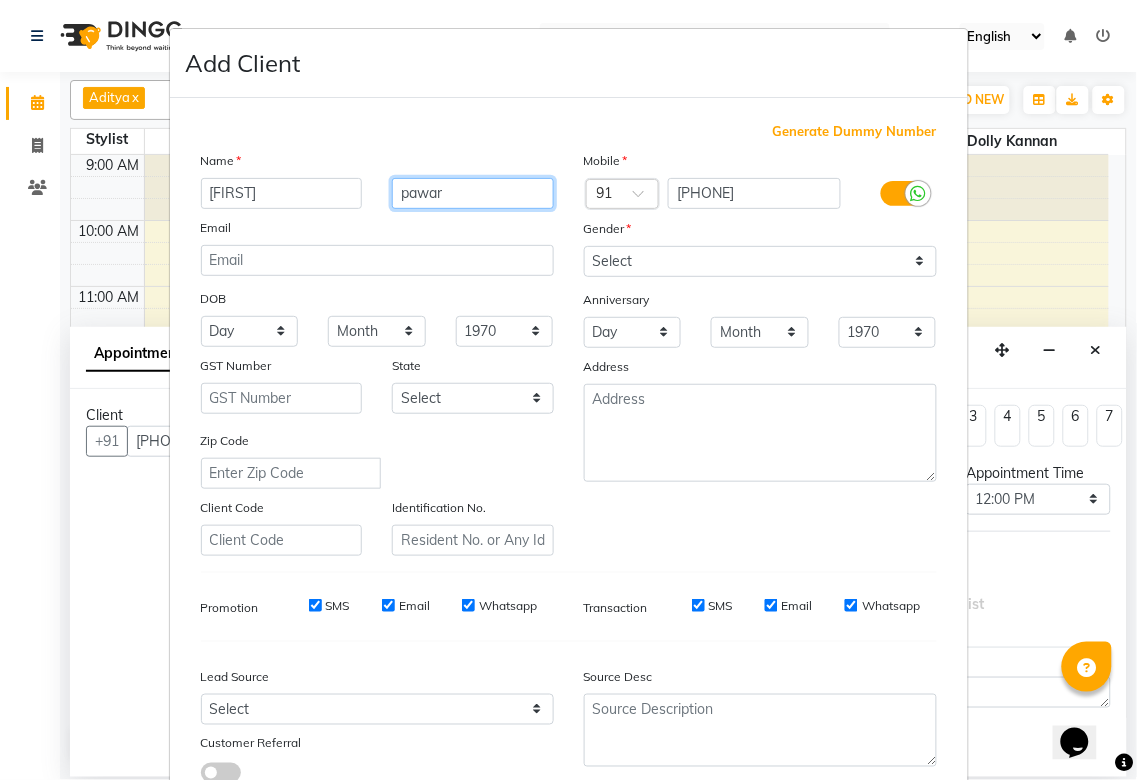 type on "pawar" 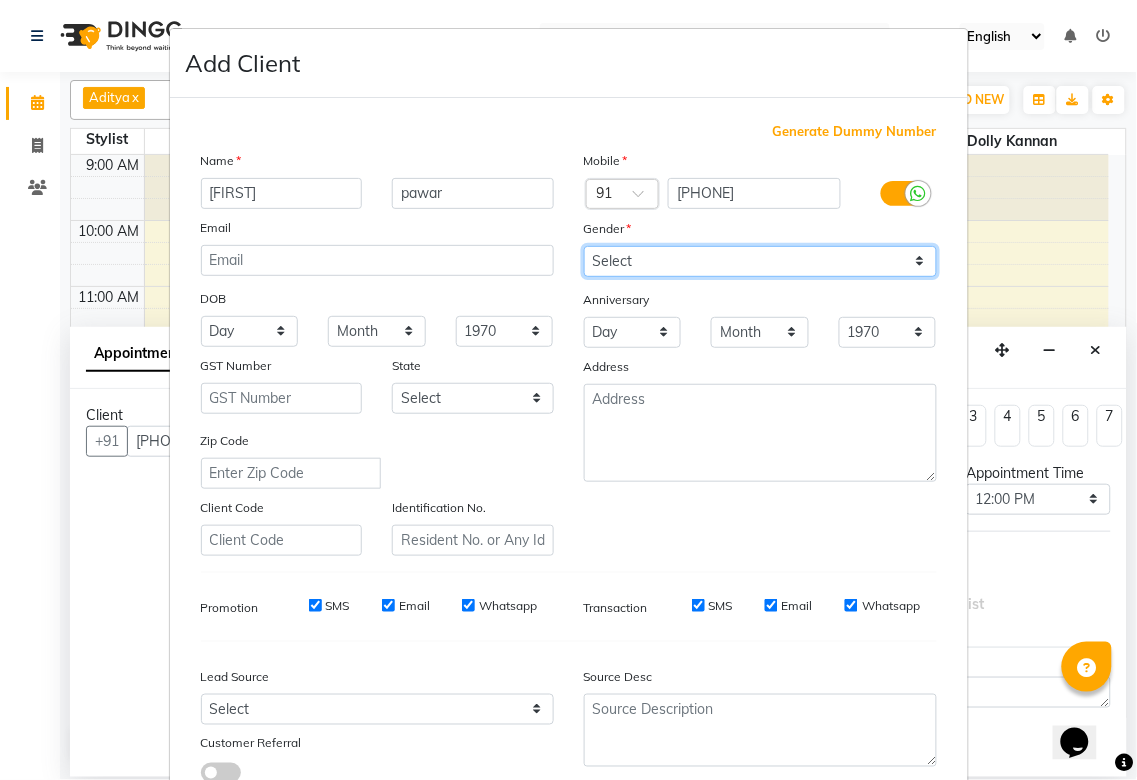 click on "Select Male Female Other Prefer Not To Say" at bounding box center [760, 261] 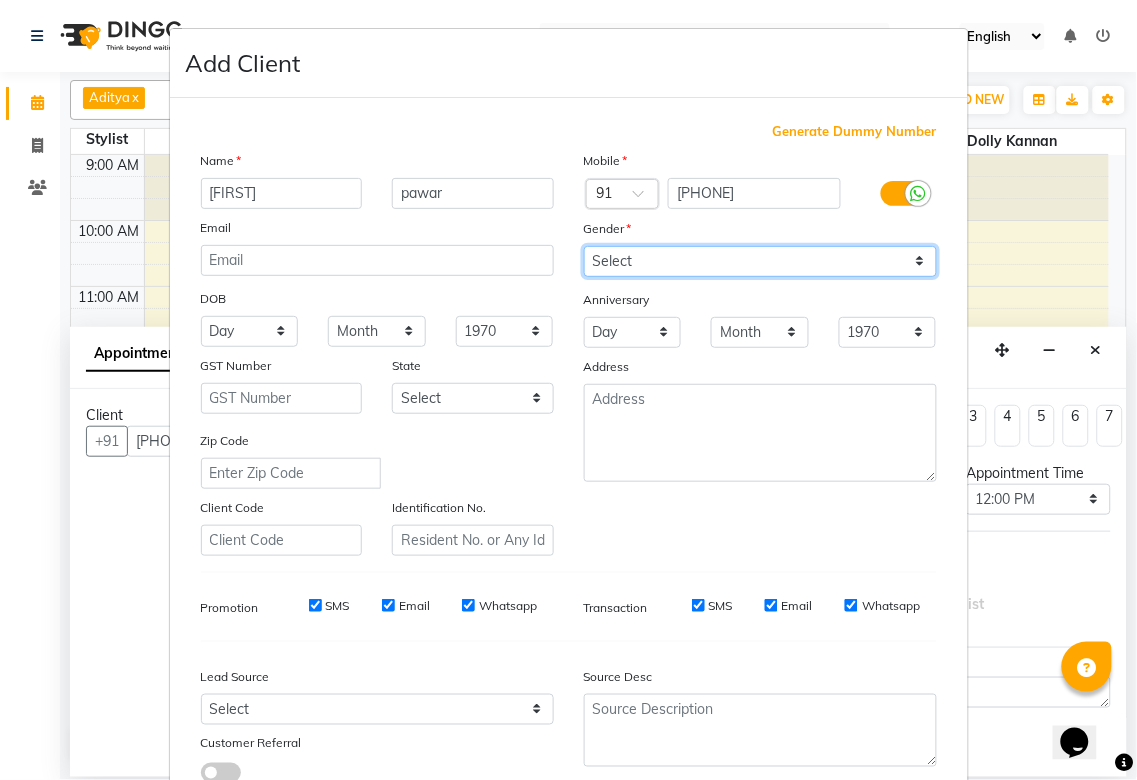 select on "male" 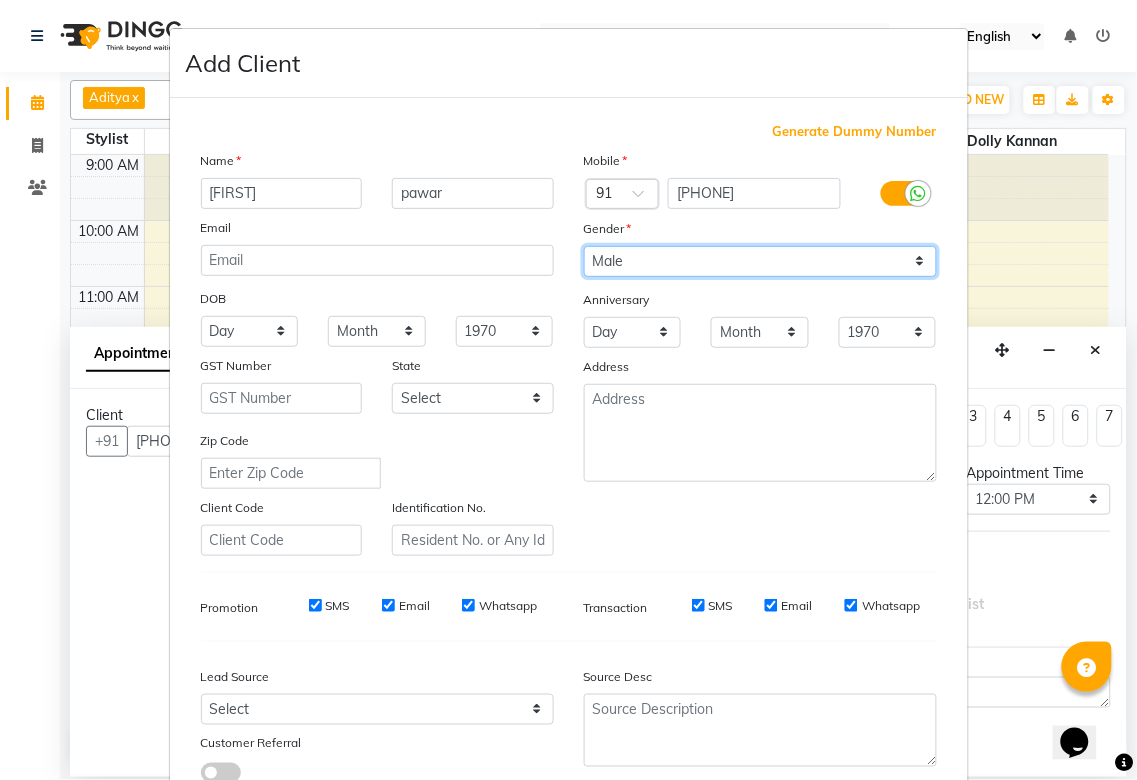 click on "Select Male Female Other Prefer Not To Say" at bounding box center [760, 261] 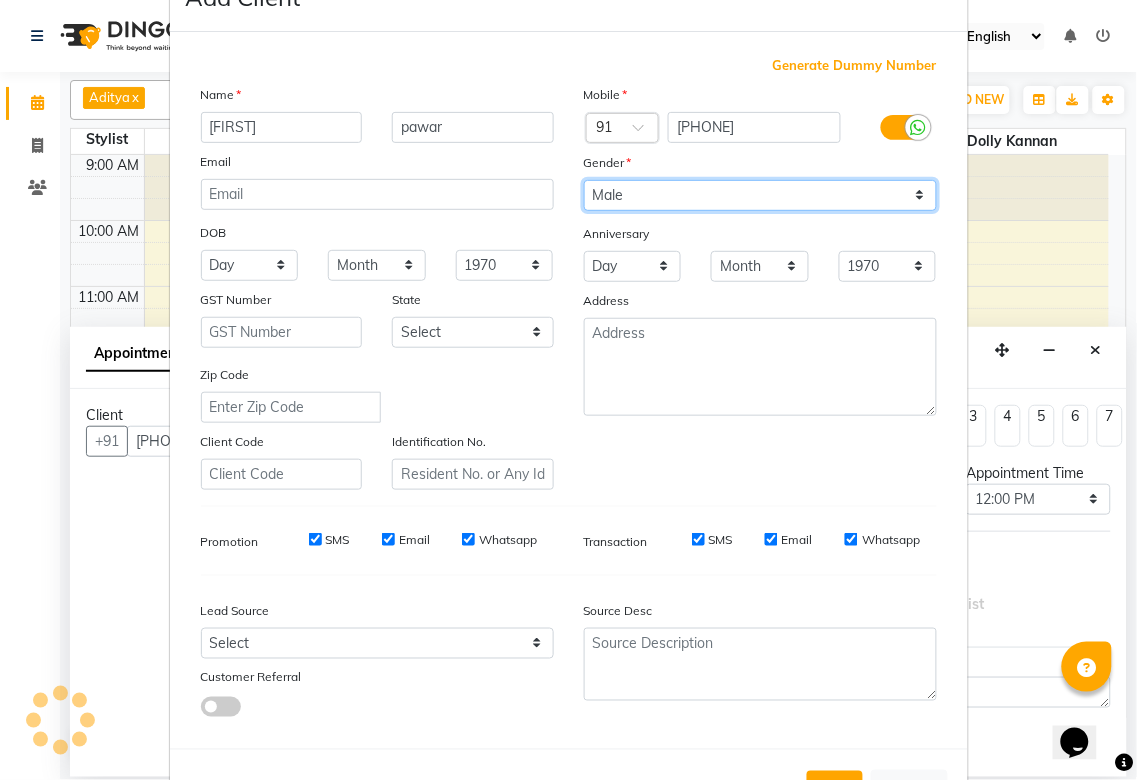 scroll, scrollTop: 144, scrollLeft: 0, axis: vertical 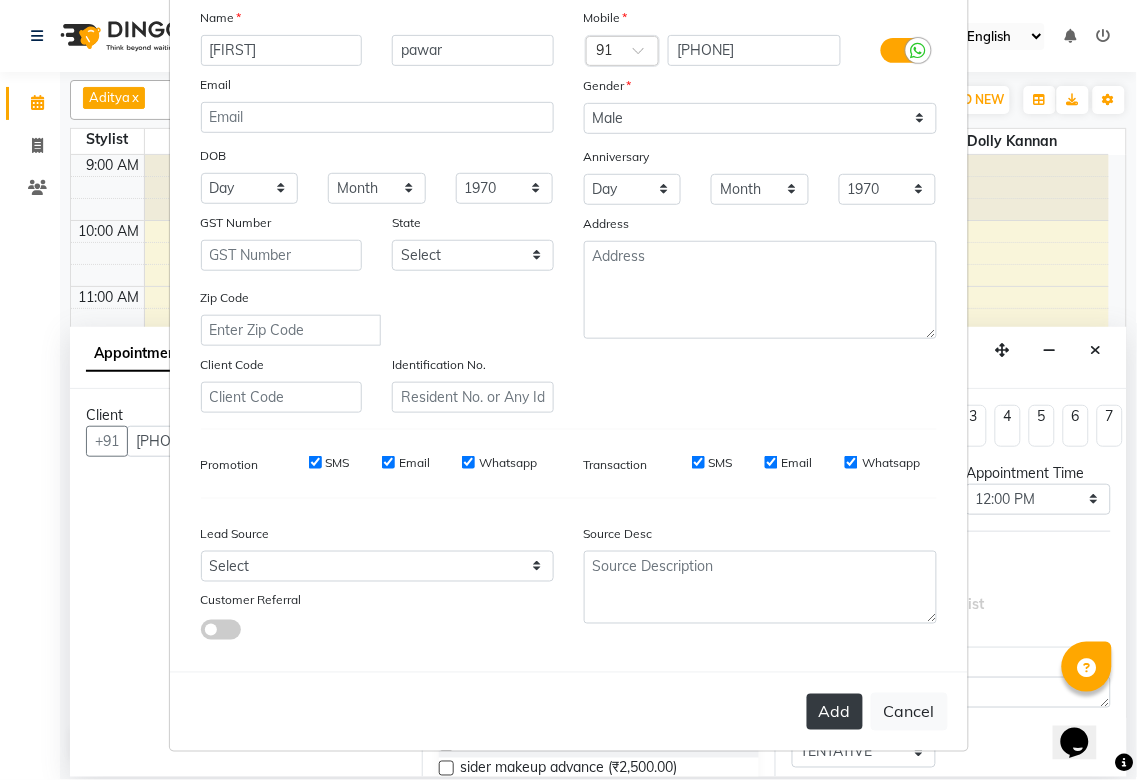 click on "Add" at bounding box center (835, 712) 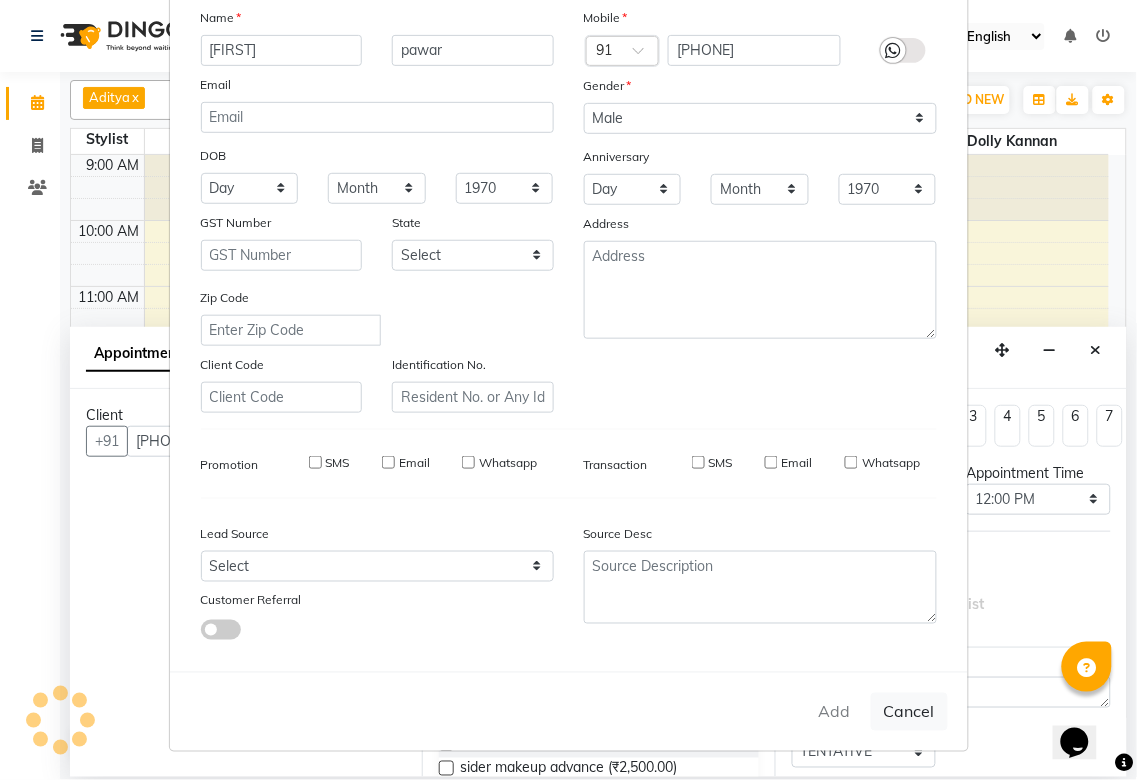 type on "86******08" 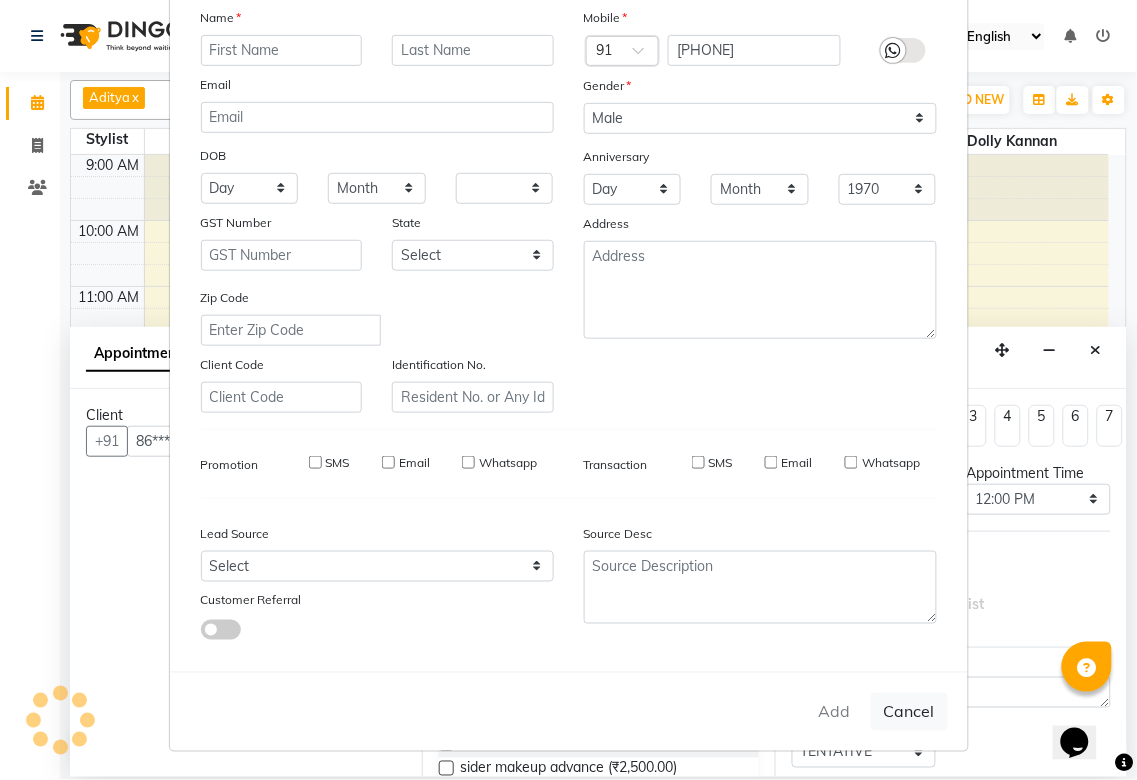 type 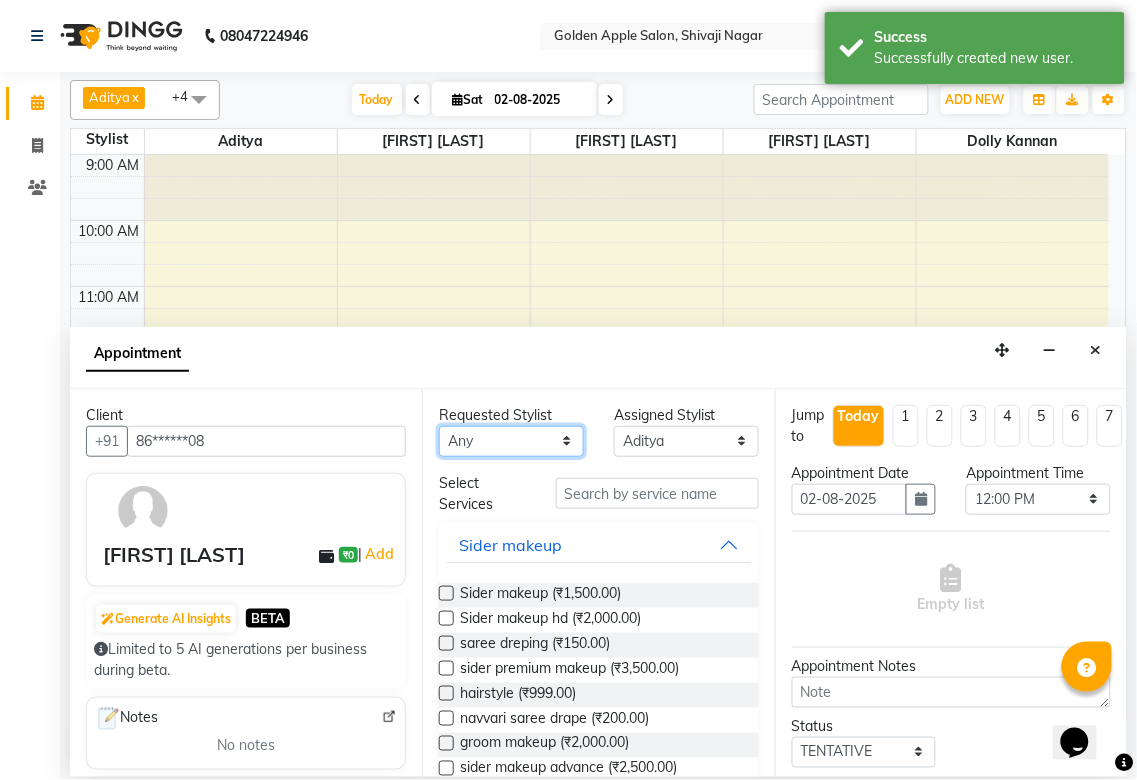 click on "Any Aditya Anjali  BAHIWAL Aparana Satarrdekar ashwini jopale dolly kannan  Harshika Hire operator vijay ahire" at bounding box center (511, 441) 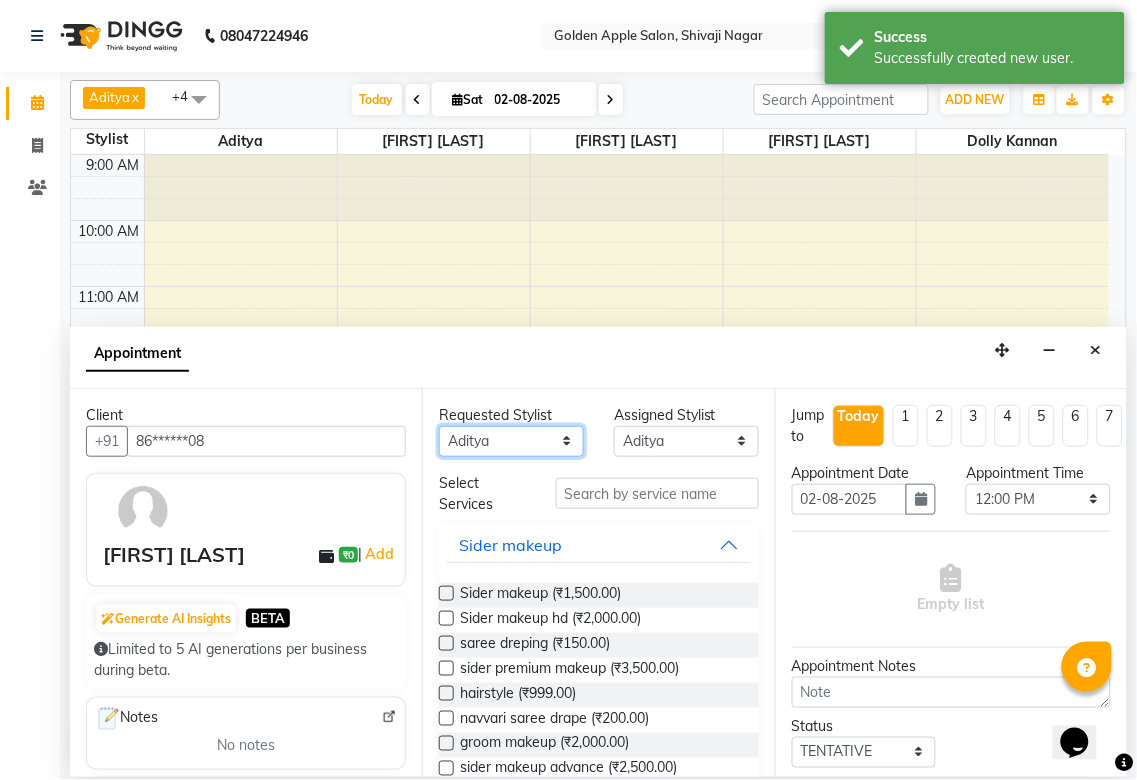 click on "Any Aditya Anjali  BAHIWAL Aparana Satarrdekar ashwini jopale dolly kannan  Harshika Hire operator vijay ahire" at bounding box center [511, 441] 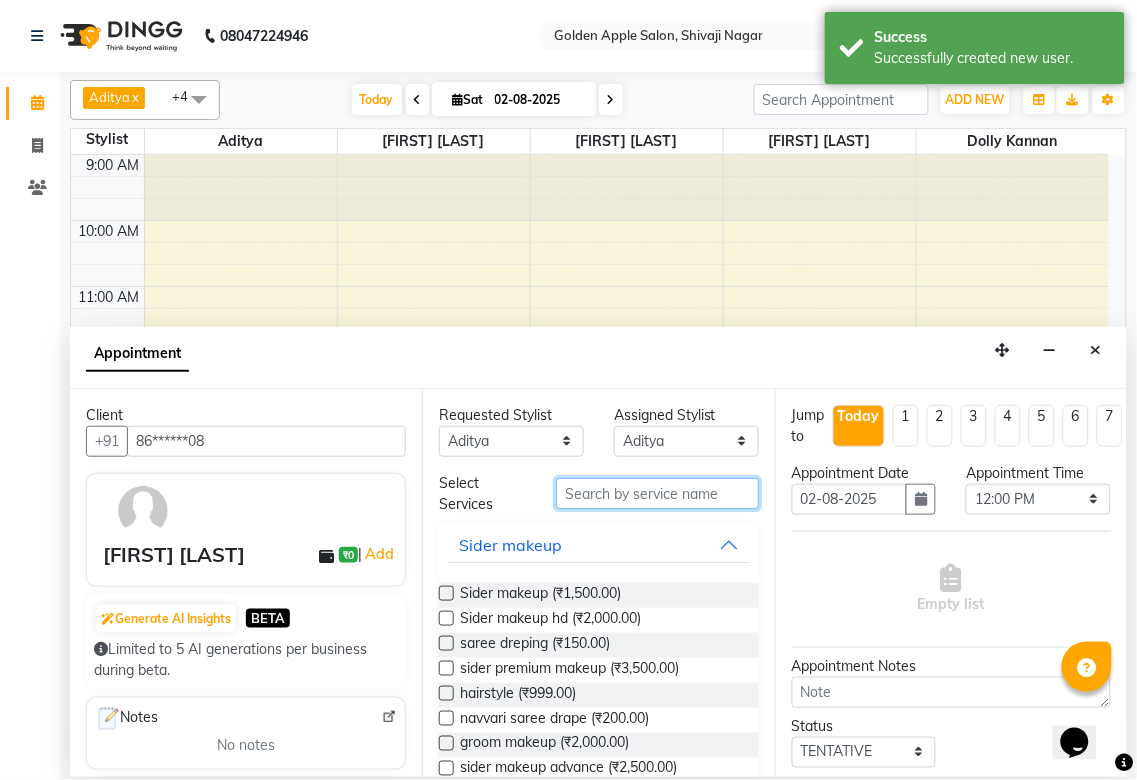 click at bounding box center (657, 493) 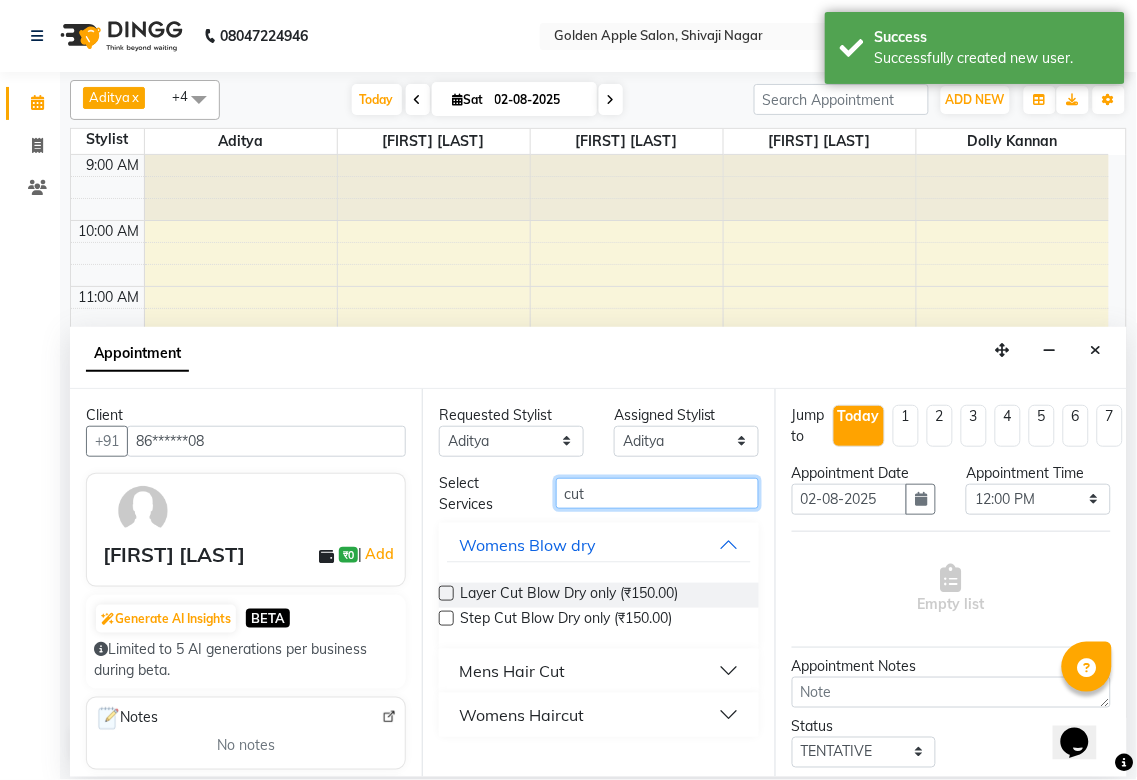 type on "cut" 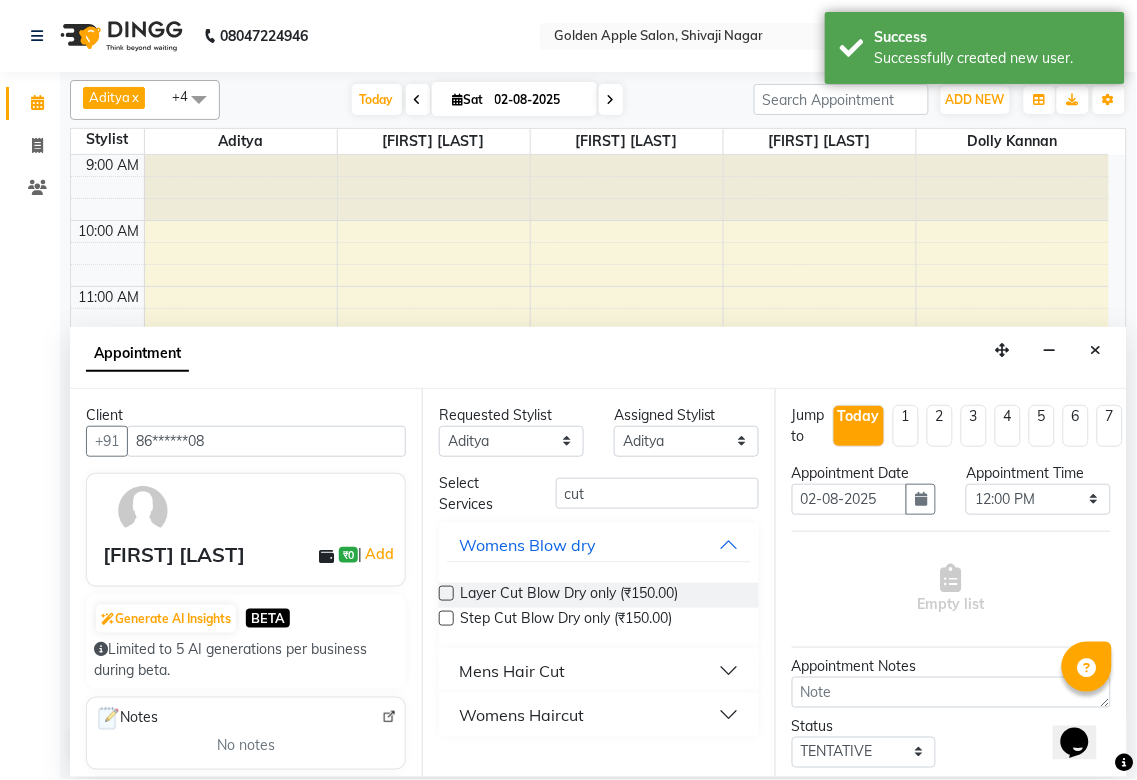 click on "Mens Hair Cut" at bounding box center [598, 671] 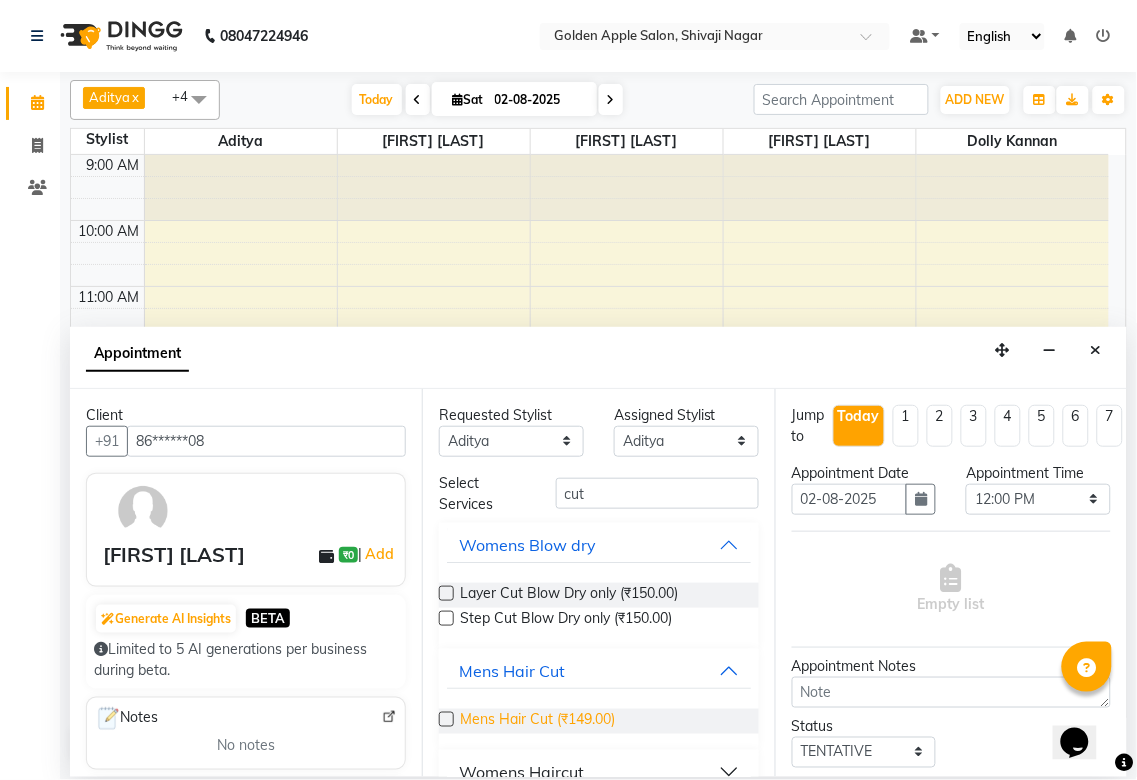 click on "Mens Hair Cut (₹149.00)" at bounding box center (537, 721) 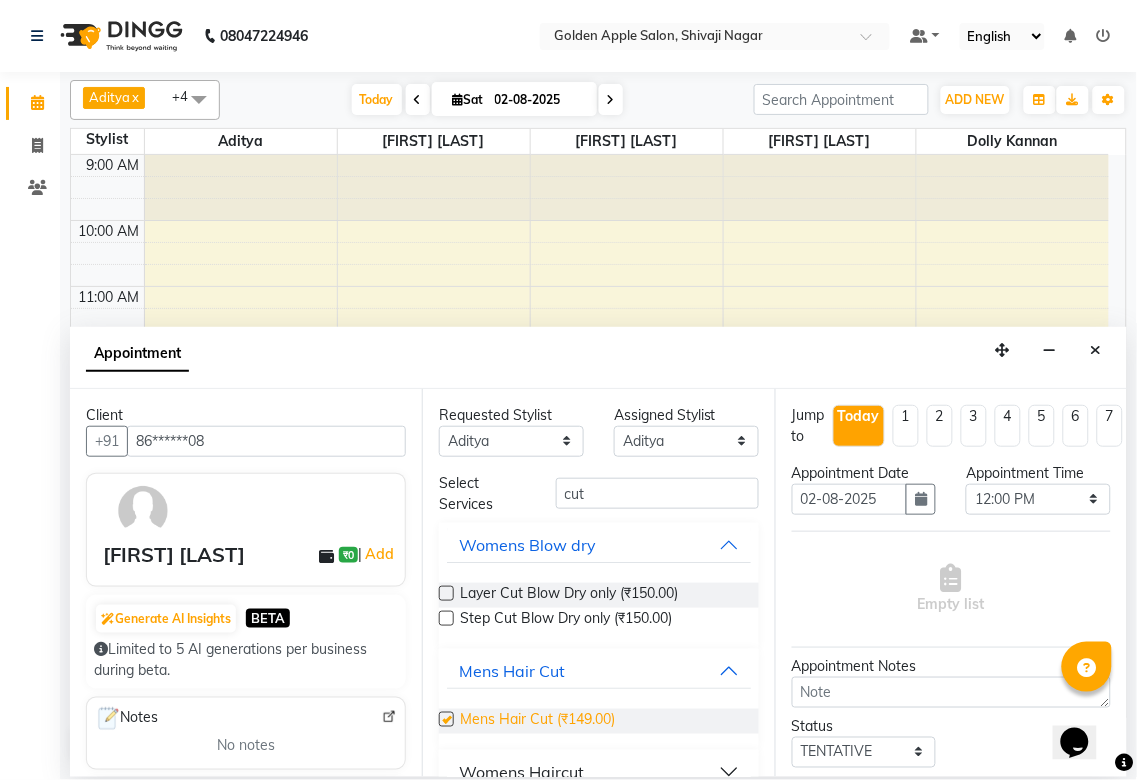 checkbox on "false" 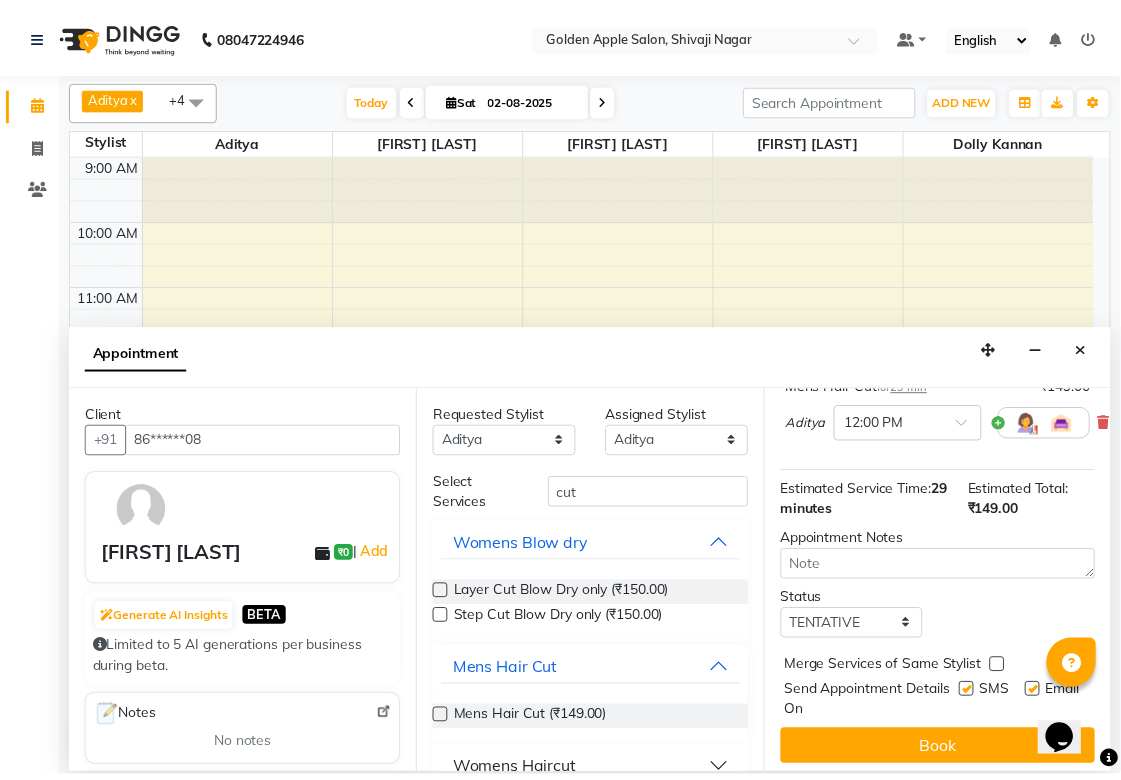 scroll, scrollTop: 193, scrollLeft: 0, axis: vertical 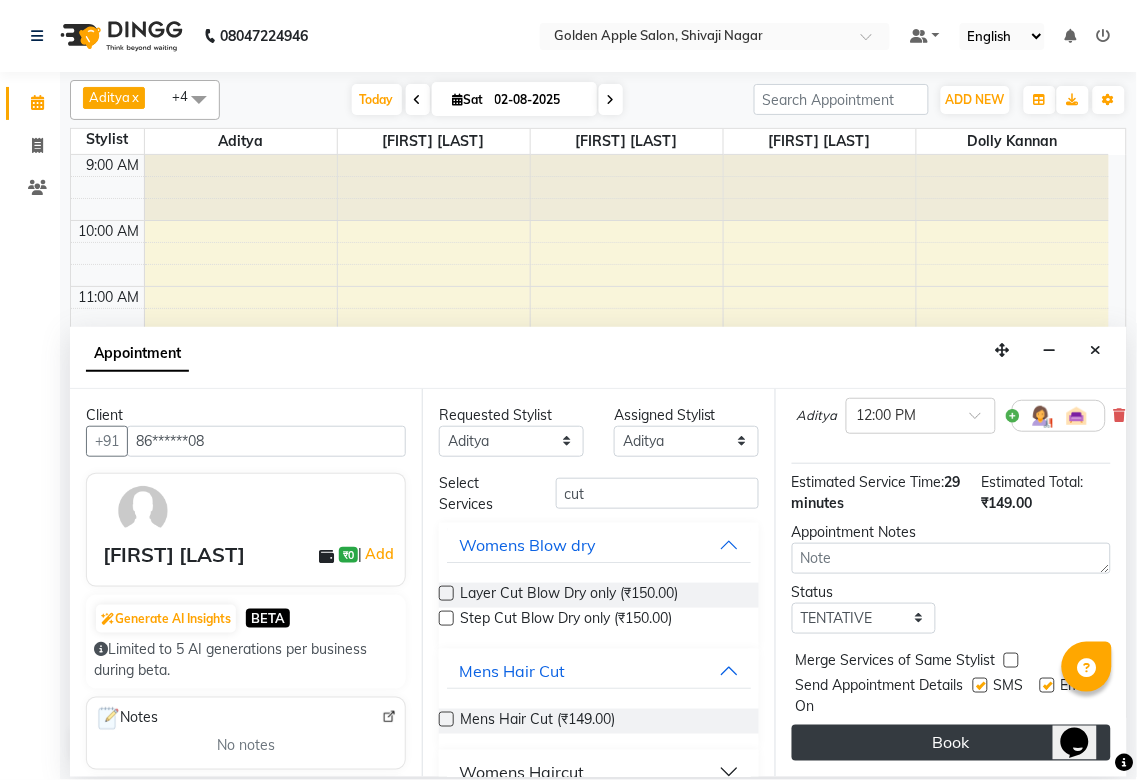click on "Book" at bounding box center (951, 743) 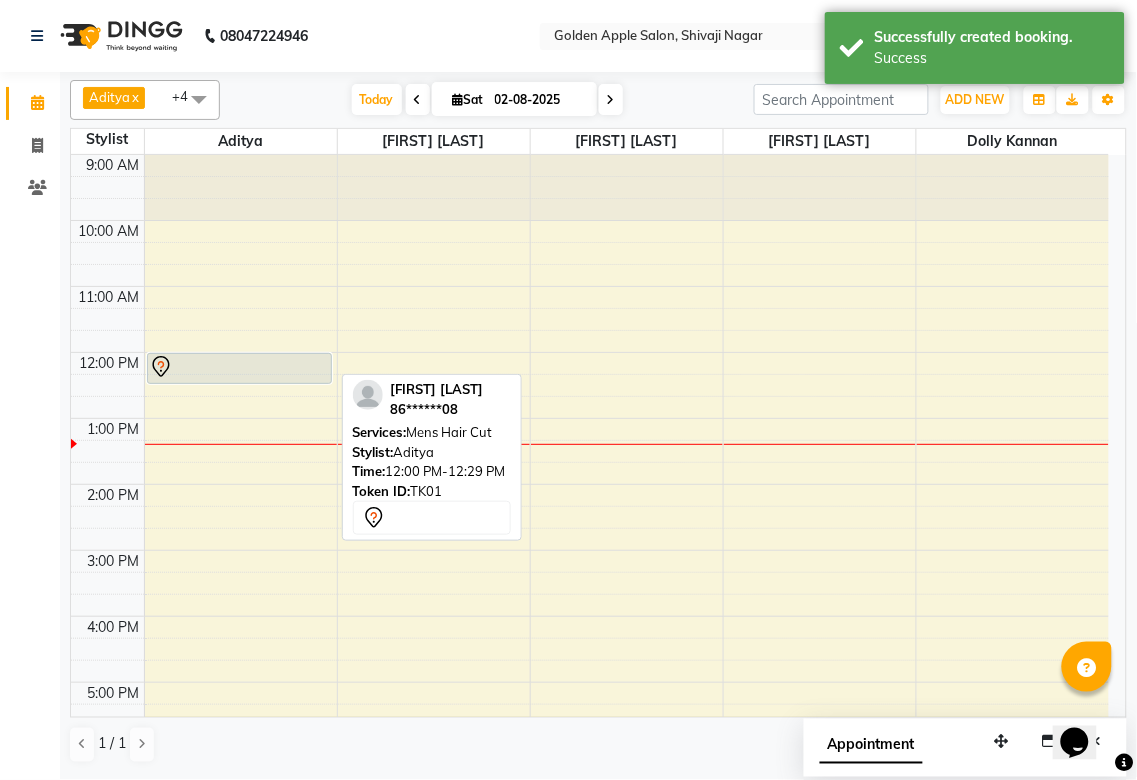 click at bounding box center [239, 367] 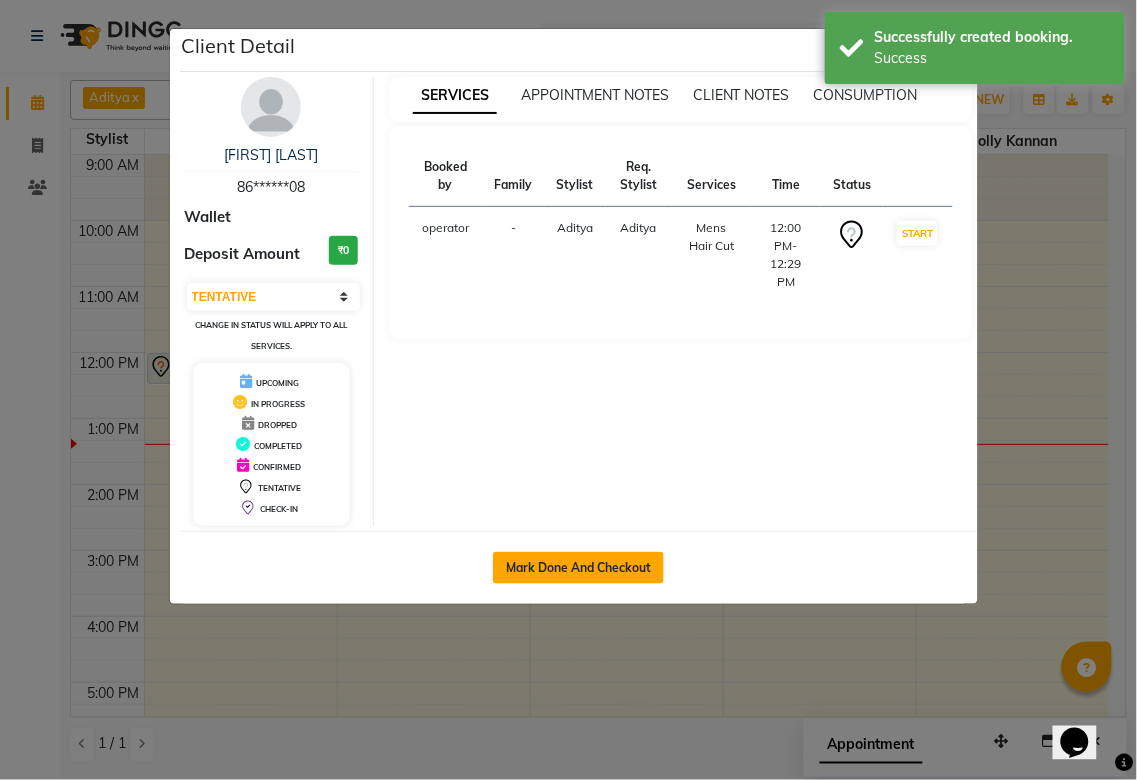 click on "Mark Done And Checkout" 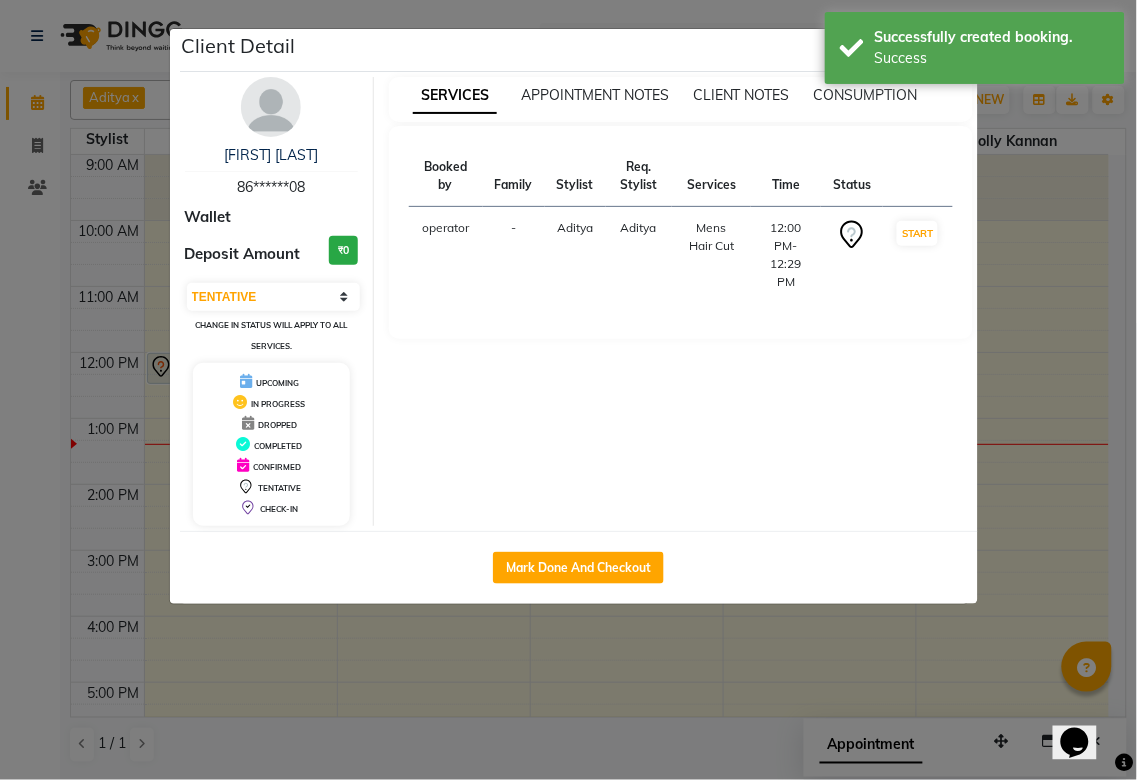 select on "6072" 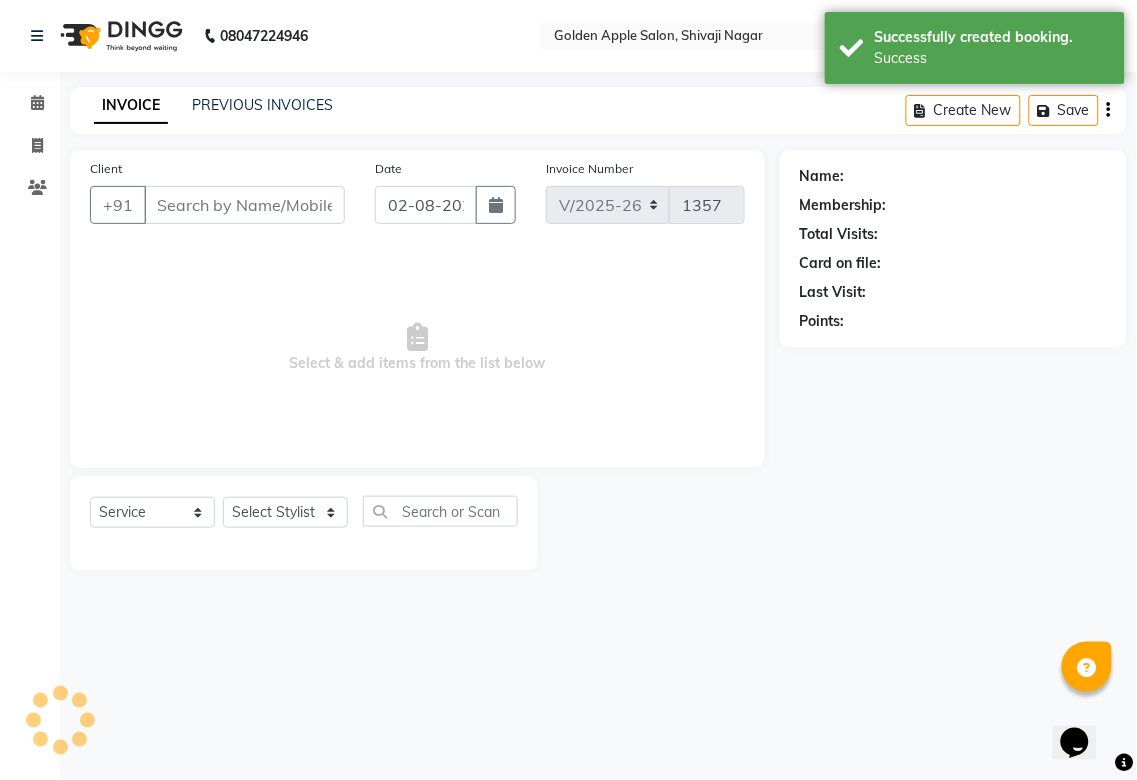 type on "86******08" 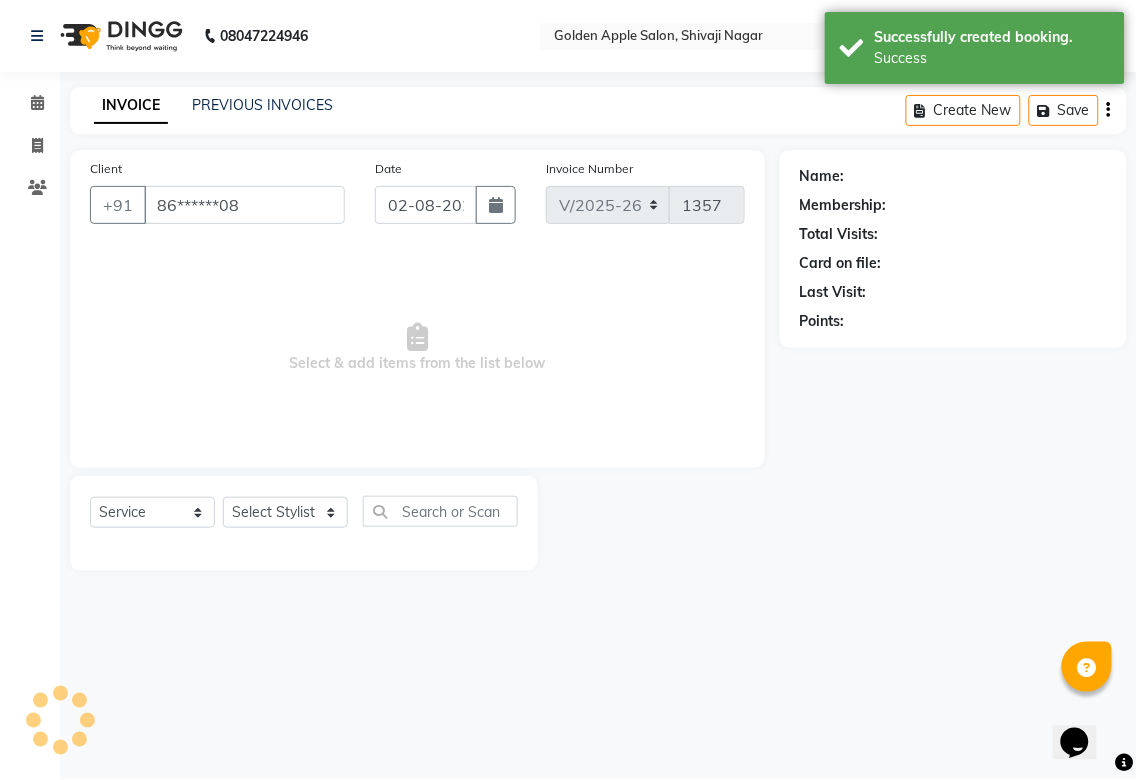 select on "54411" 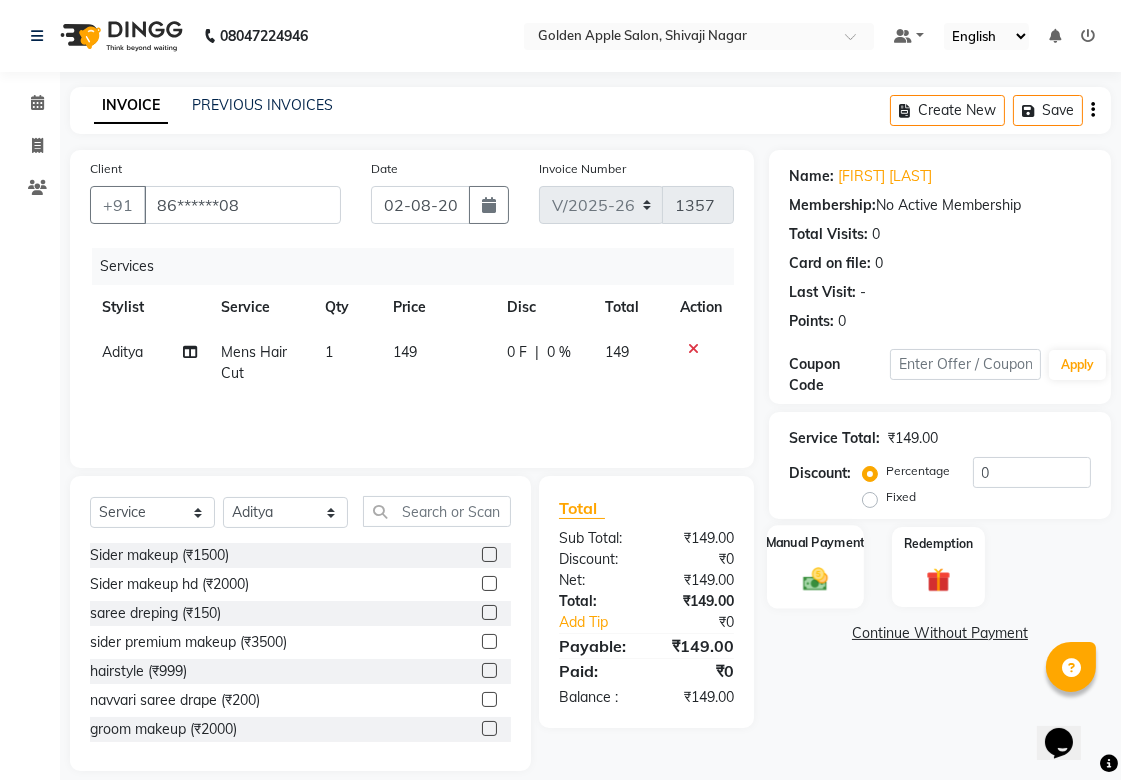 click 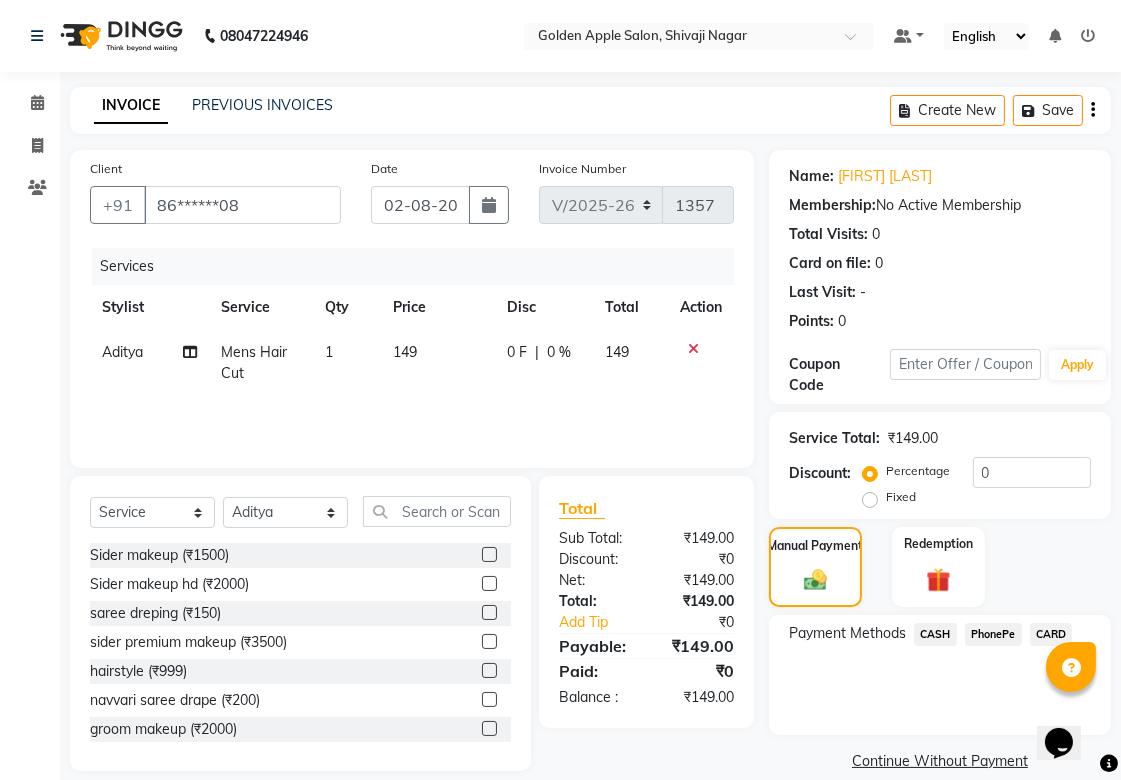 click on "CASH" 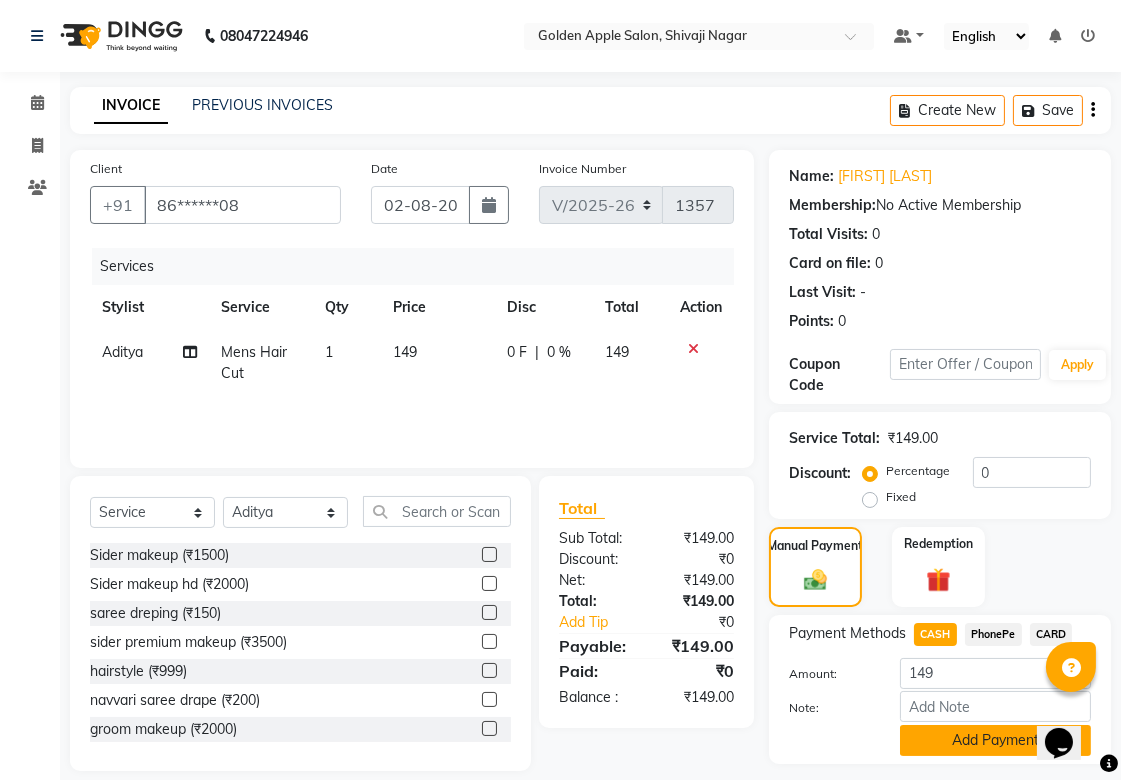 click on "Add Payment" 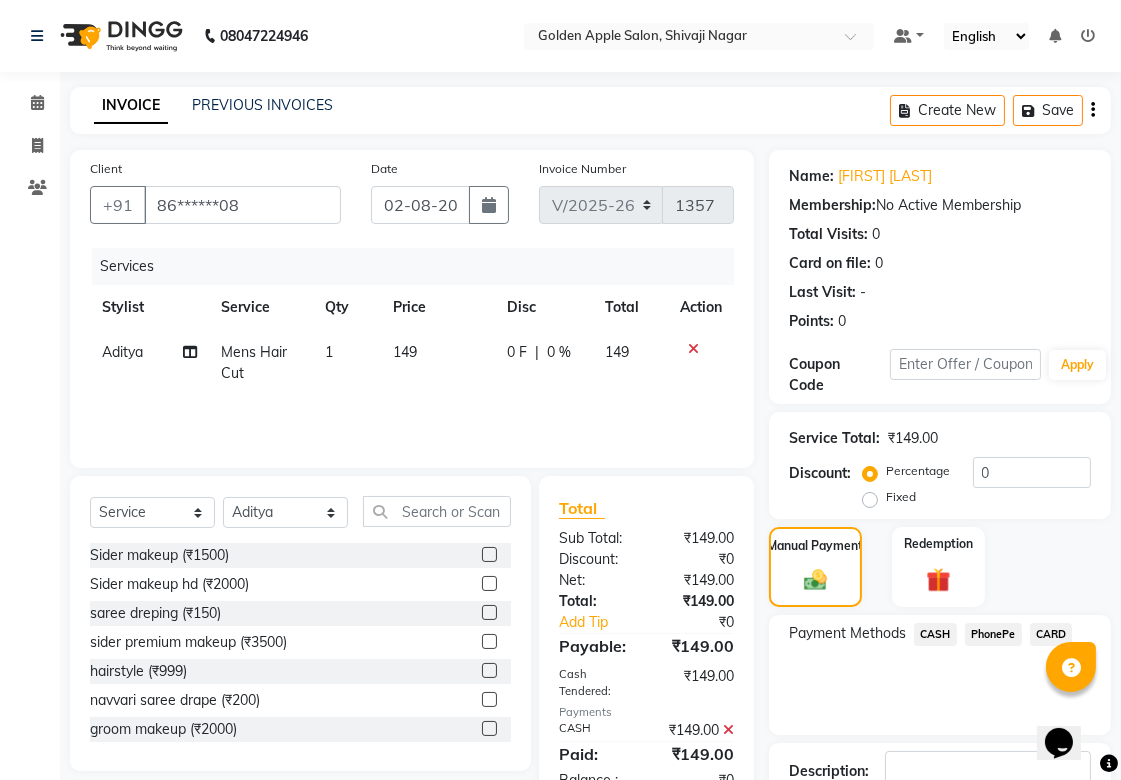 scroll, scrollTop: 138, scrollLeft: 0, axis: vertical 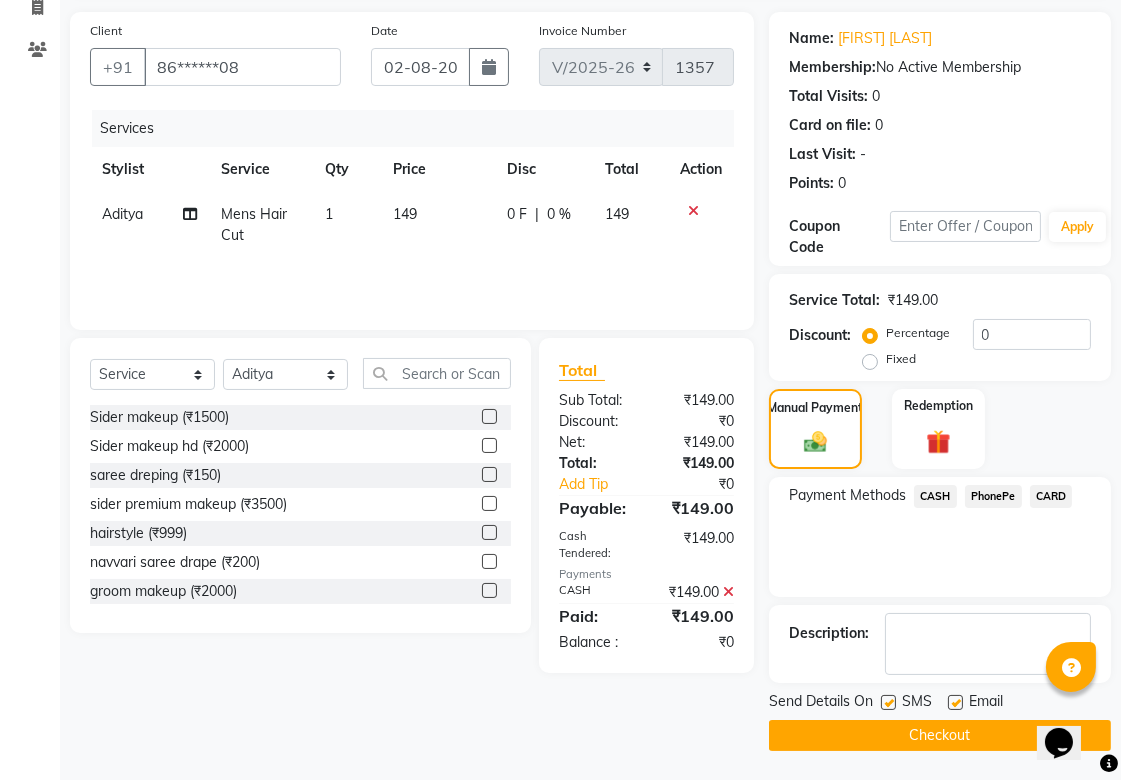 click on "Checkout" 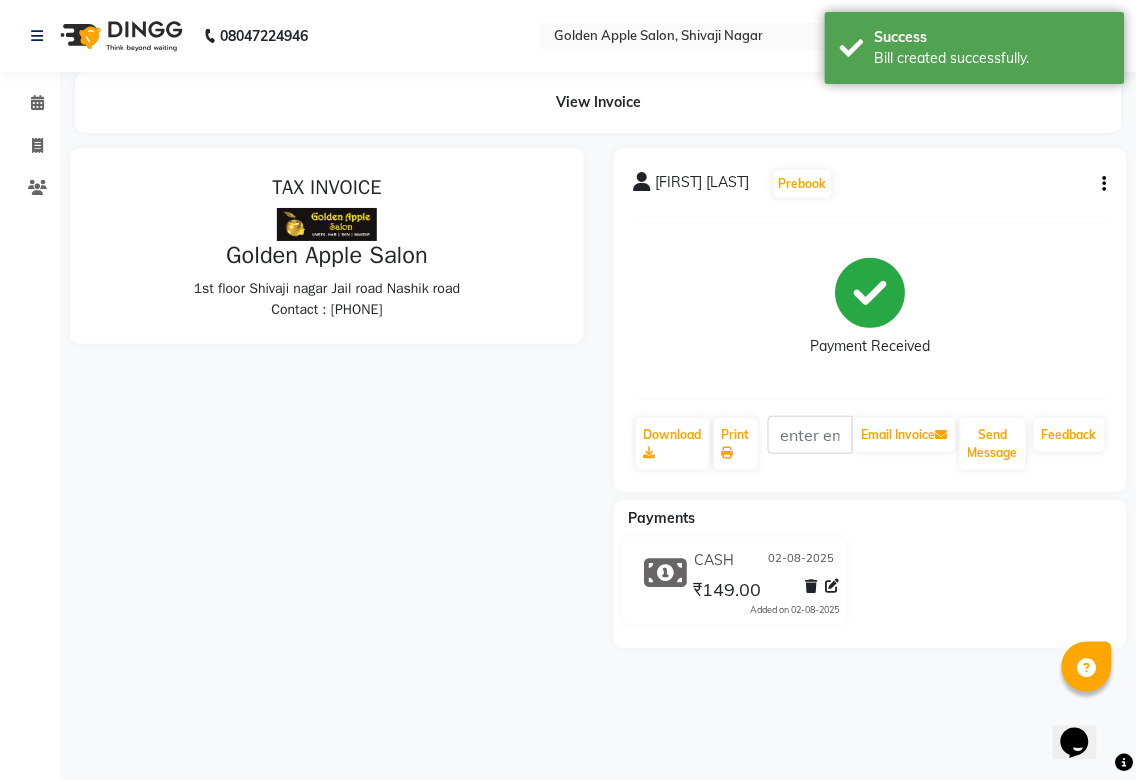 scroll, scrollTop: 0, scrollLeft: 0, axis: both 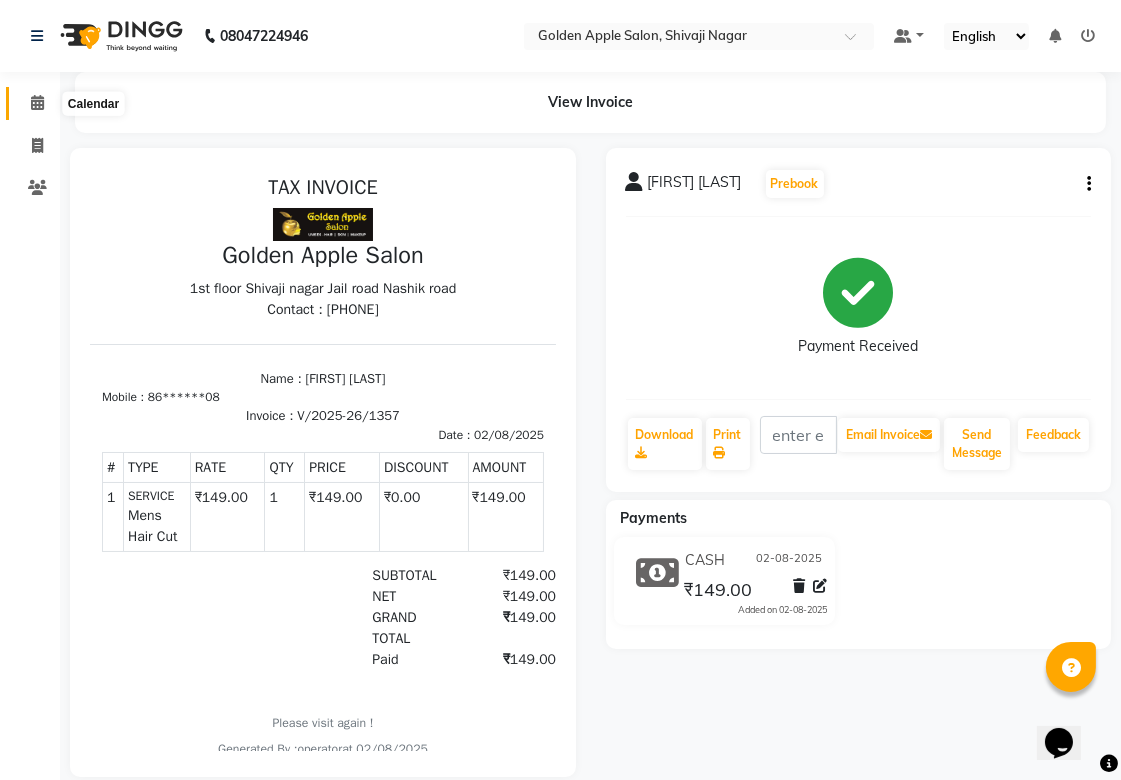 click 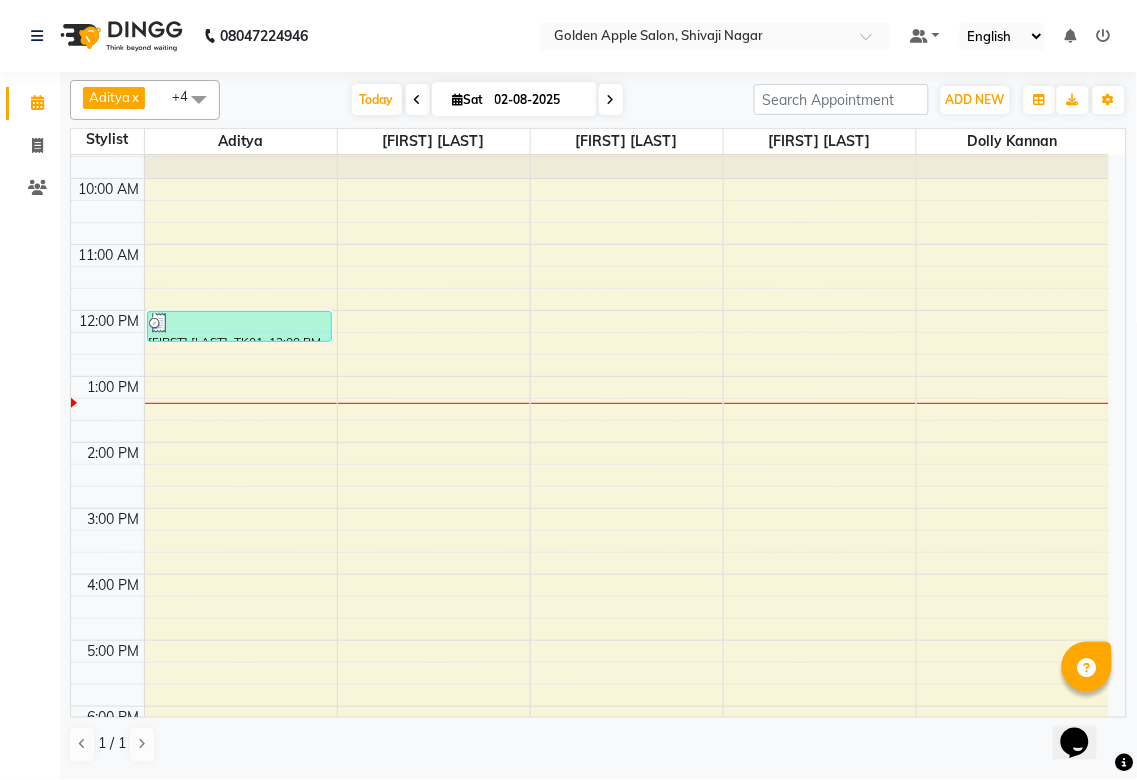 scroll, scrollTop: 0, scrollLeft: 0, axis: both 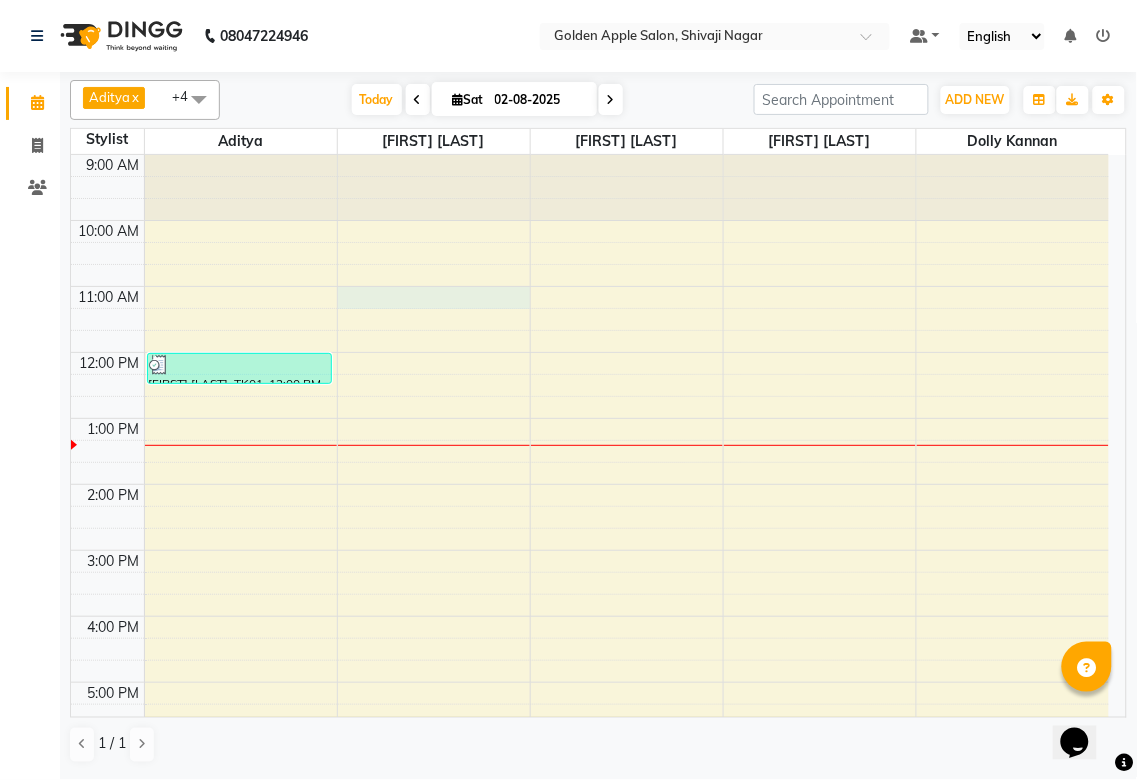 click on "9:00 AM 10:00 AM 11:00 AM 12:00 PM 1:00 PM 2:00 PM 3:00 PM 4:00 PM 5:00 PM 6:00 PM 7:00 PM 8:00 PM 9:00 PM     [FIRST] [LAST], TK01, 12:00 PM-12:29 PM, Mens Hair Cut" at bounding box center (590, 583) 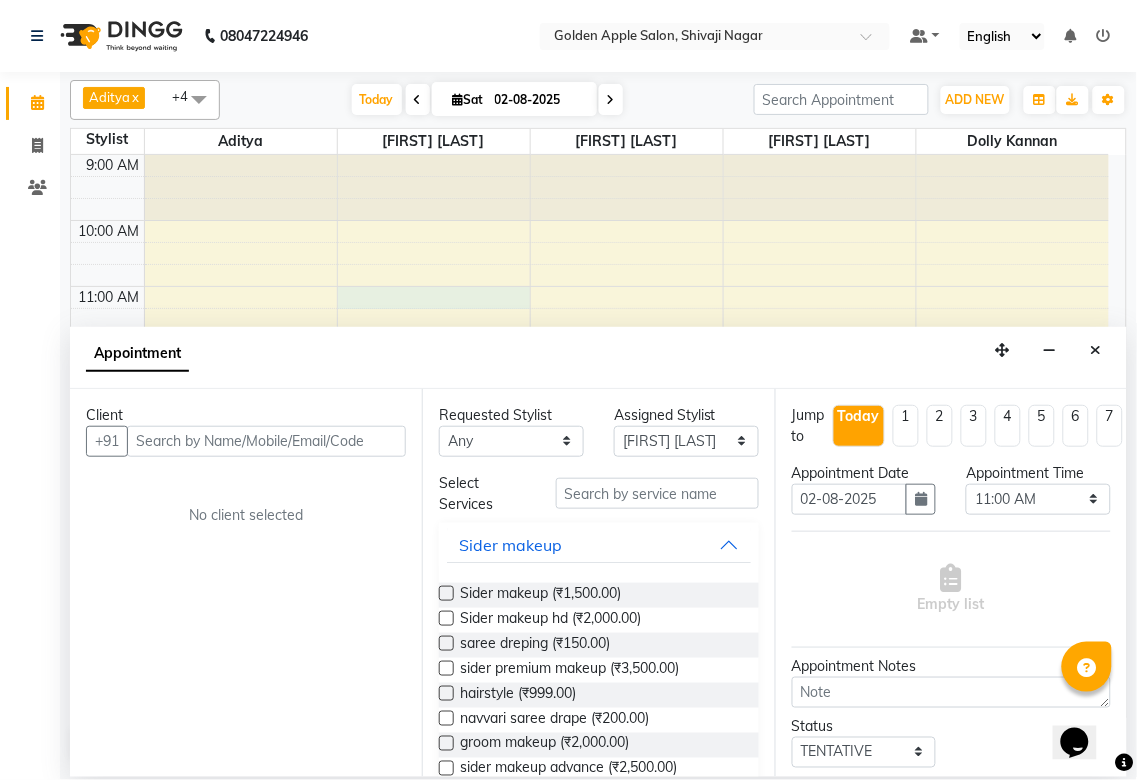 click at bounding box center [266, 441] 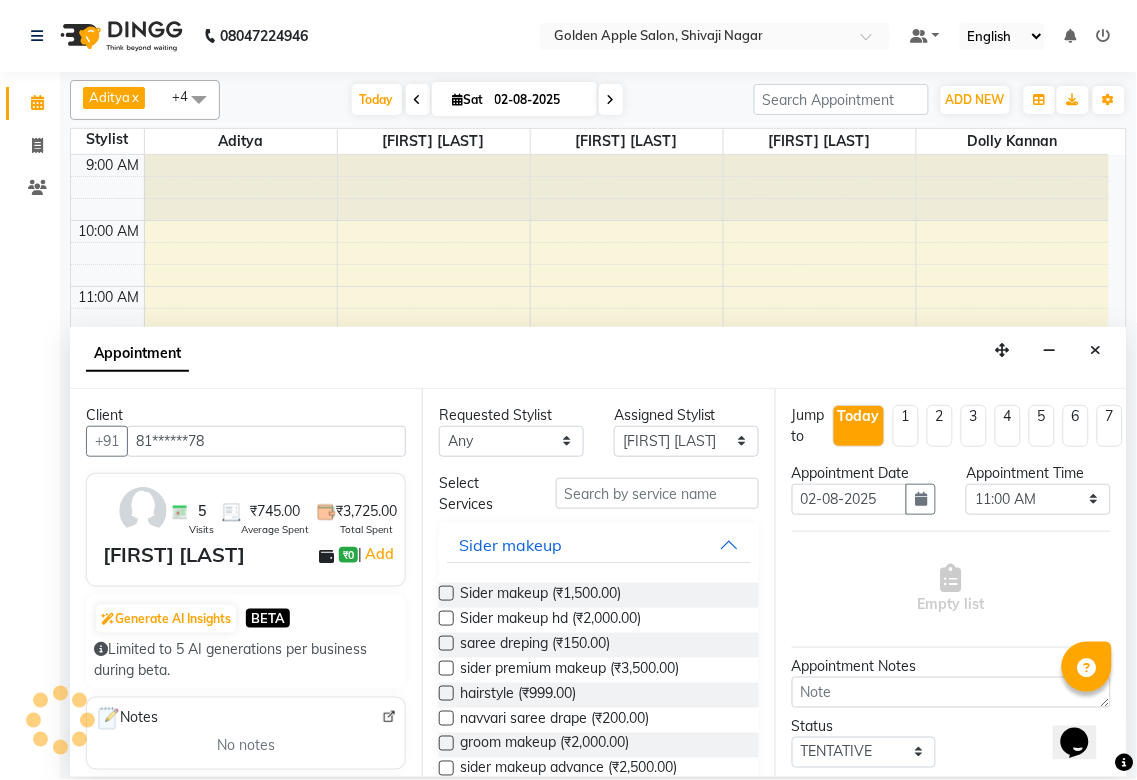 type on "81******78" 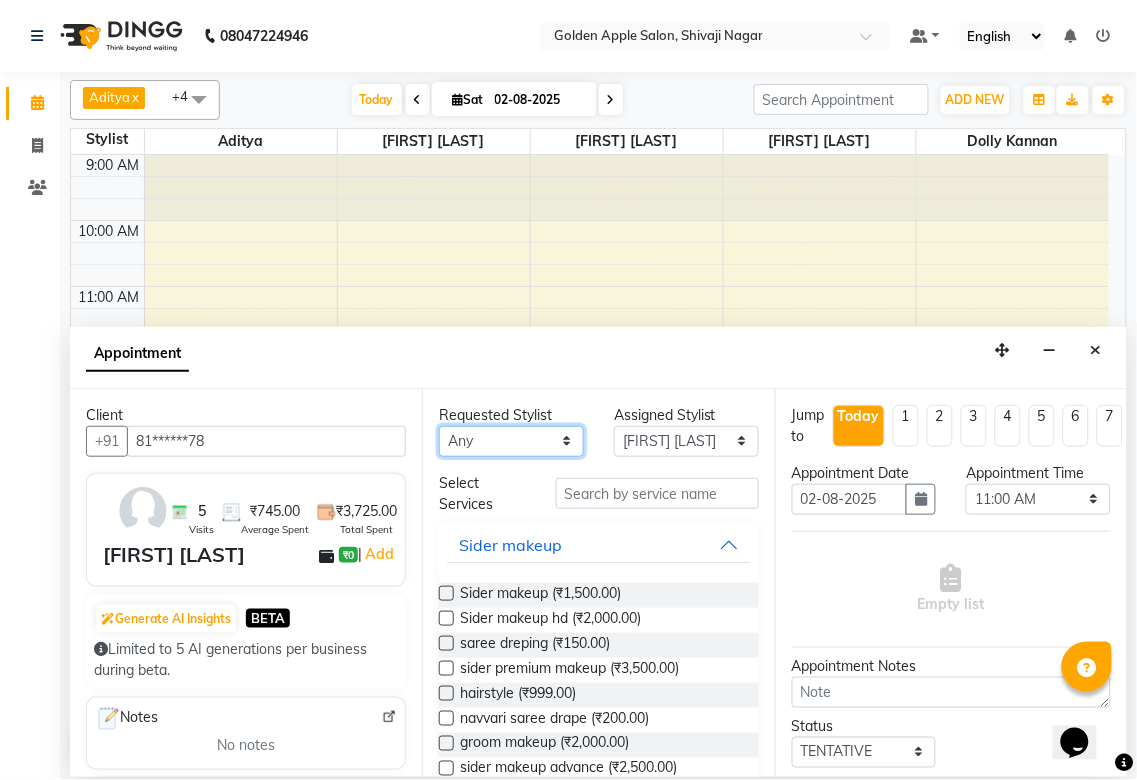 click on "Any Aditya Anjali  BAHIWAL Aparana Satarrdekar ashwini jopale dolly kannan  Harshika Hire operator vijay ahire" at bounding box center [511, 441] 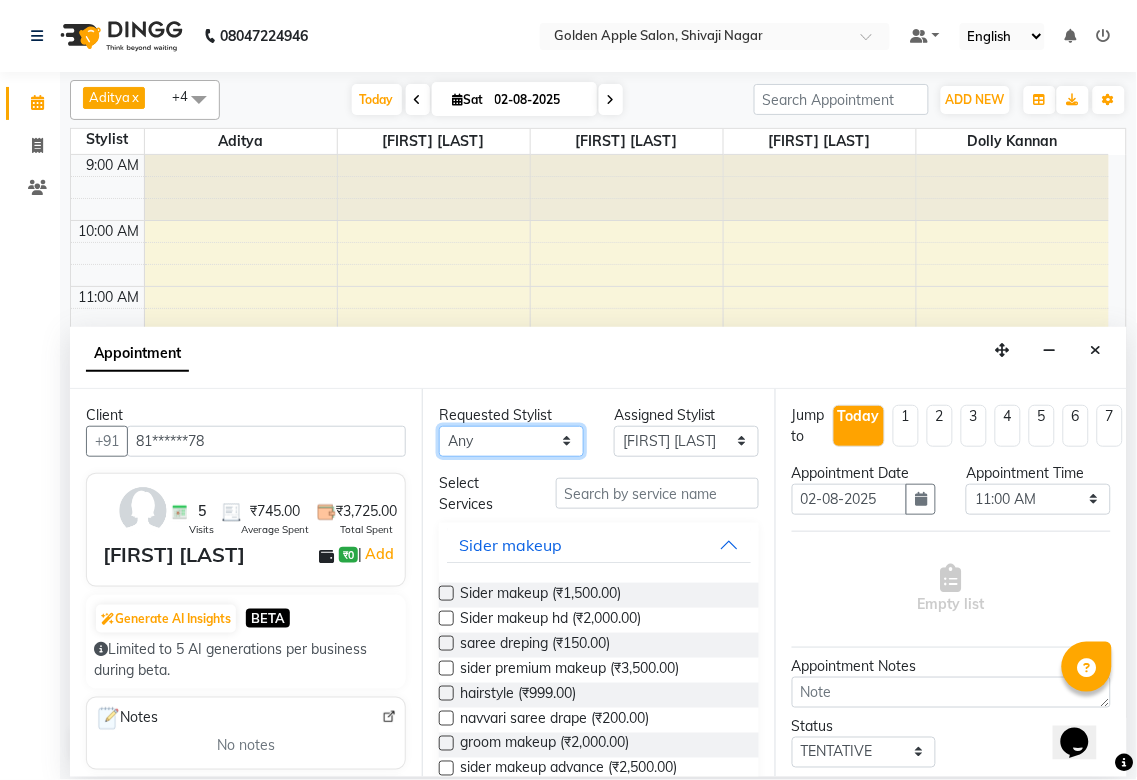select on "79779" 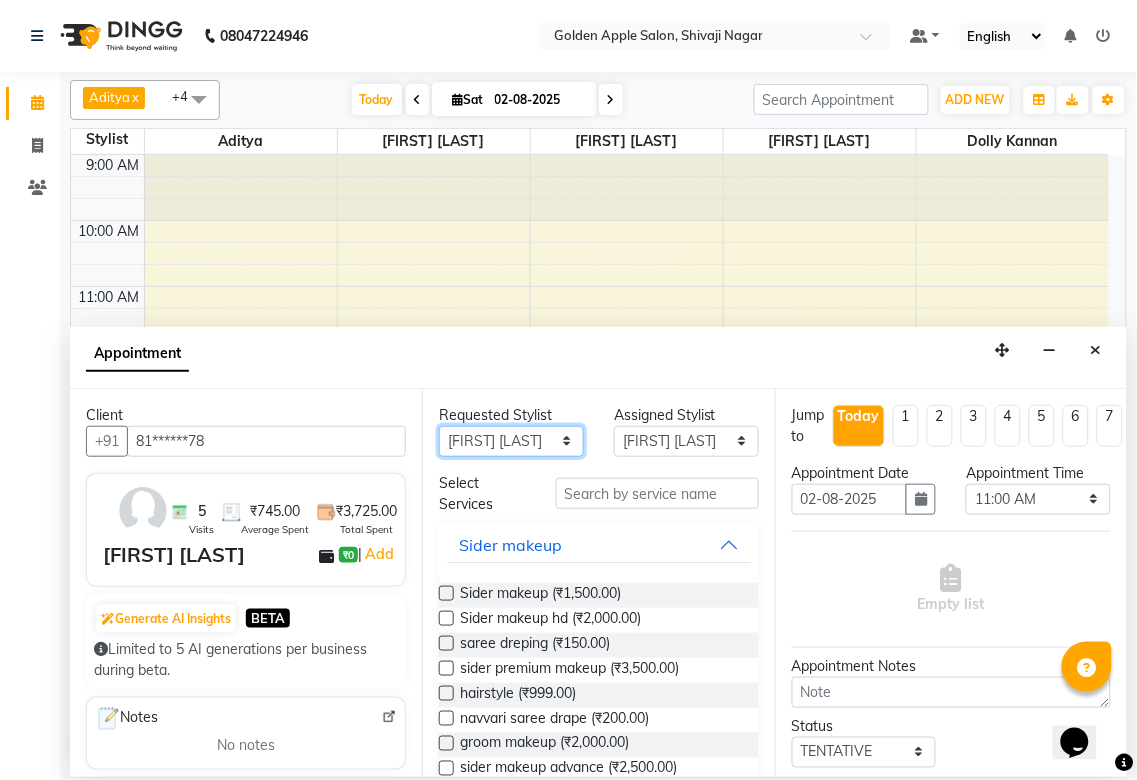 click on "Any Aditya Anjali  BAHIWAL Aparana Satarrdekar ashwini jopale dolly kannan  Harshika Hire operator vijay ahire" at bounding box center (511, 441) 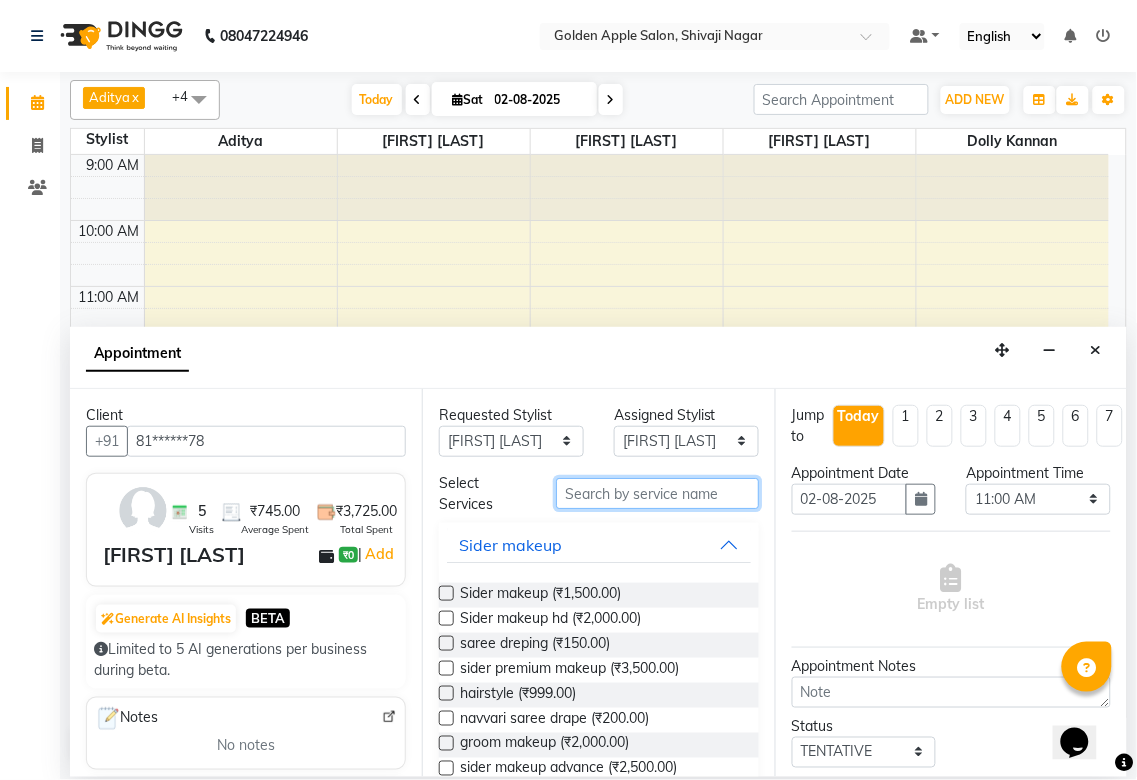 click at bounding box center (657, 493) 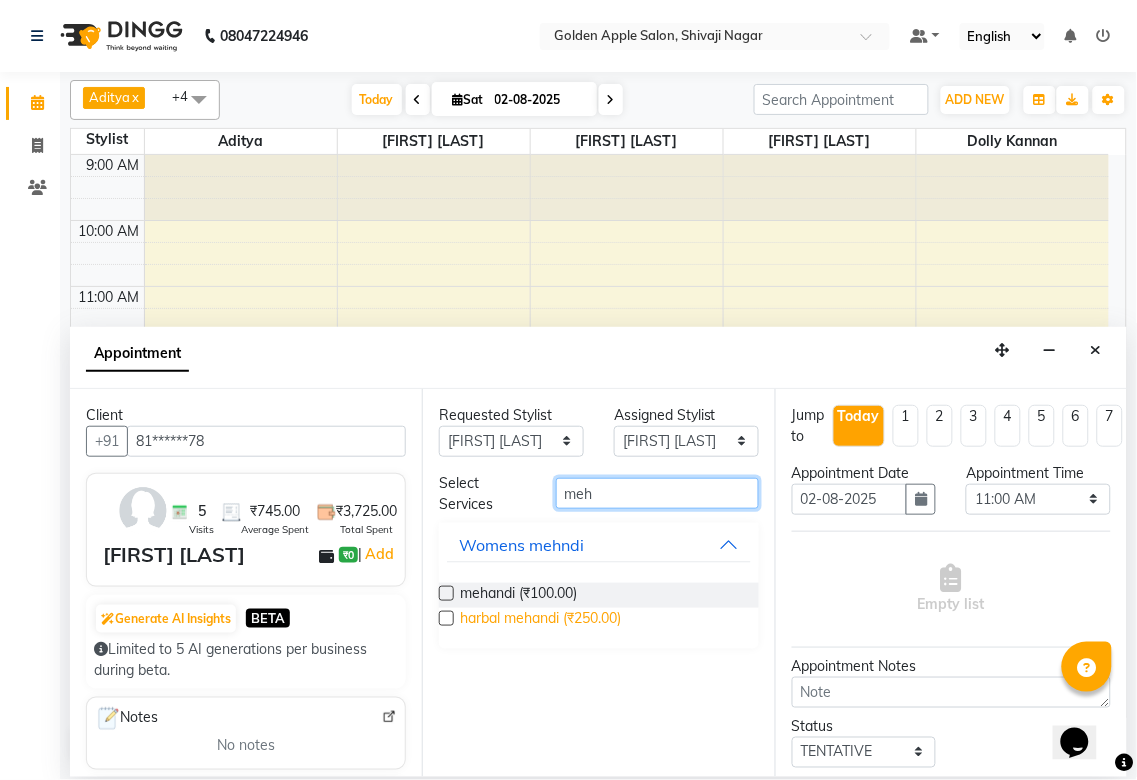 type on "meh" 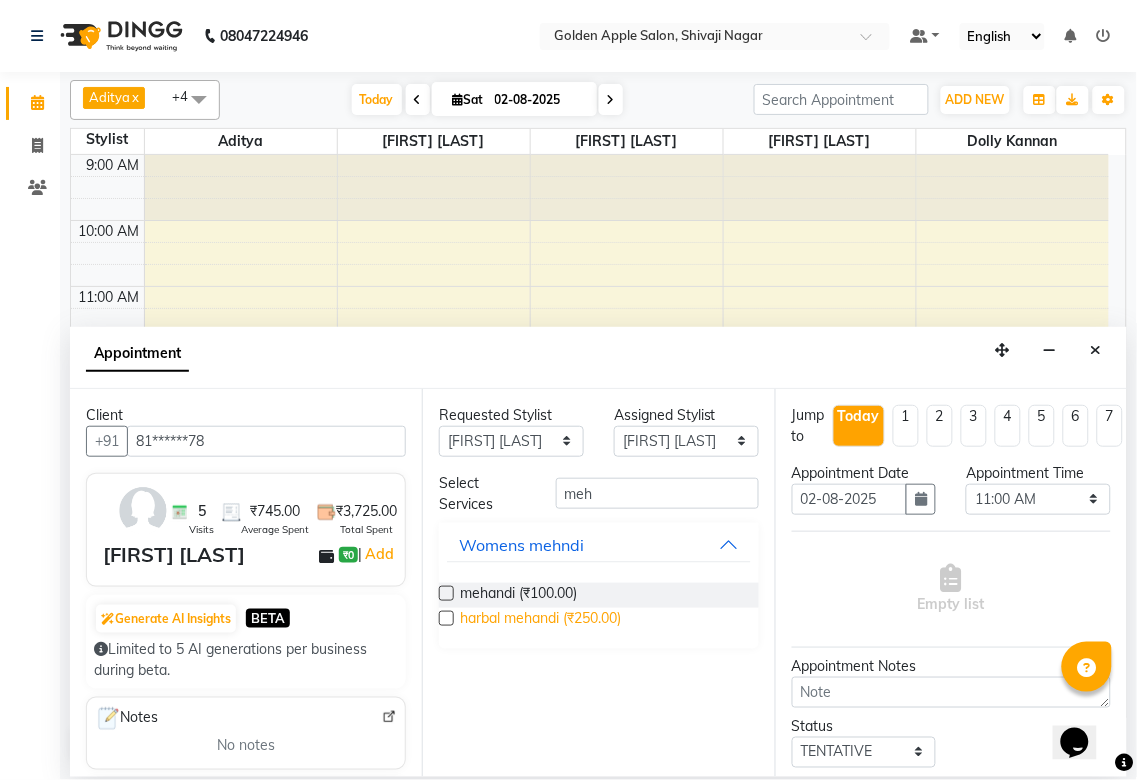 click on "harbal mehandi (₹250.00)" at bounding box center [540, 620] 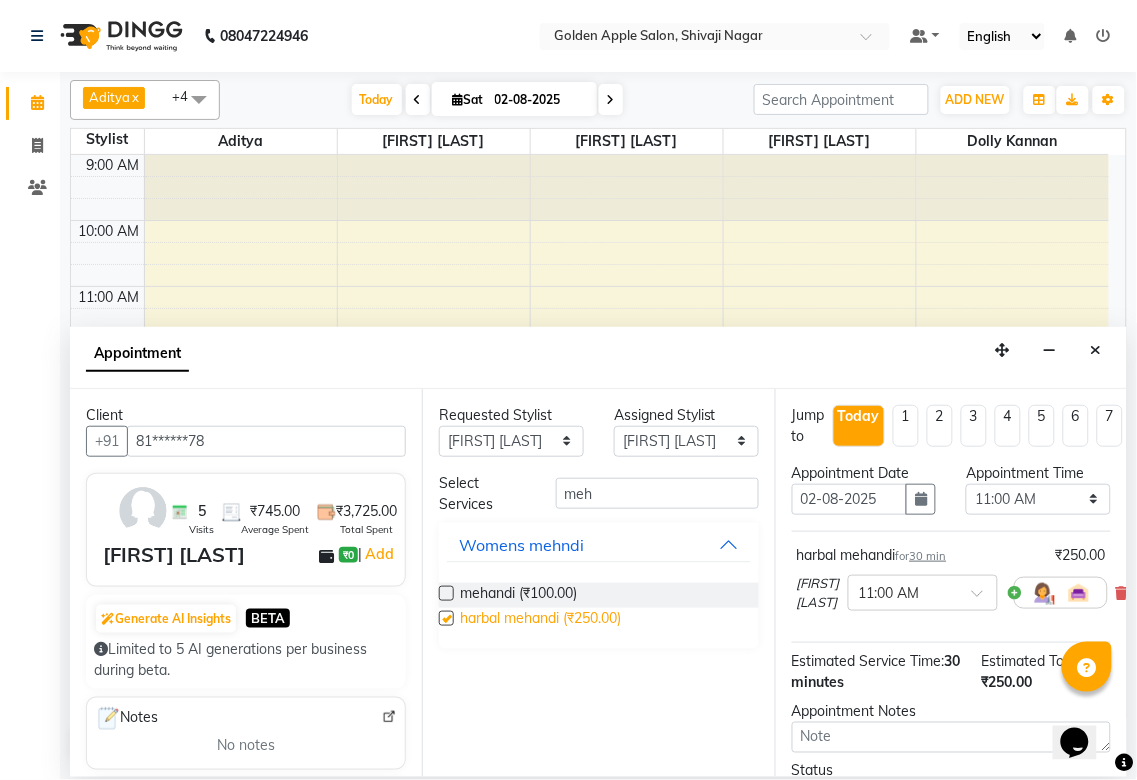 checkbox on "false" 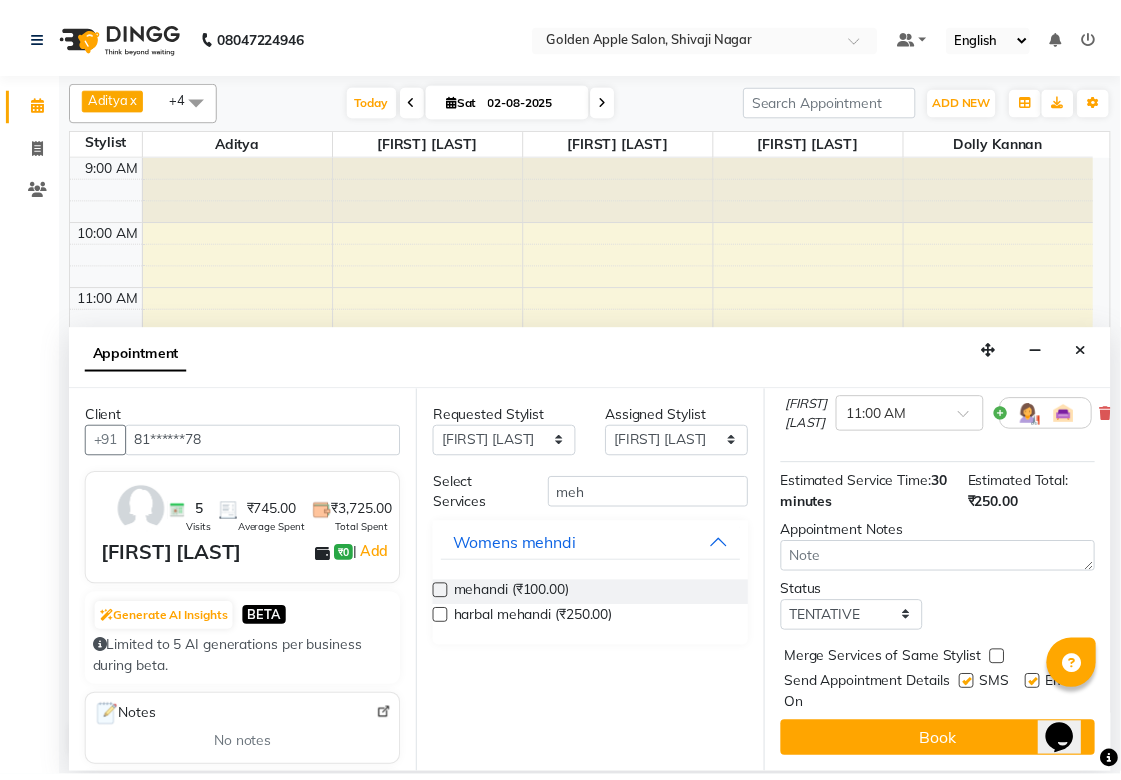 scroll, scrollTop: 196, scrollLeft: 0, axis: vertical 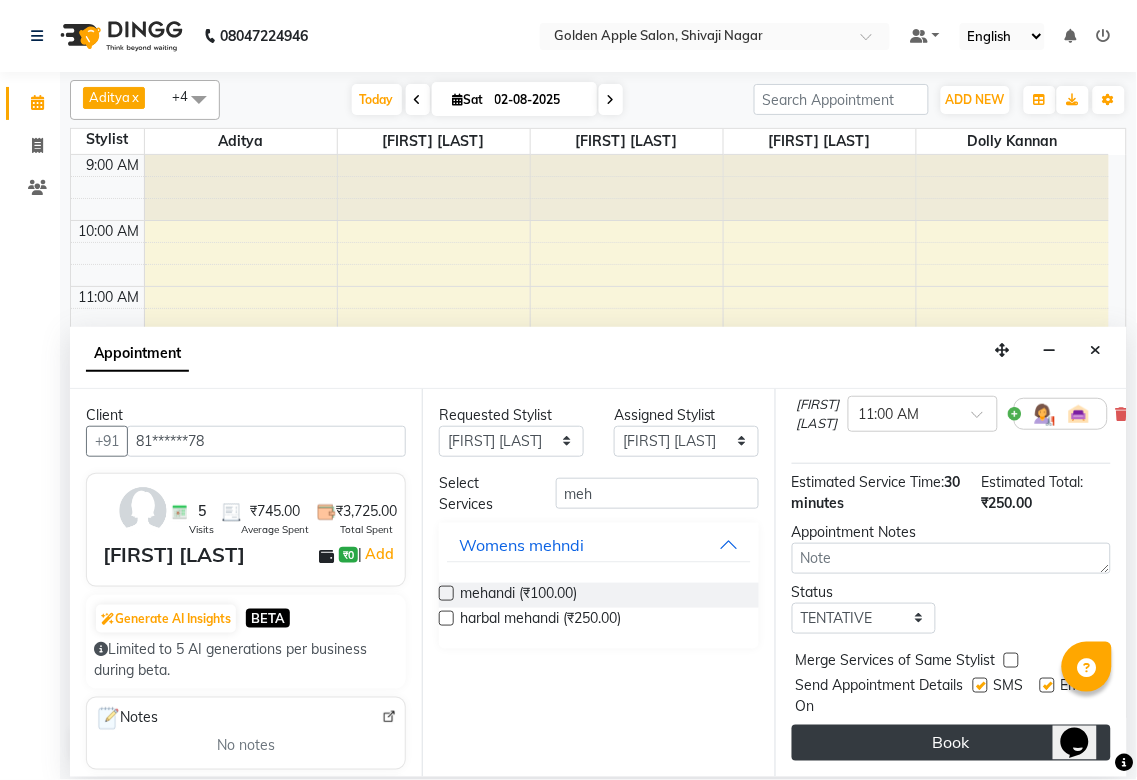 click on "Book" at bounding box center (951, 743) 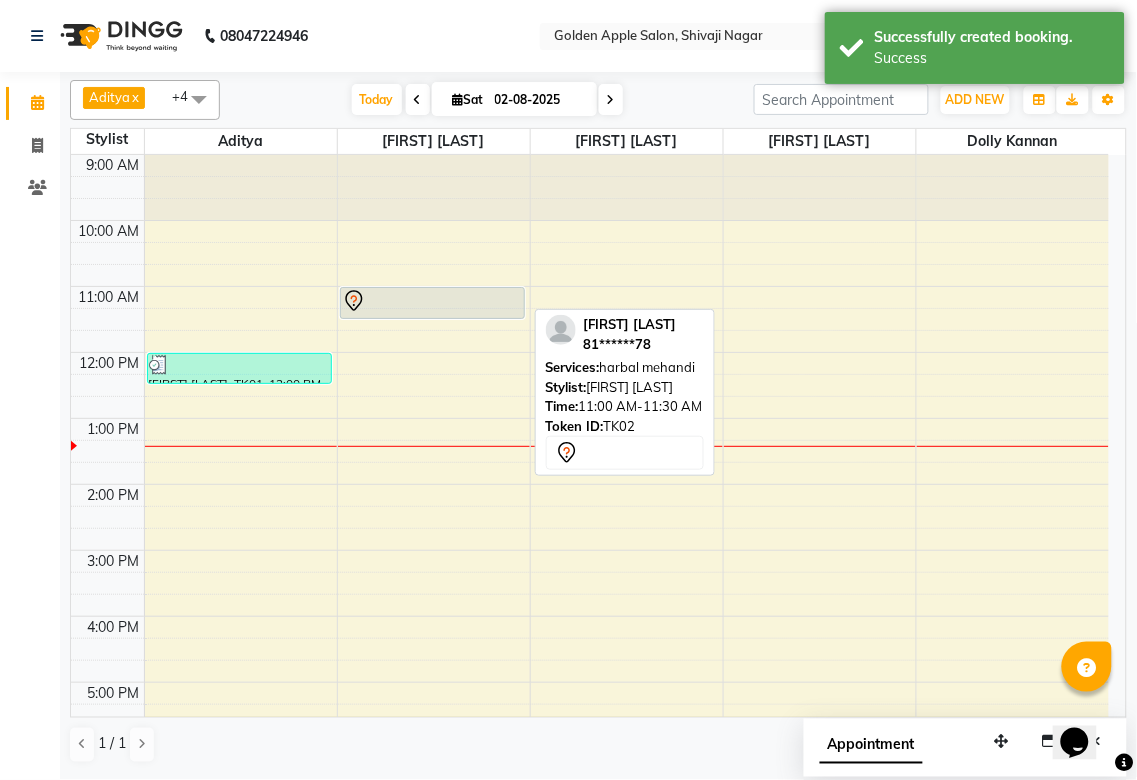 click at bounding box center [432, 301] 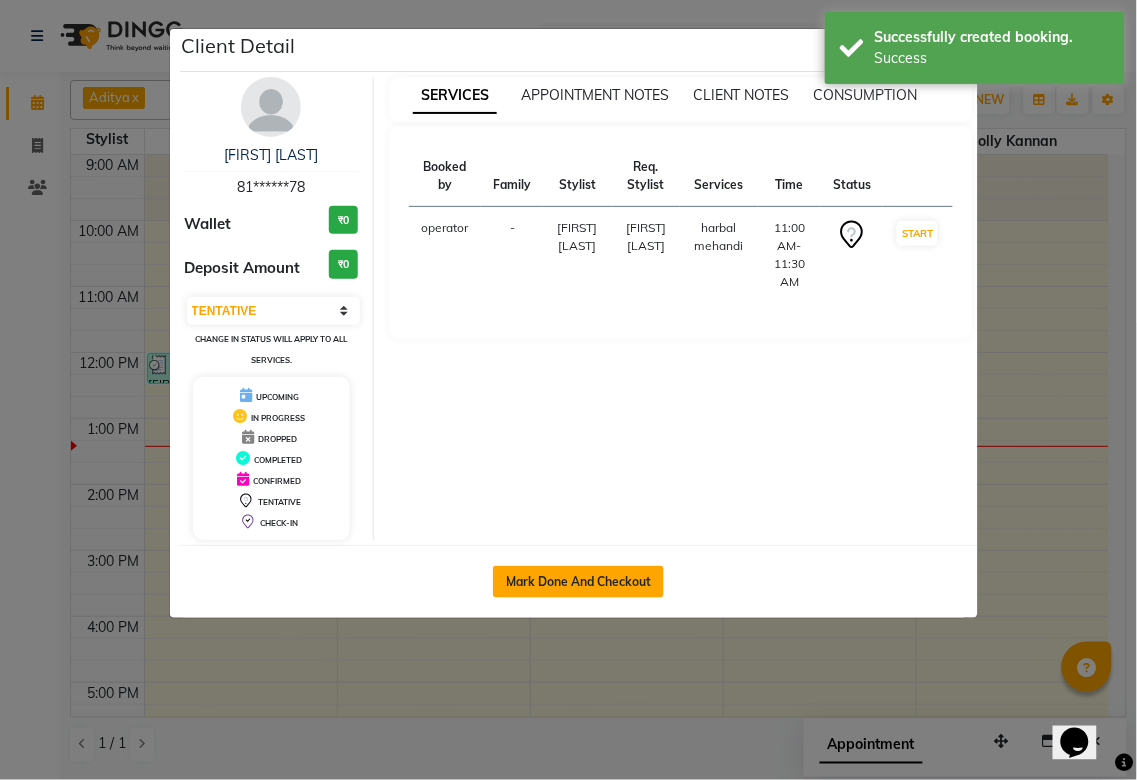 click on "Mark Done And Checkout" 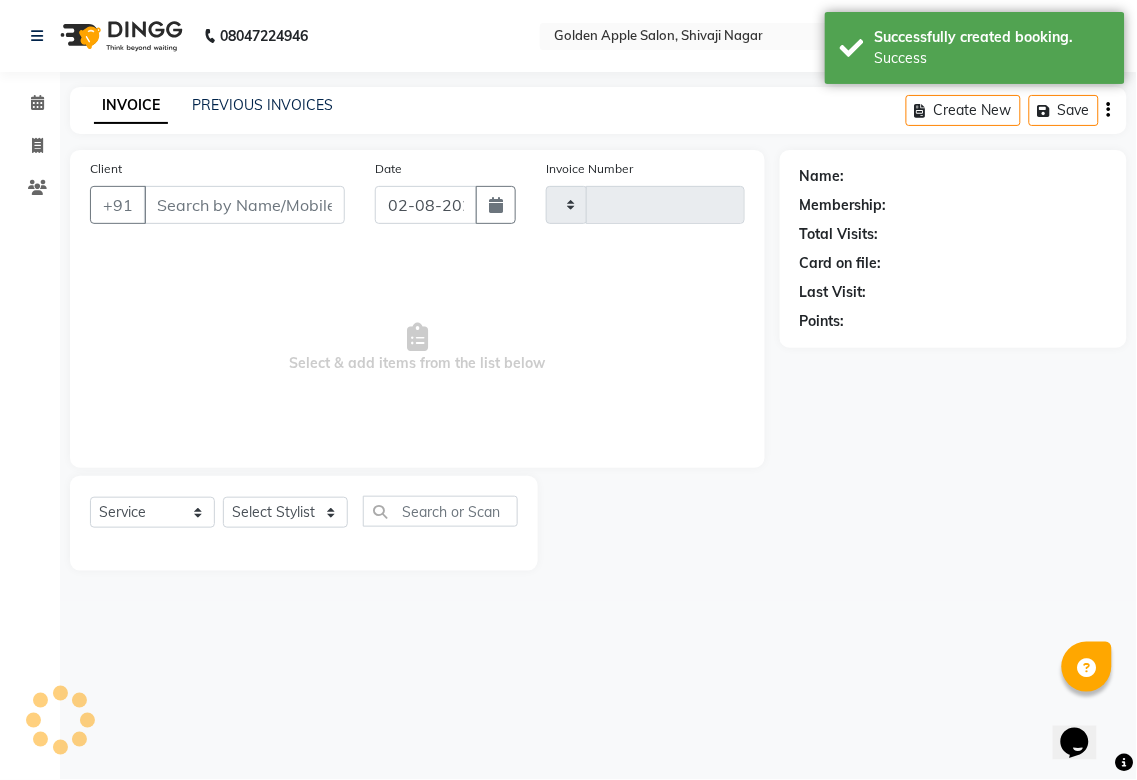 type on "81******78" 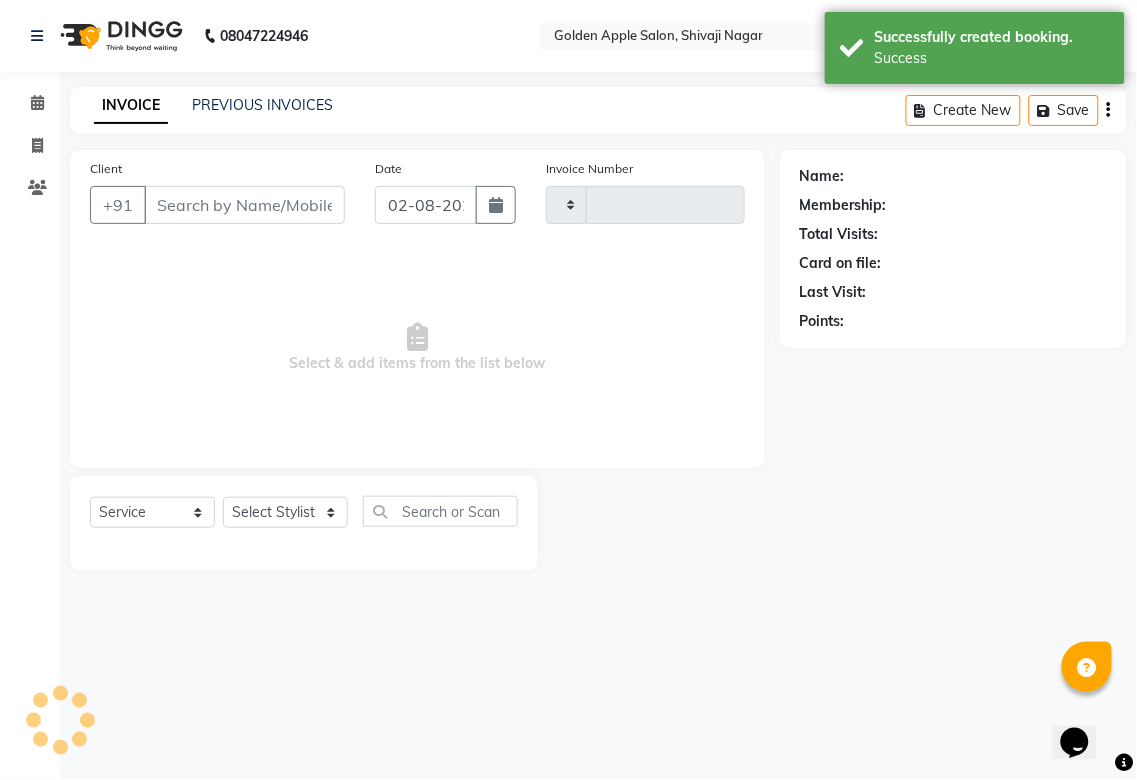 select on "79779" 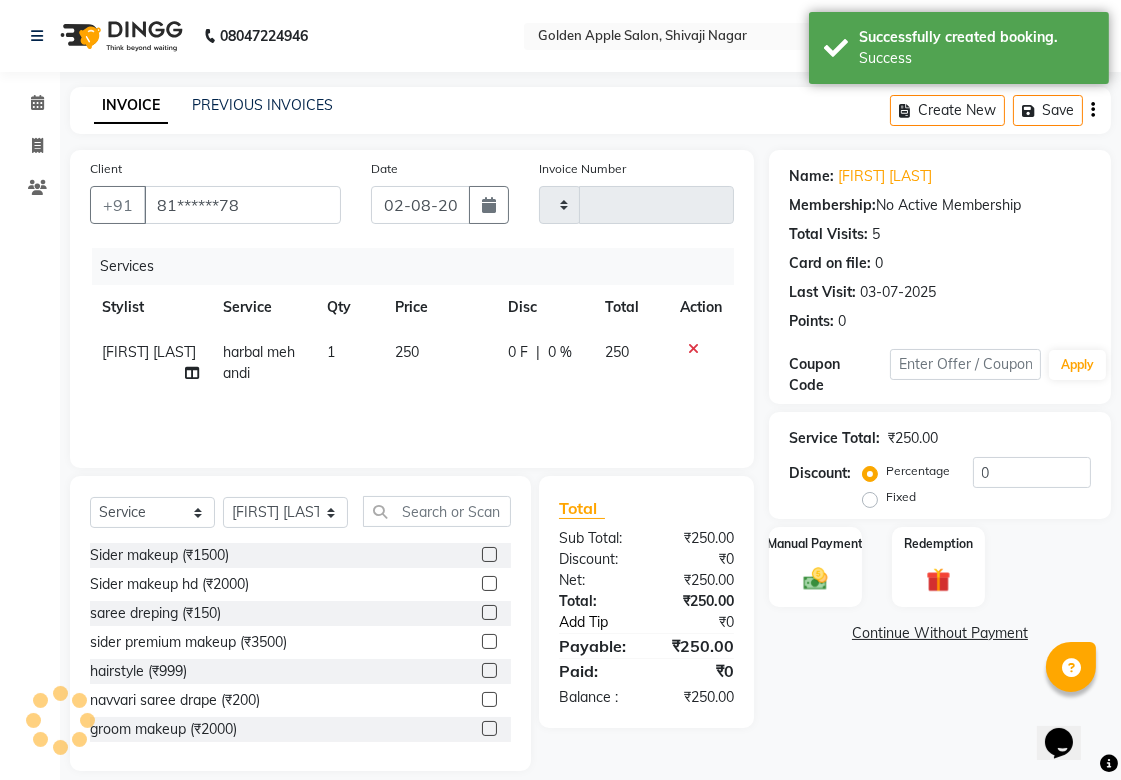 scroll, scrollTop: 21, scrollLeft: 0, axis: vertical 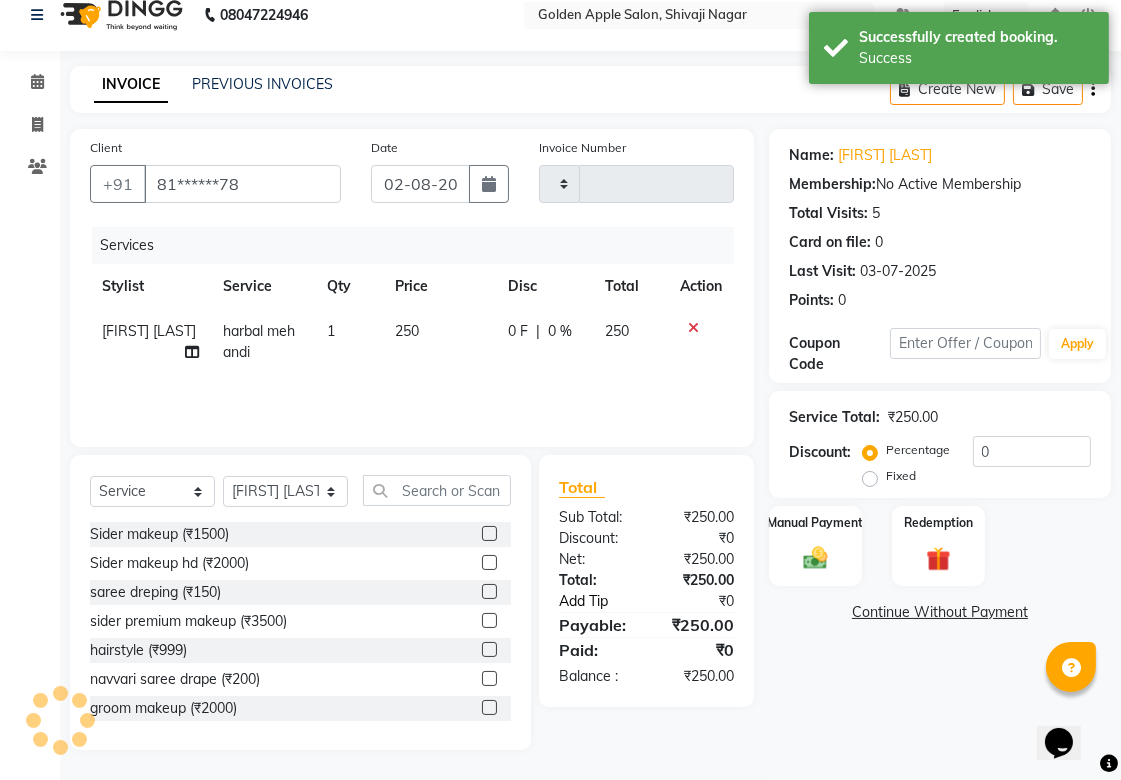 type on "1358" 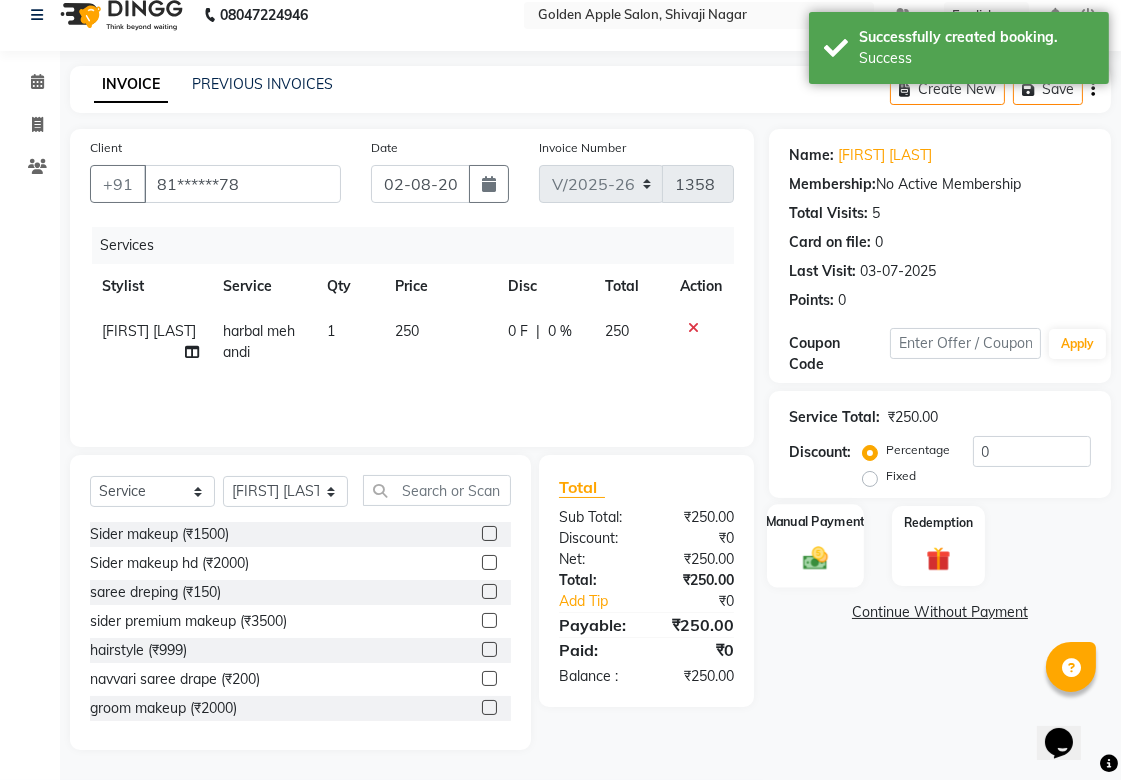 click 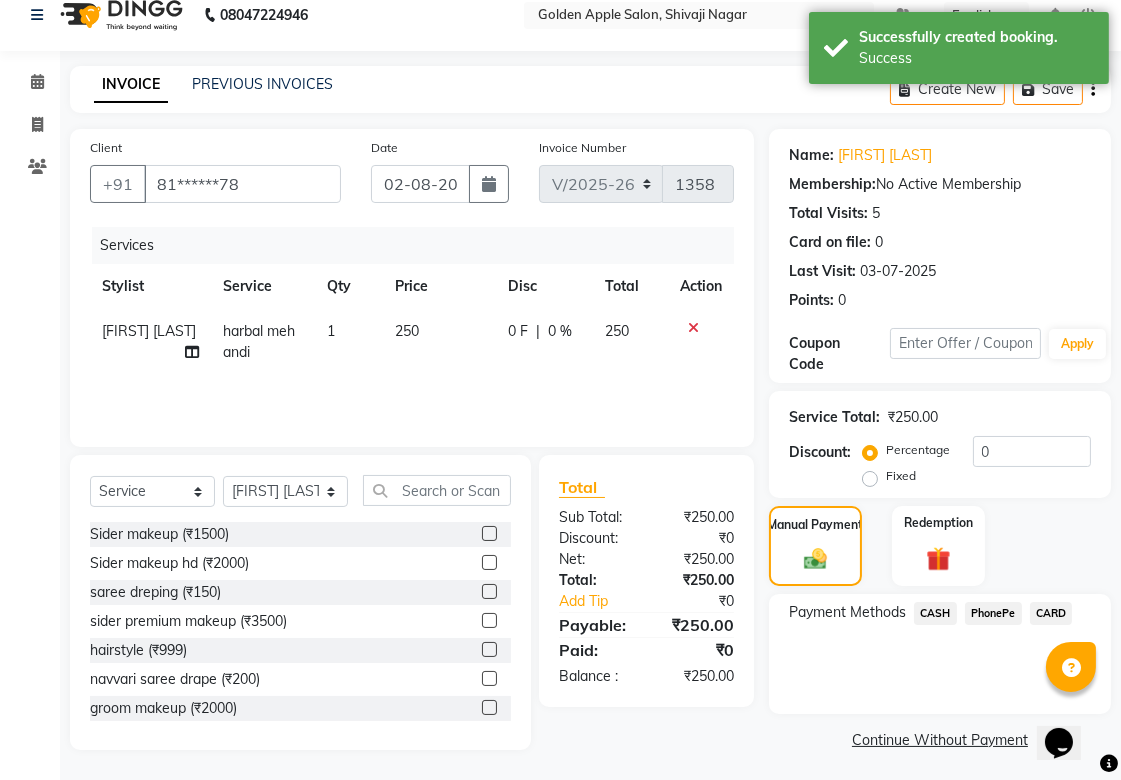 scroll, scrollTop: 25, scrollLeft: 0, axis: vertical 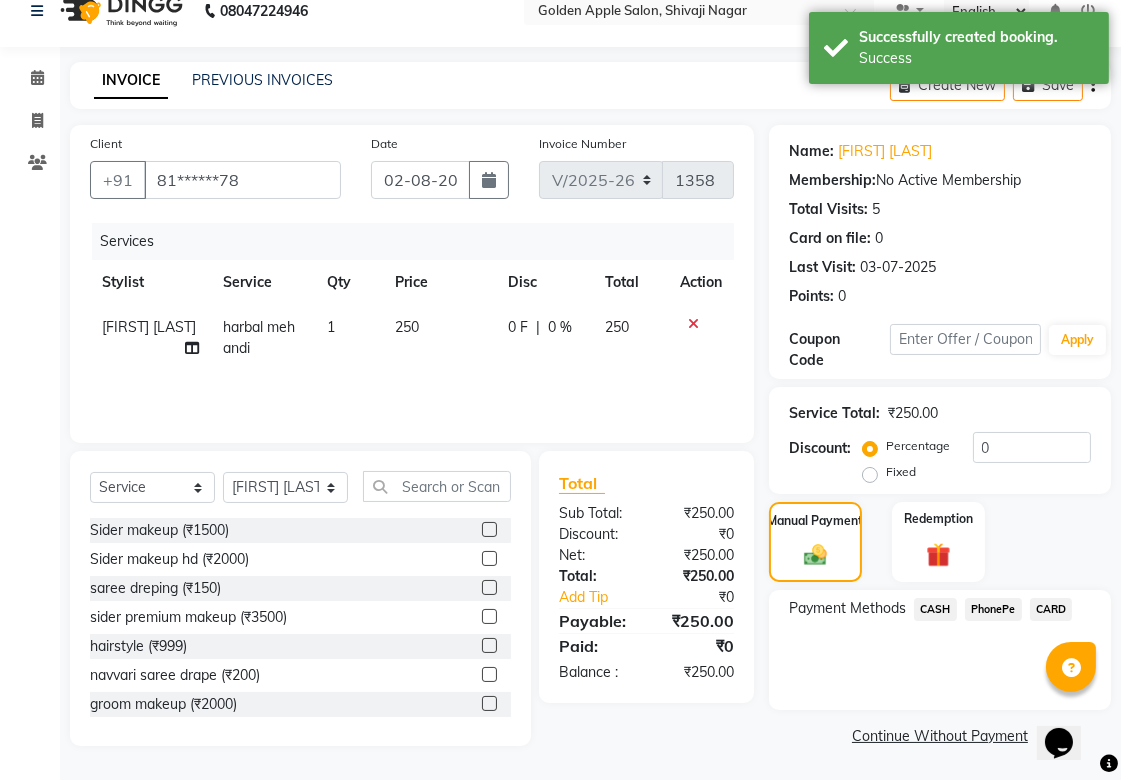 click on "PhonePe" 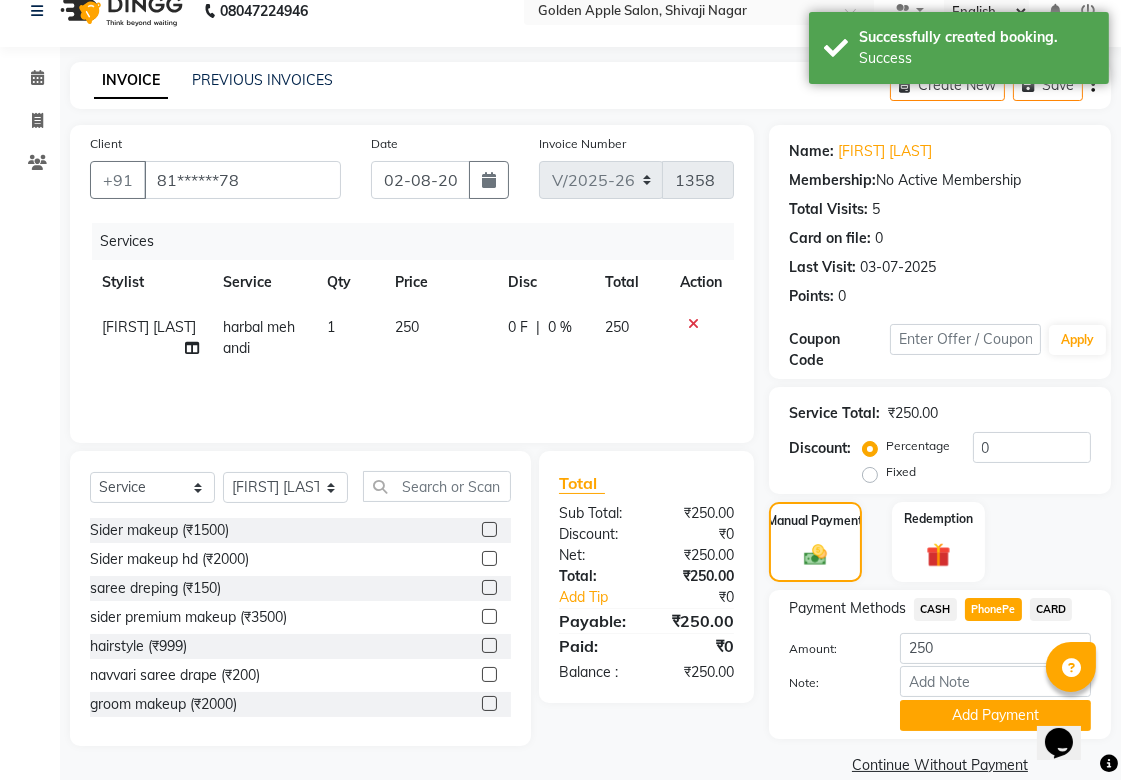 scroll, scrollTop: 55, scrollLeft: 0, axis: vertical 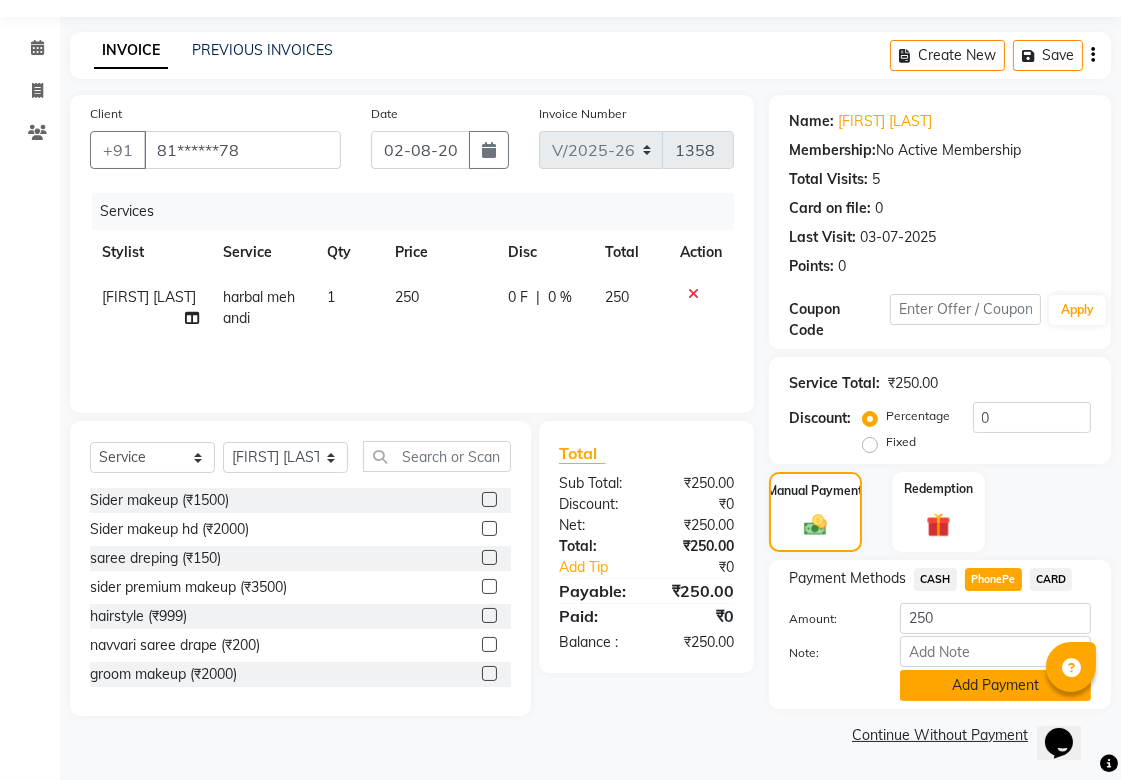 click on "Add Payment" 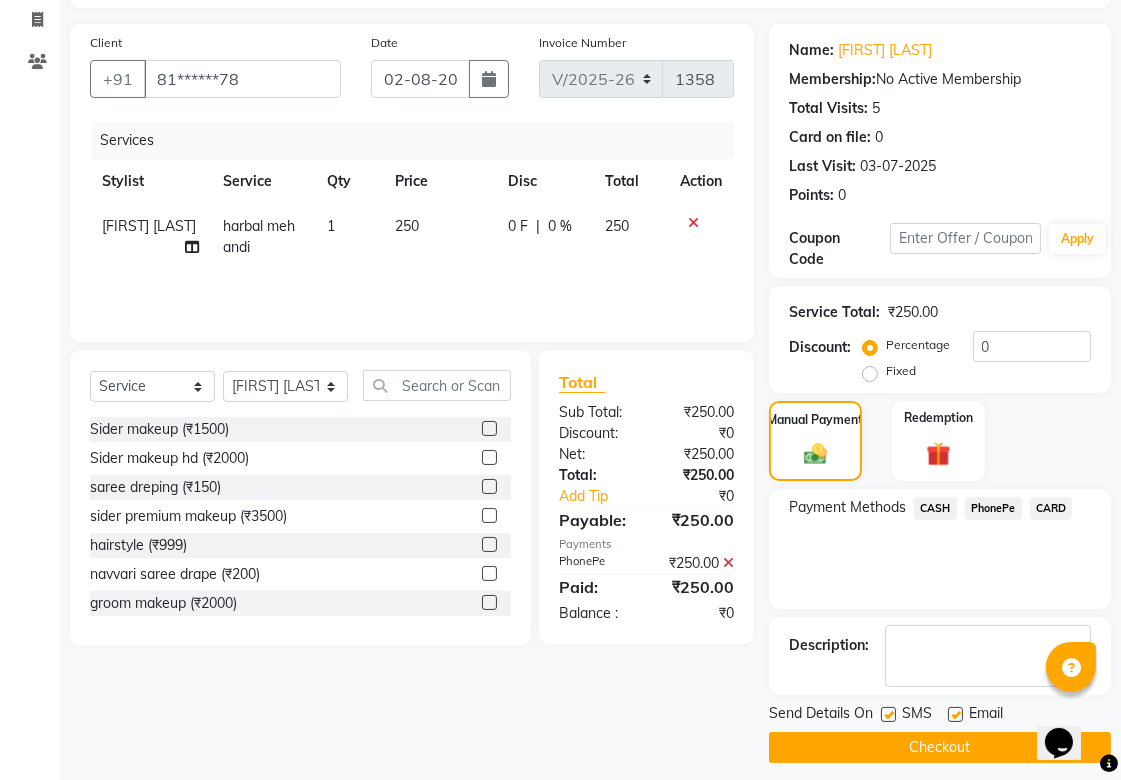 scroll, scrollTop: 138, scrollLeft: 0, axis: vertical 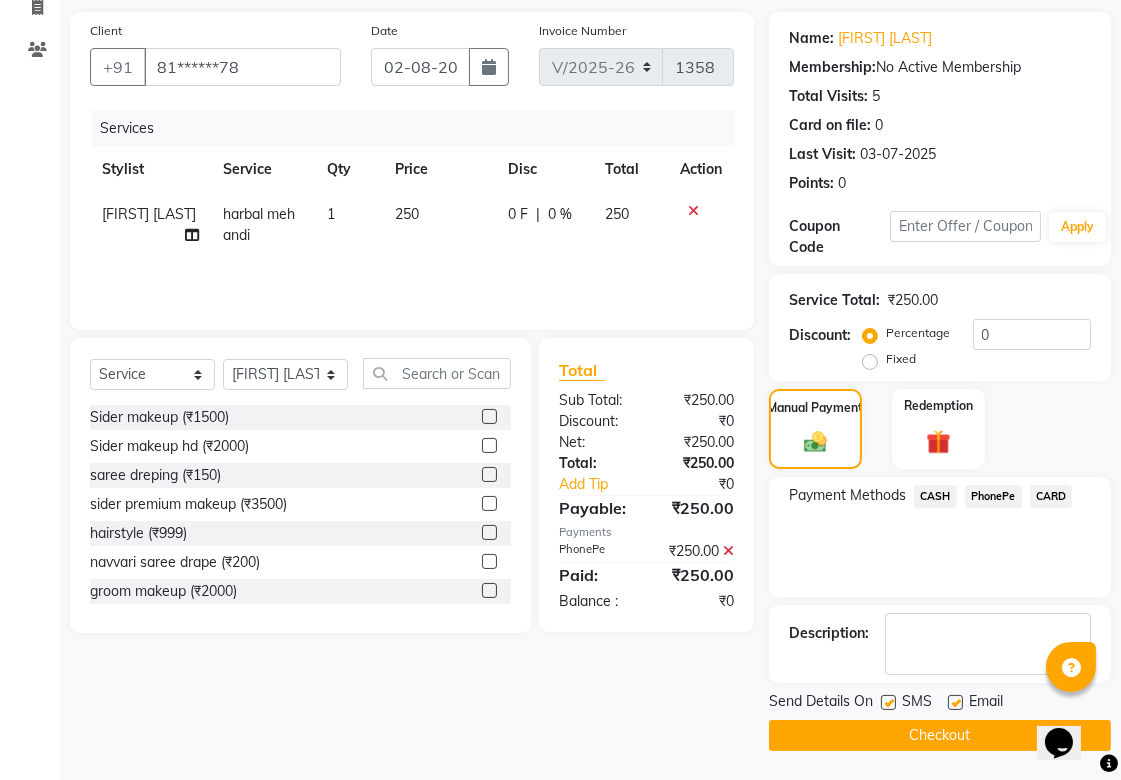 click on "Checkout" 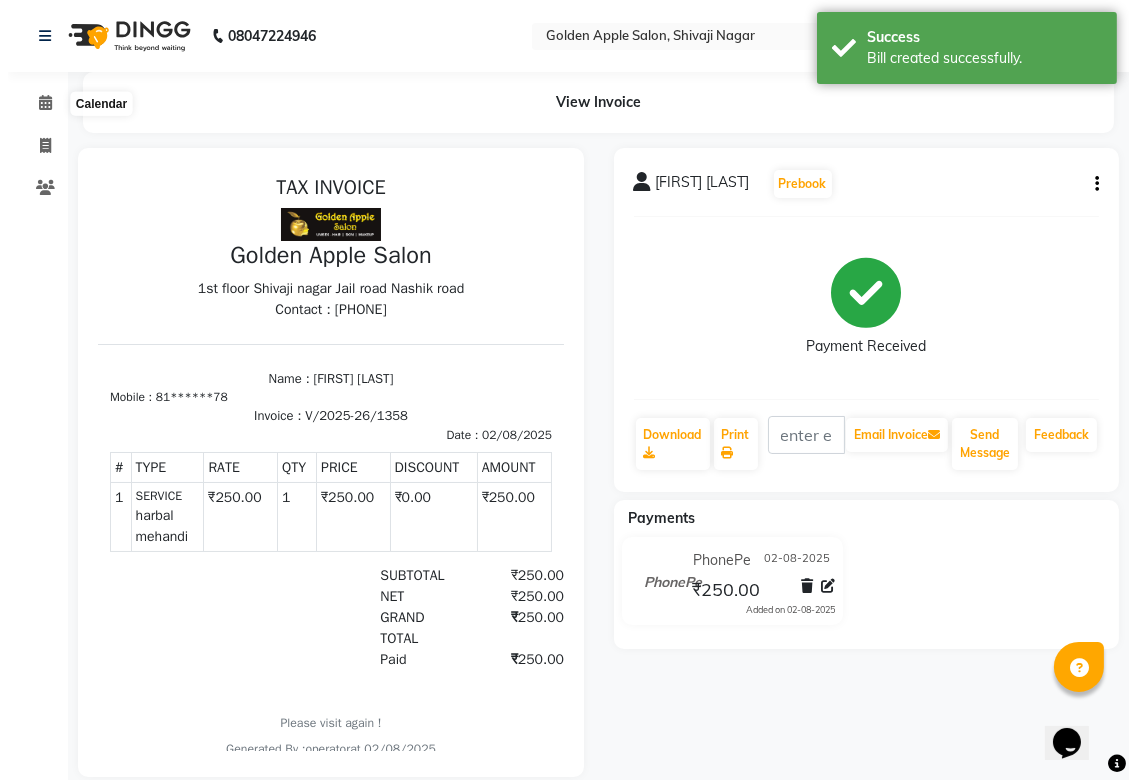 scroll, scrollTop: 0, scrollLeft: 0, axis: both 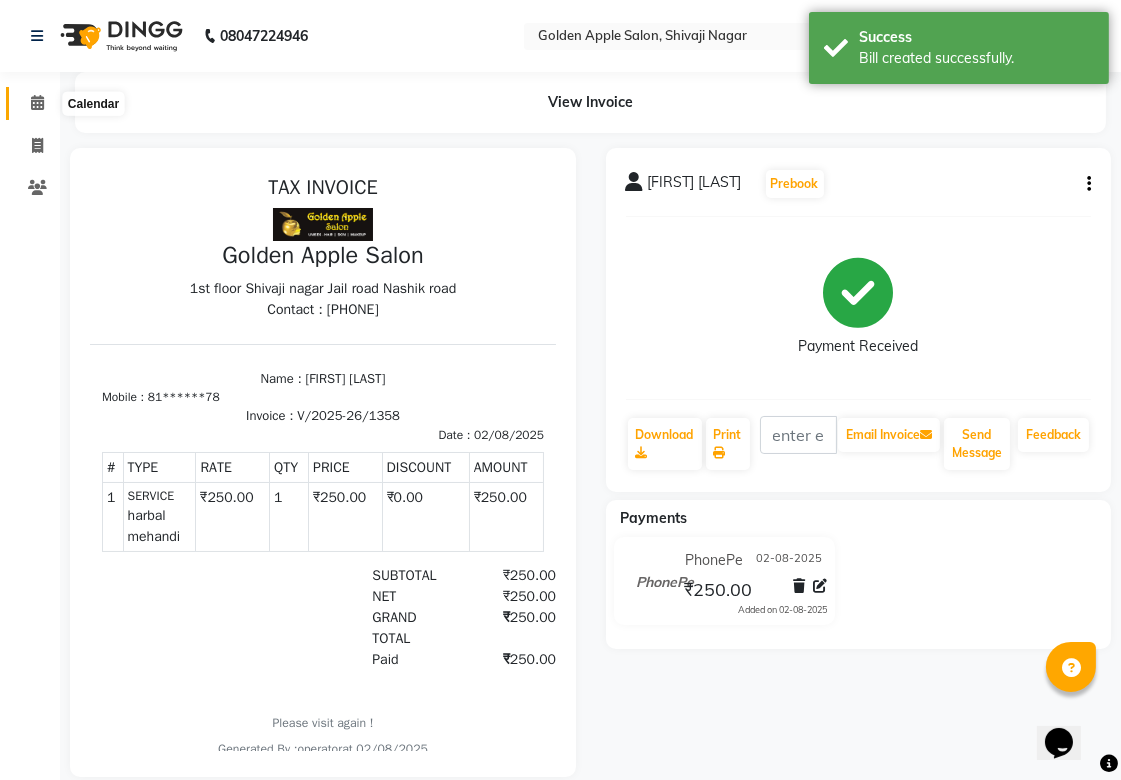 click 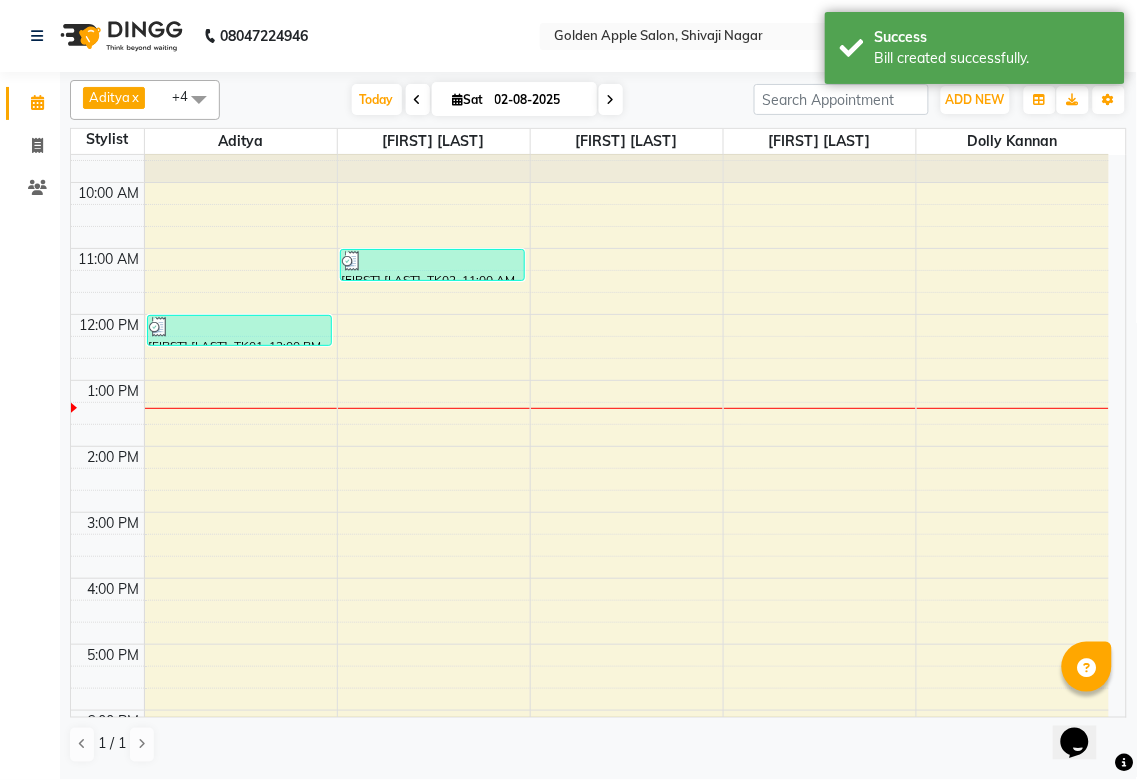scroll, scrollTop: 0, scrollLeft: 0, axis: both 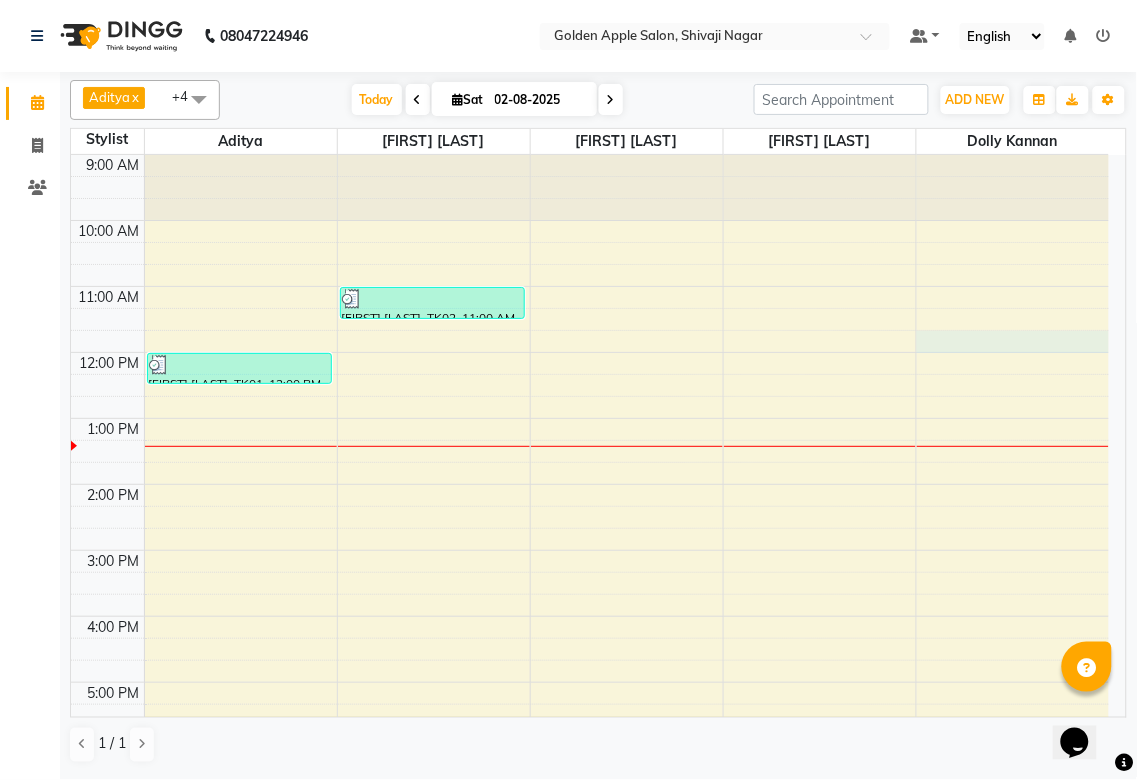 click on "9:00 AM 10:00 AM 11:00 AM 12:00 PM 1:00 PM 2:00 PM 3:00 PM 4:00 PM 5:00 PM 6:00 PM 7:00 PM 8:00 PM 9:00 PM     [FIRST] [LAST], TK01, 12:00 PM-12:29 PM, Mens Hair Cut     [FIRST] [LAST], TK02, 11:00 AM-11:30 AM, harbal mehandi" at bounding box center [590, 583] 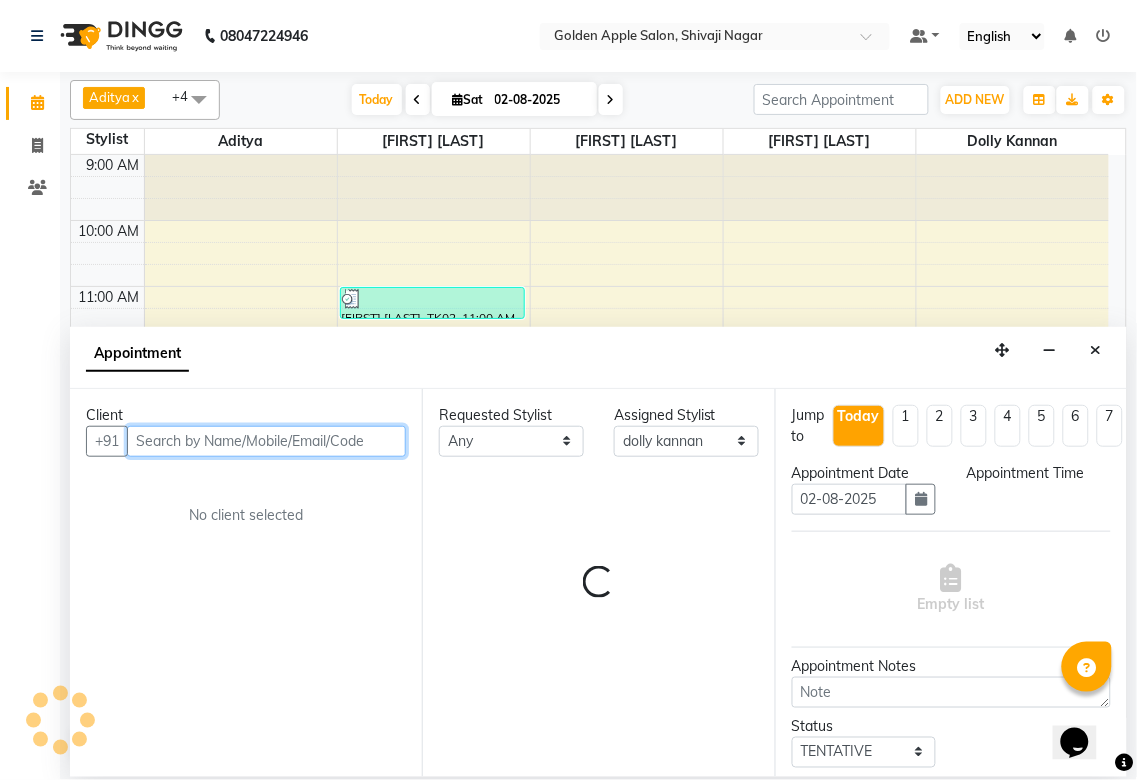 select on "705" 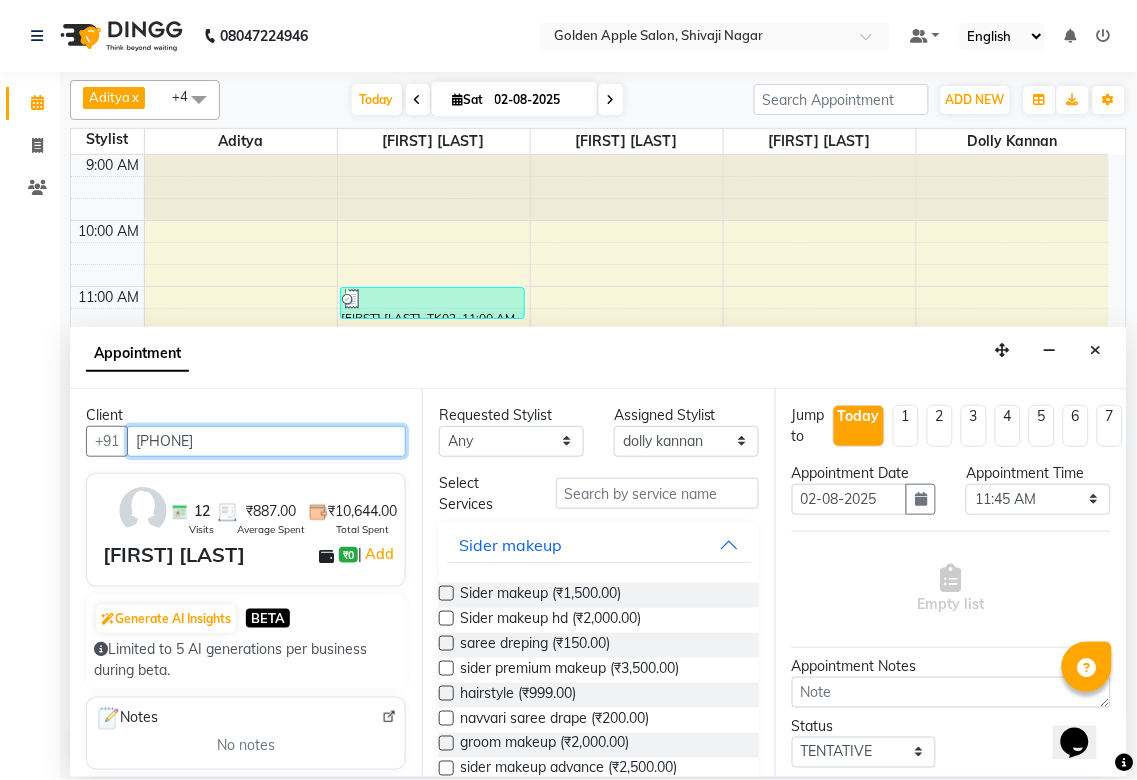 type on "[PHONE]" 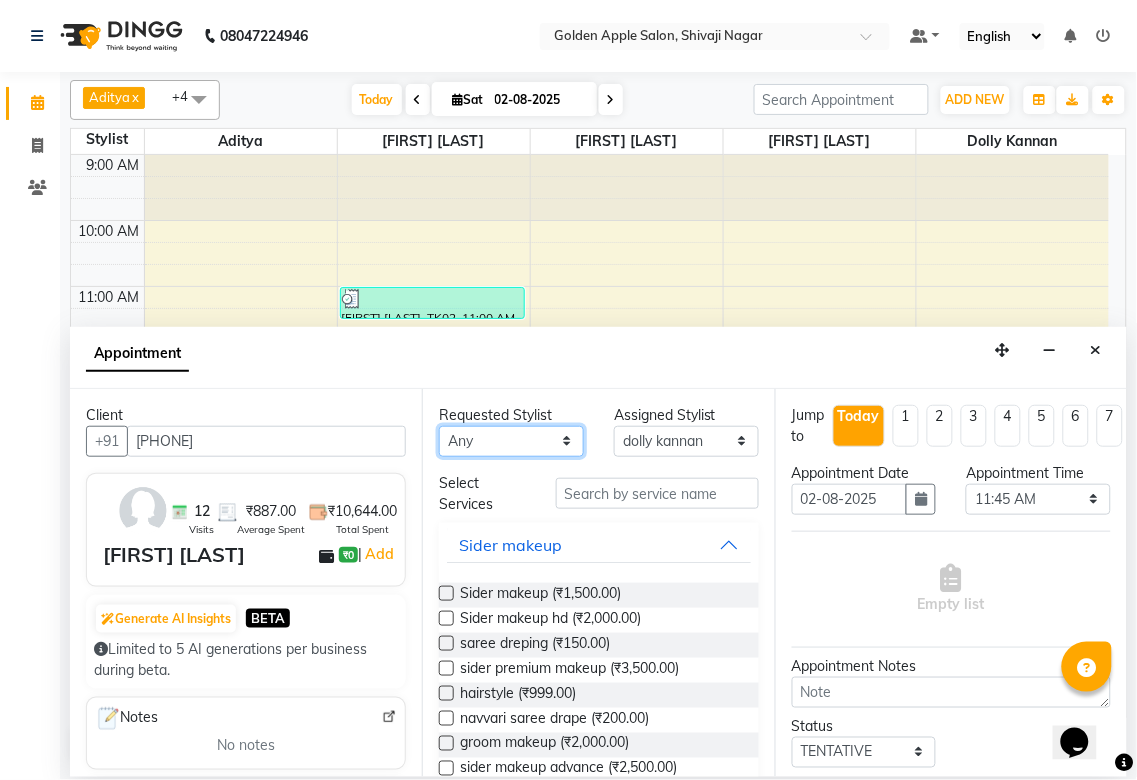 click on "Any Aditya Anjali  BAHIWAL Aparana Satarrdekar ashwini jopale dolly kannan  Harshika Hire operator vijay ahire" at bounding box center [511, 441] 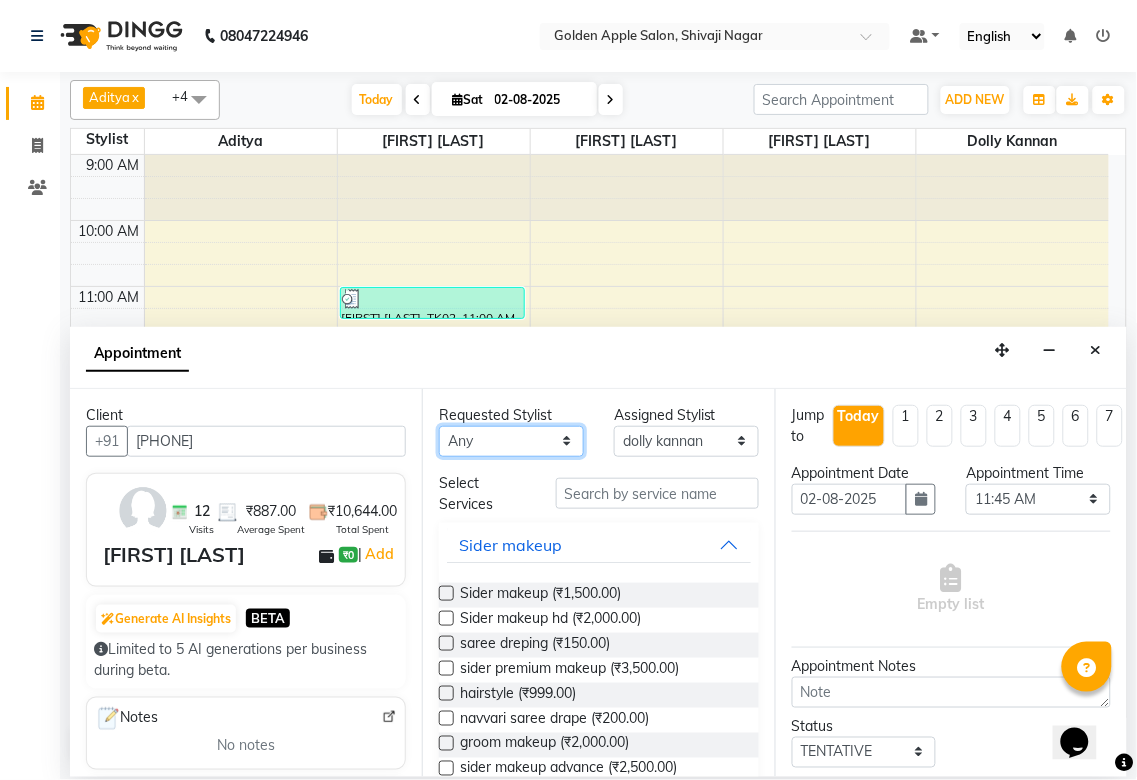 select on "87844" 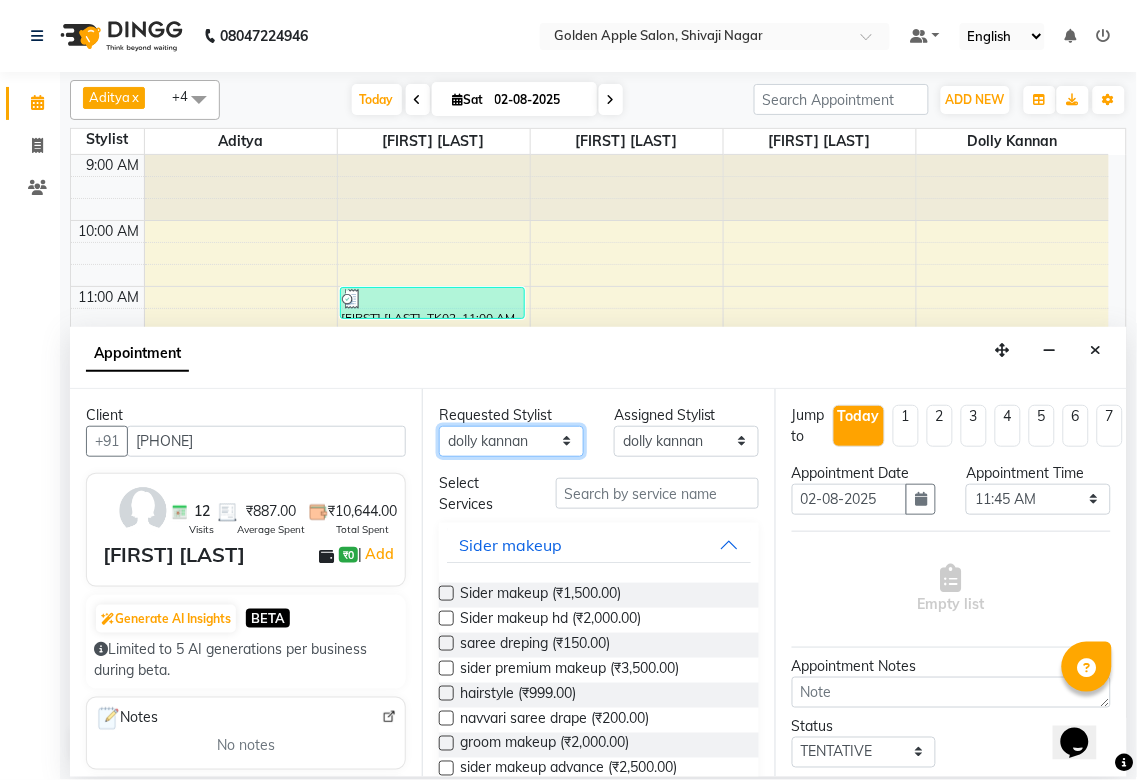 click on "Any Aditya Anjali  BAHIWAL Aparana Satarrdekar ashwini jopale dolly kannan  Harshika Hire operator vijay ahire" at bounding box center (511, 441) 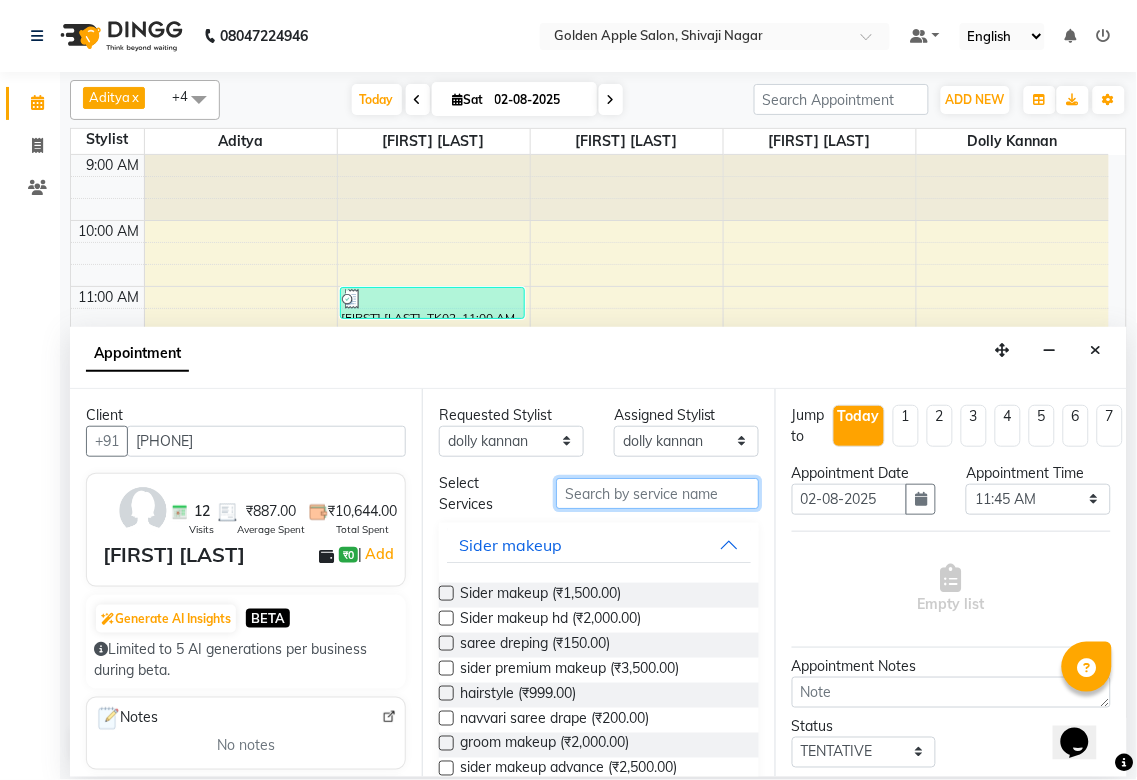 click at bounding box center (657, 493) 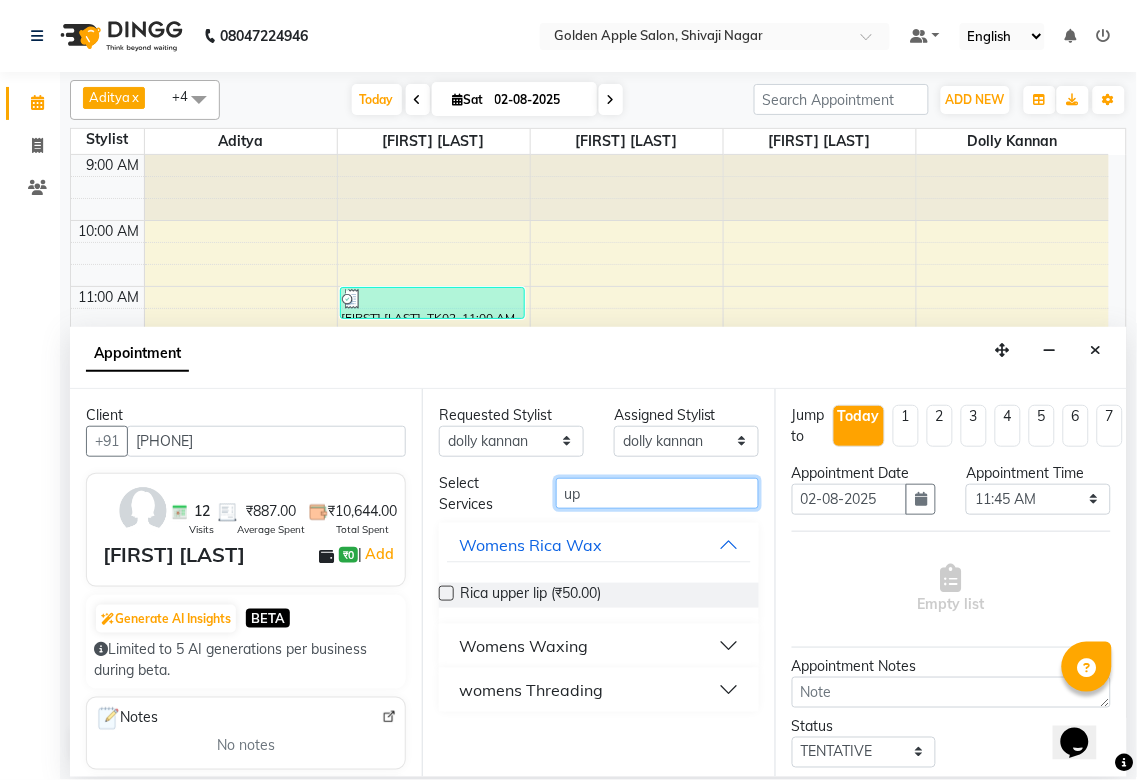 type on "u" 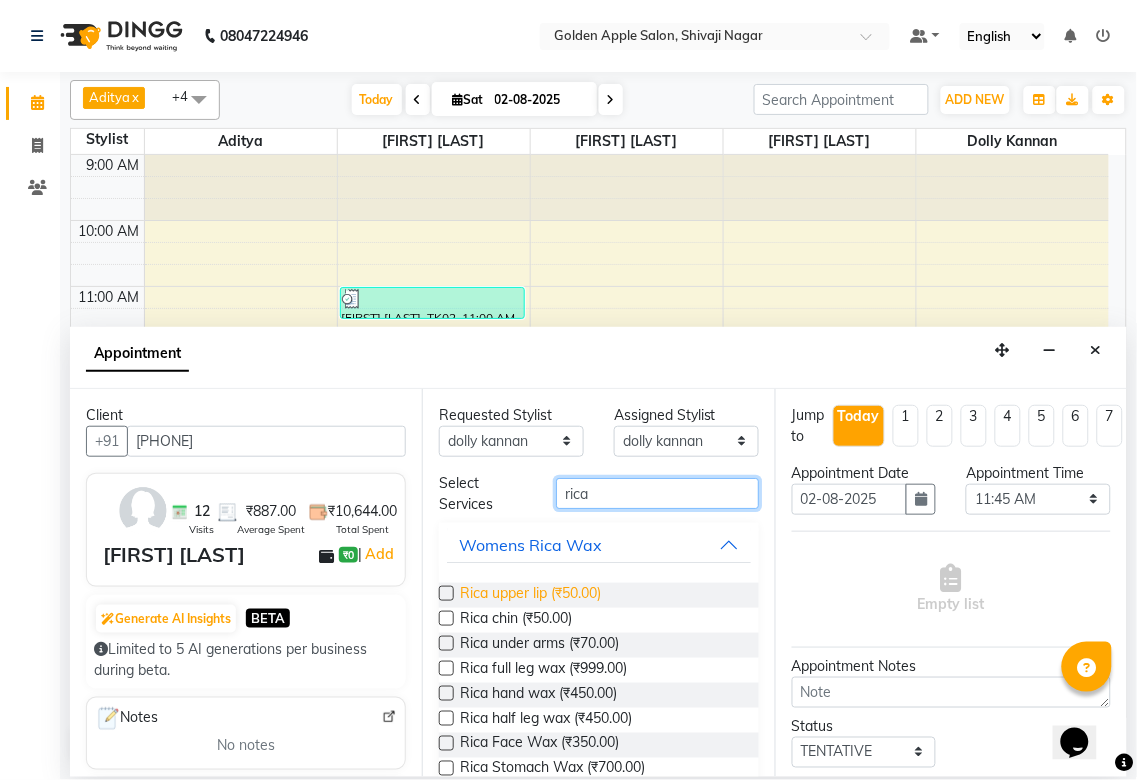 type on "rica" 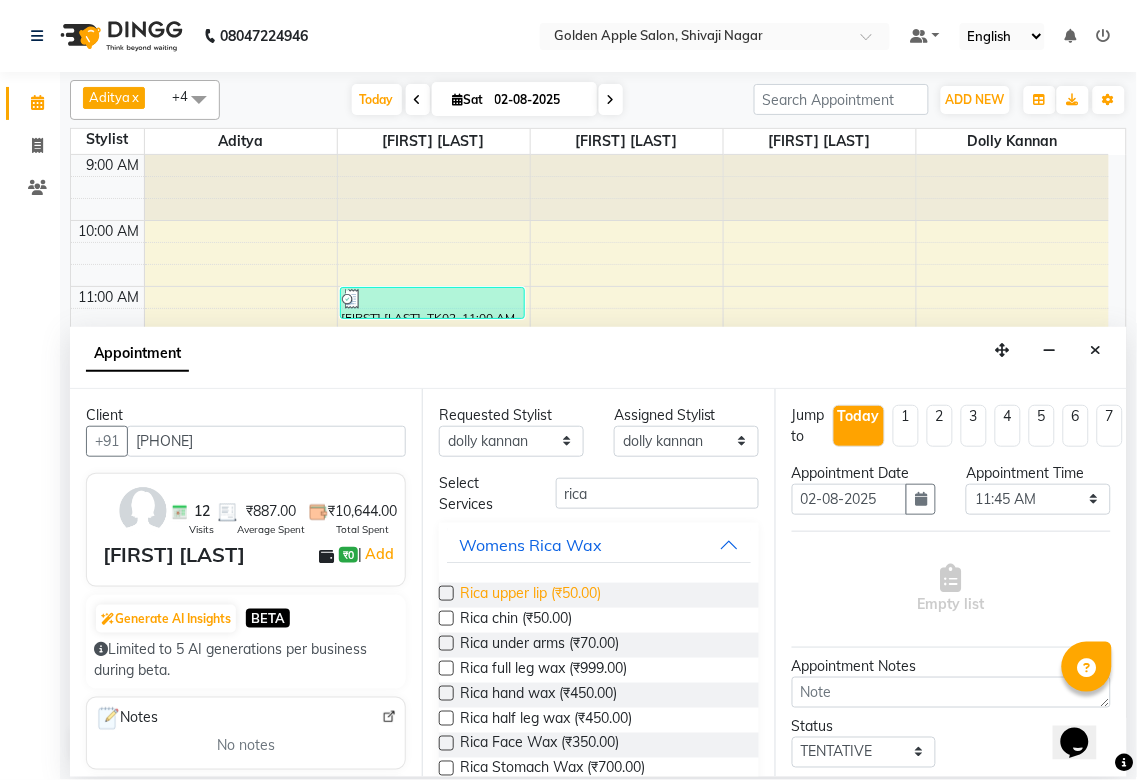 click on "Rica upper lip (₹50.00)" at bounding box center (530, 595) 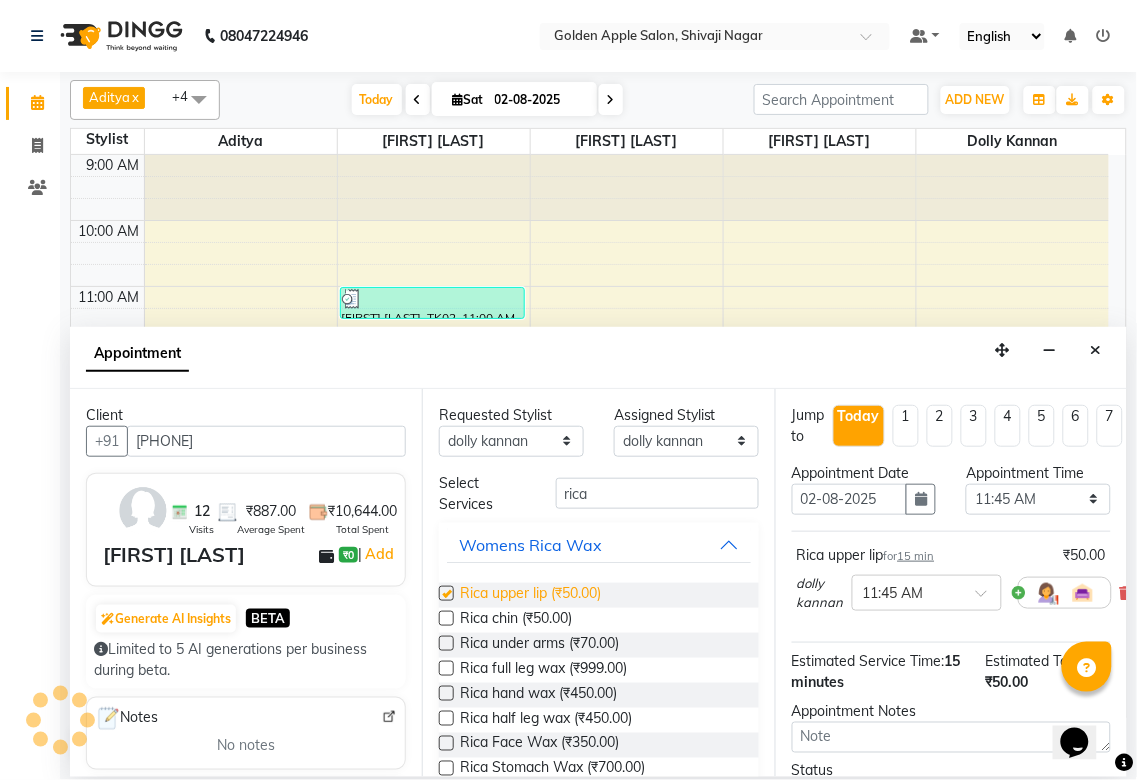 checkbox on "false" 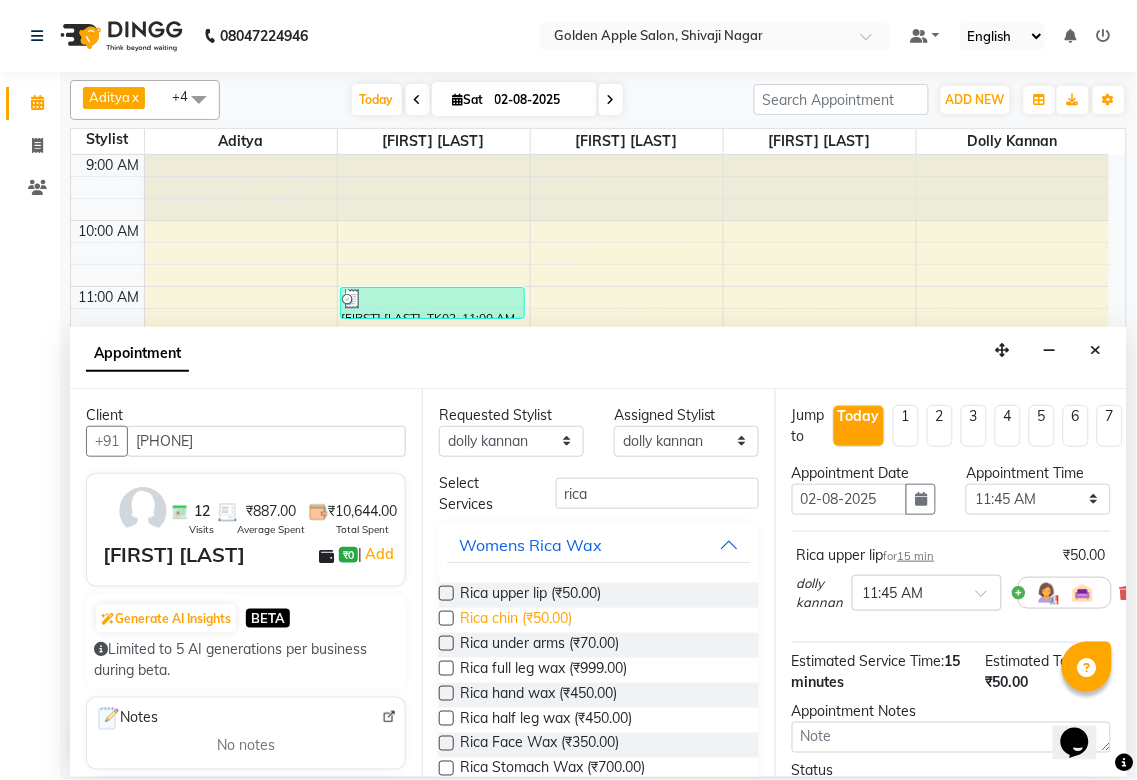 click on "Rica chin (₹50.00)" at bounding box center (516, 620) 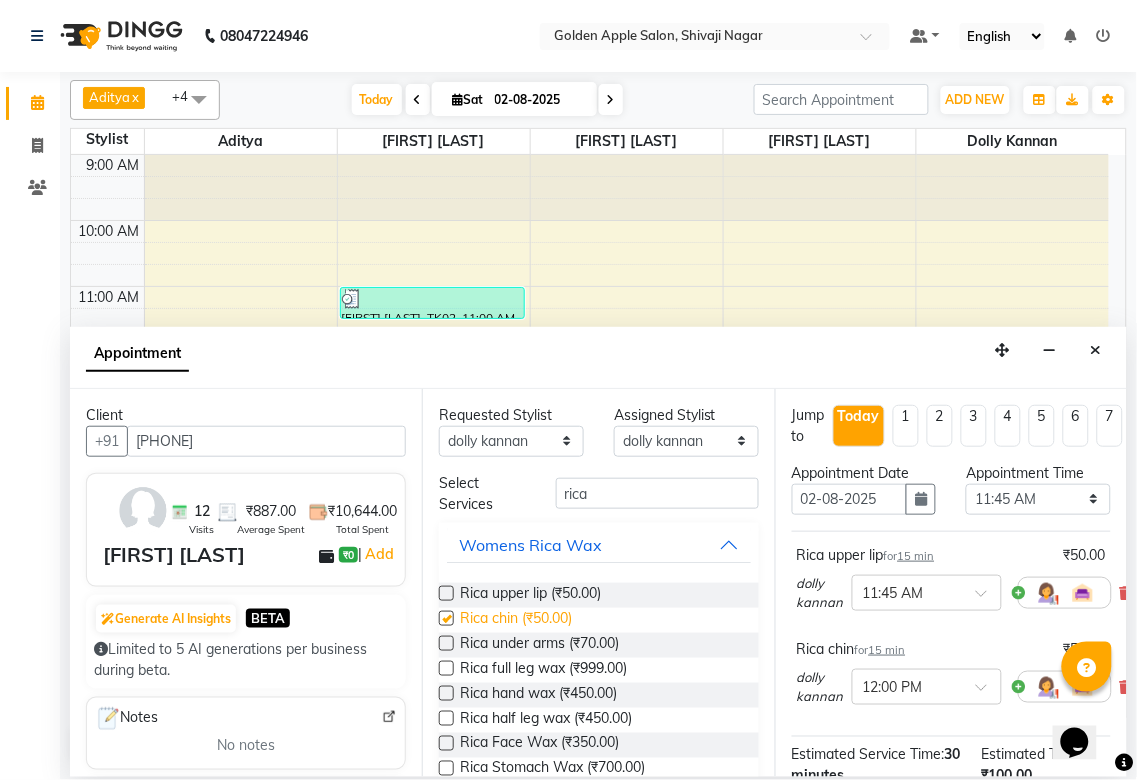 checkbox on "false" 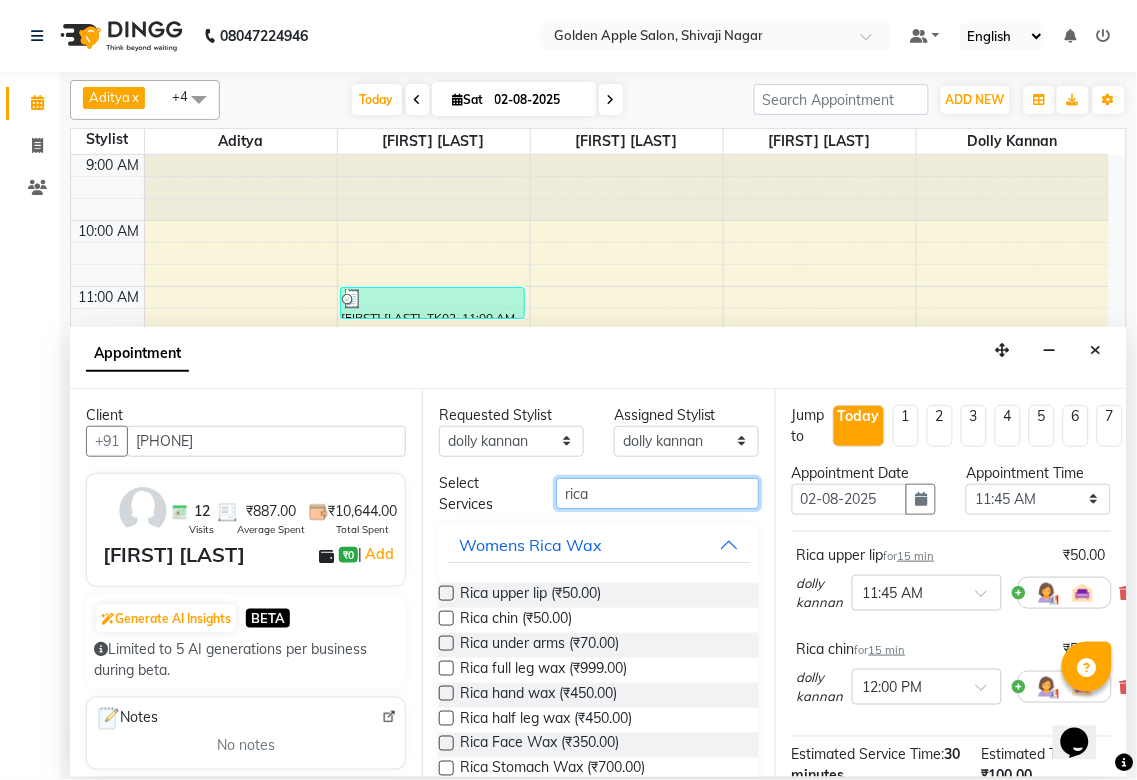 drag, startPoint x: 612, startPoint y: 492, endPoint x: 533, endPoint y: 498, distance: 79.22752 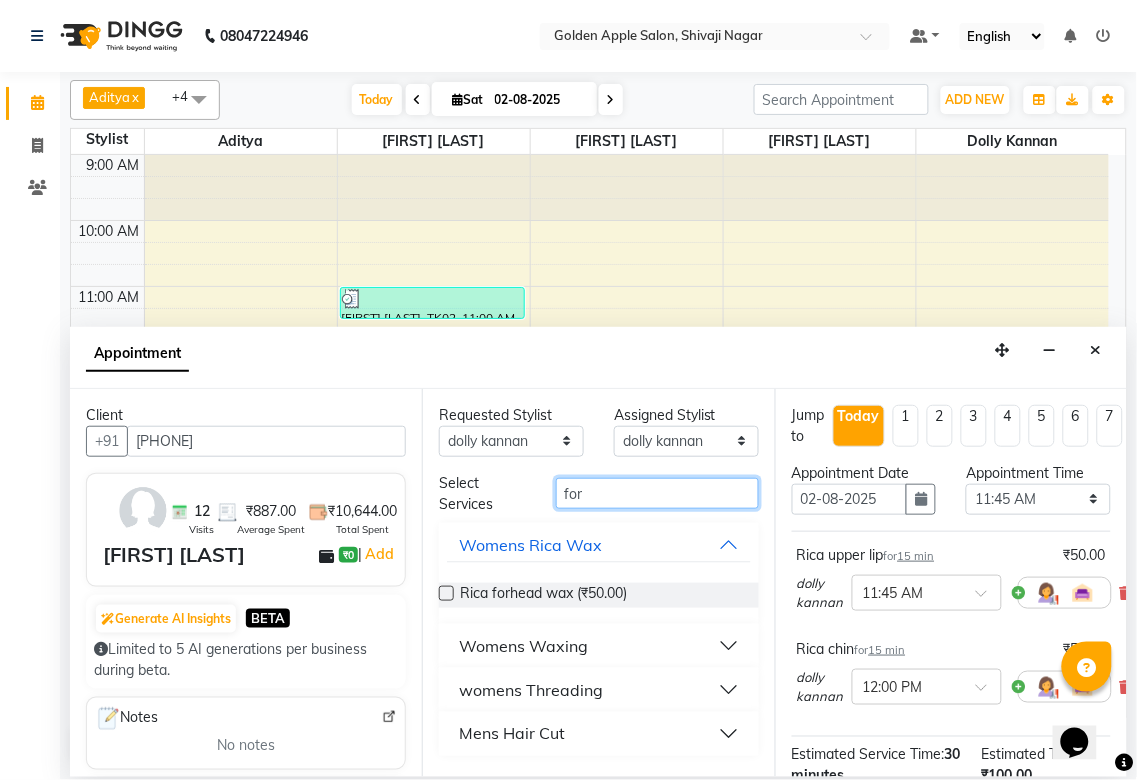 type on "for" 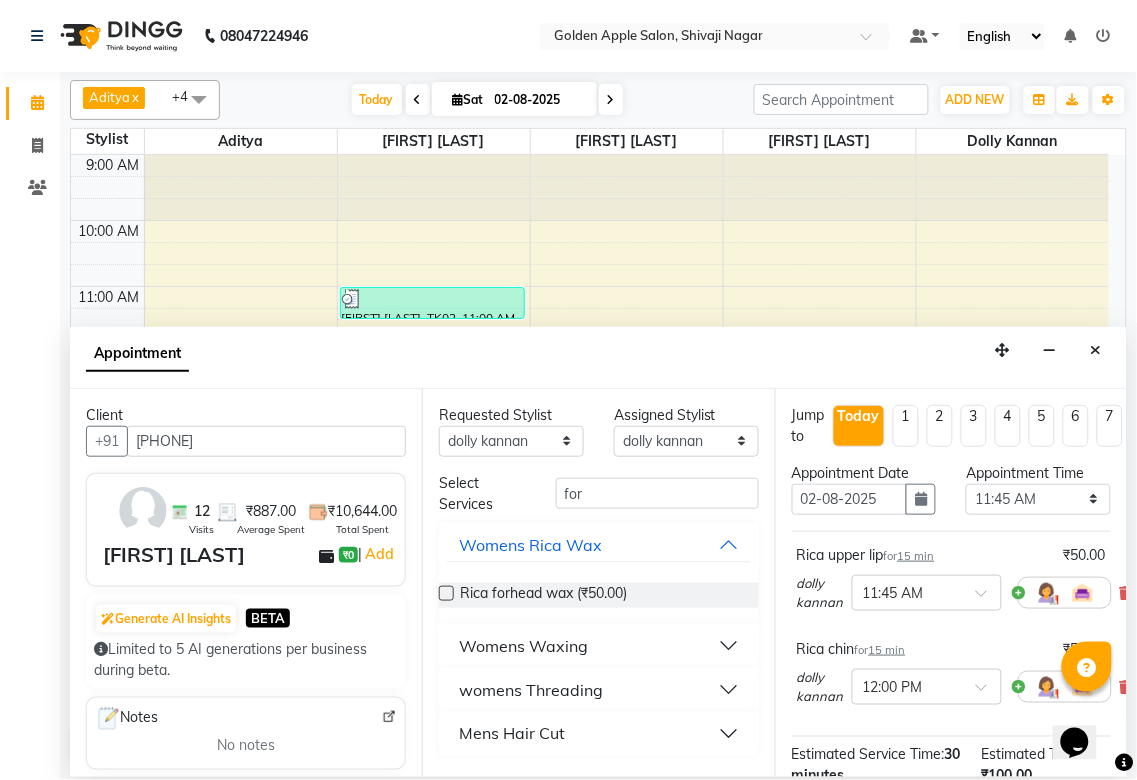 click on "womens Threading" at bounding box center [531, 690] 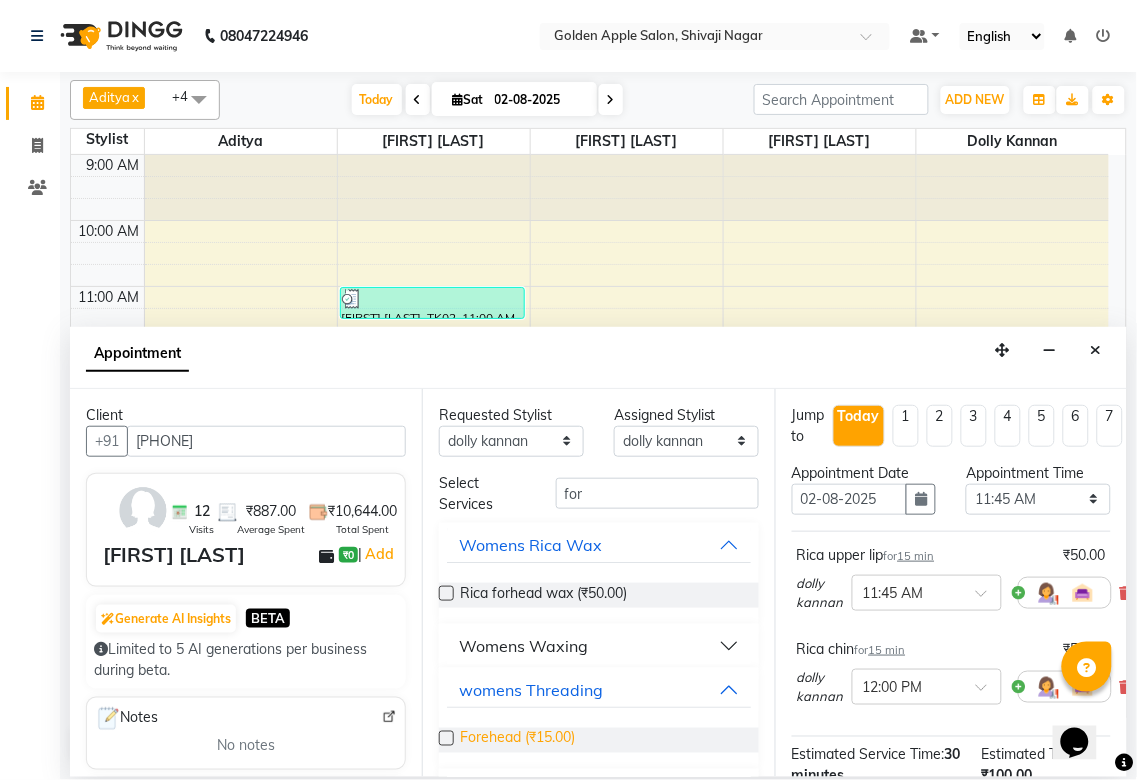 click on "Forehead (₹15.00)" at bounding box center (517, 740) 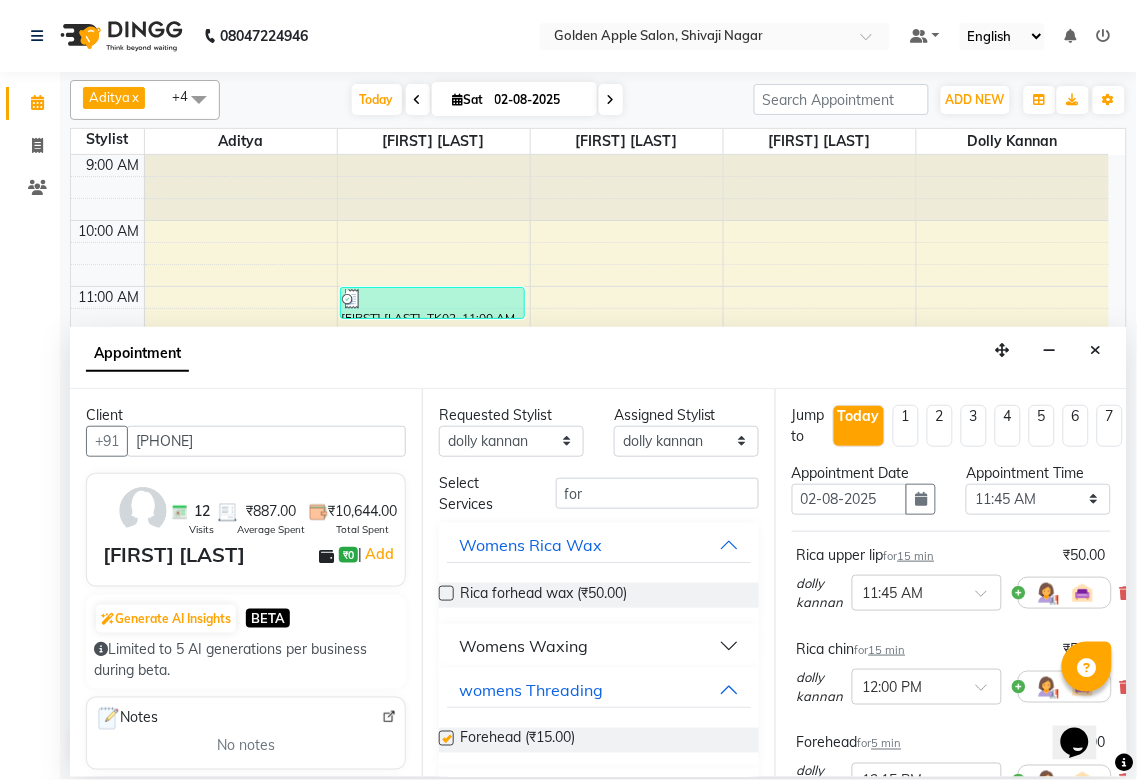 checkbox on "false" 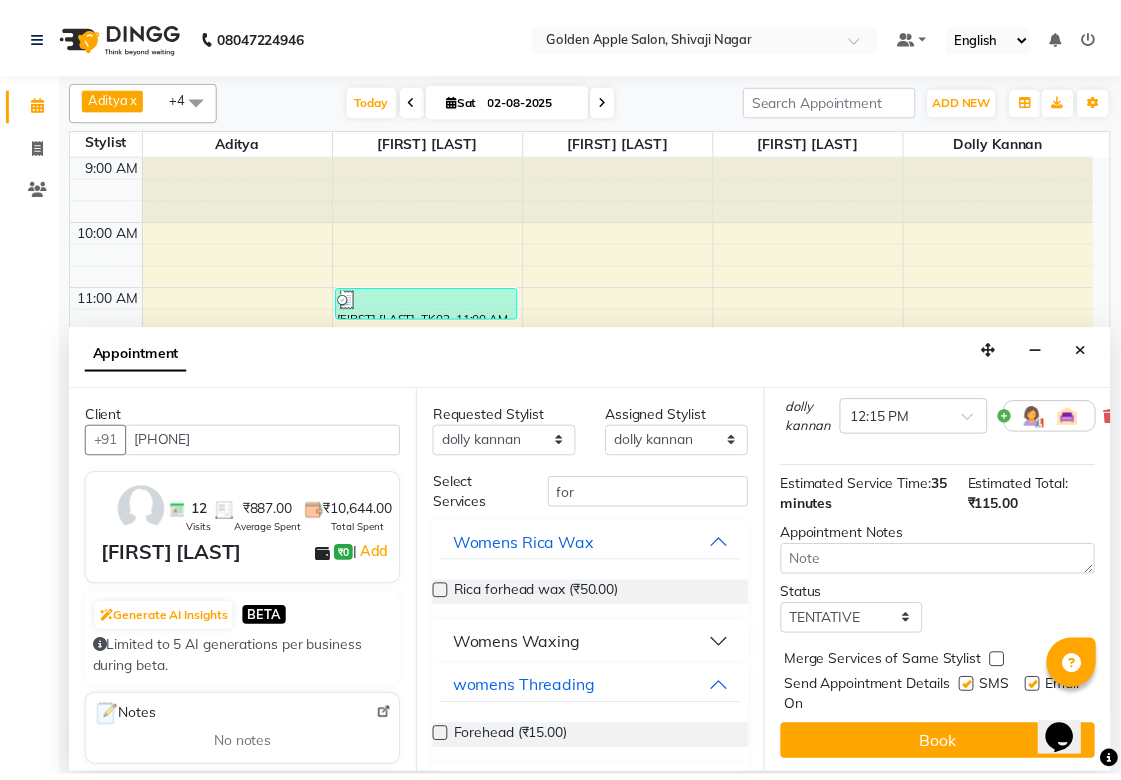 scroll, scrollTop: 384, scrollLeft: 0, axis: vertical 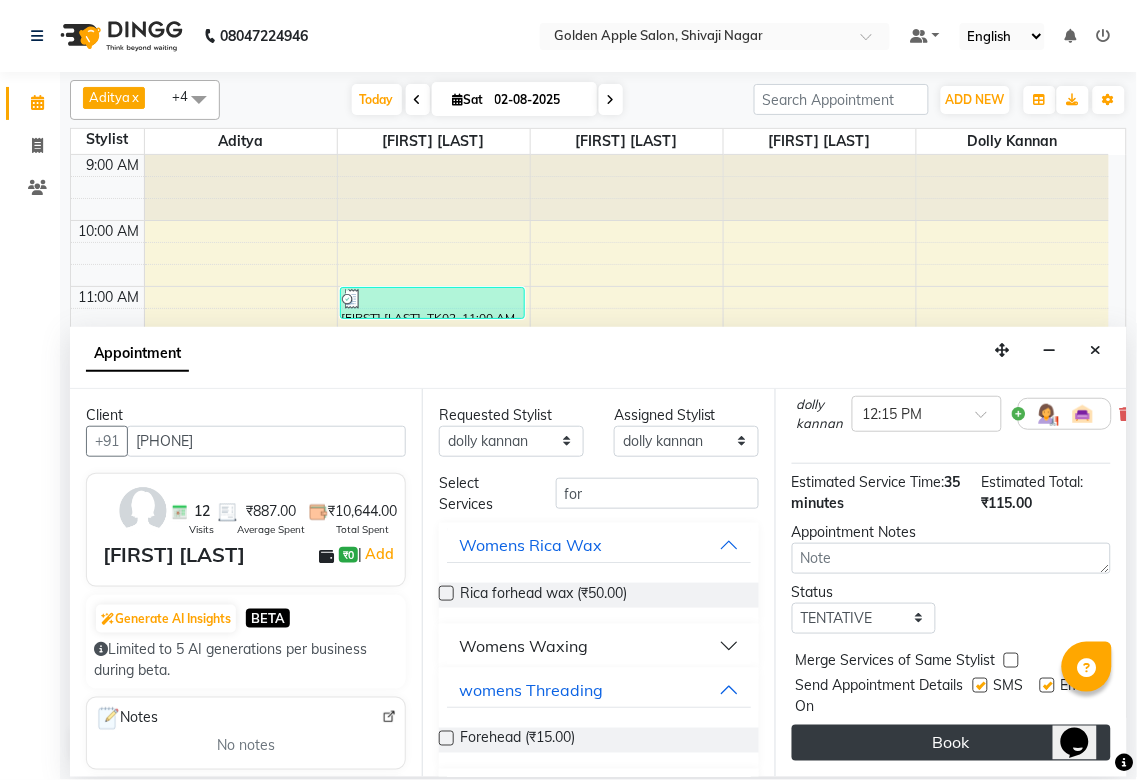 click on "Book" at bounding box center (951, 743) 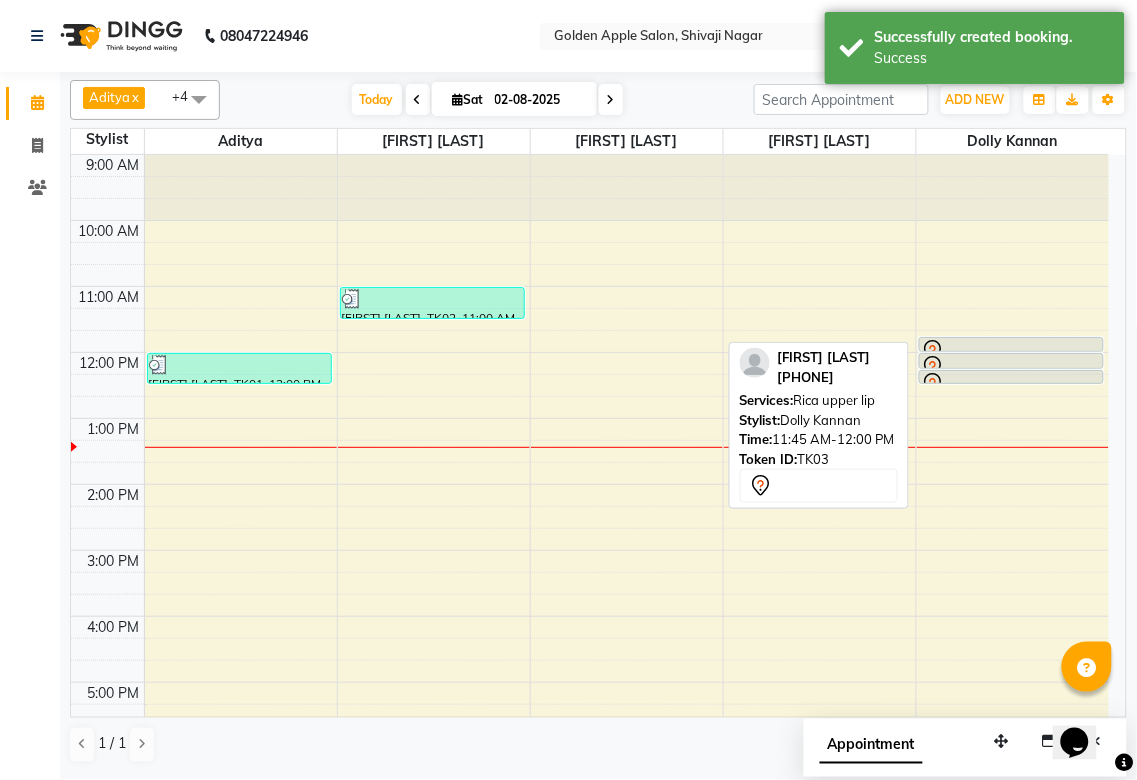 click at bounding box center (1012, 351) 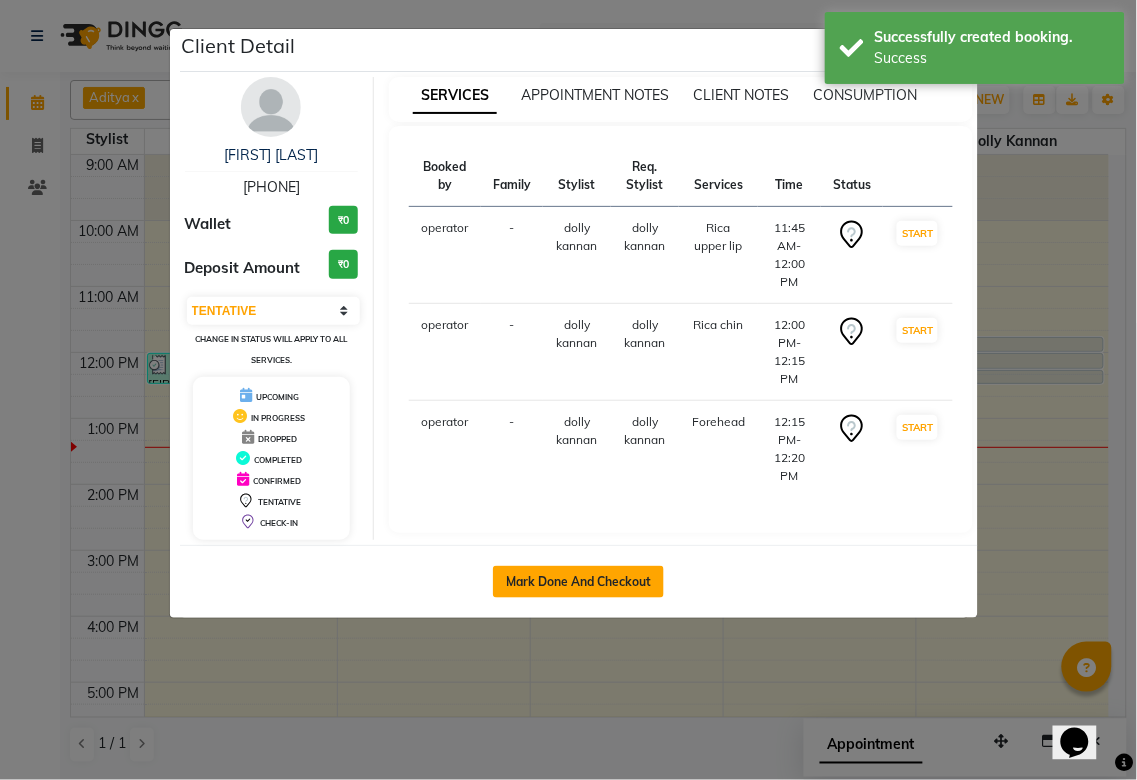 click on "Mark Done And Checkout" 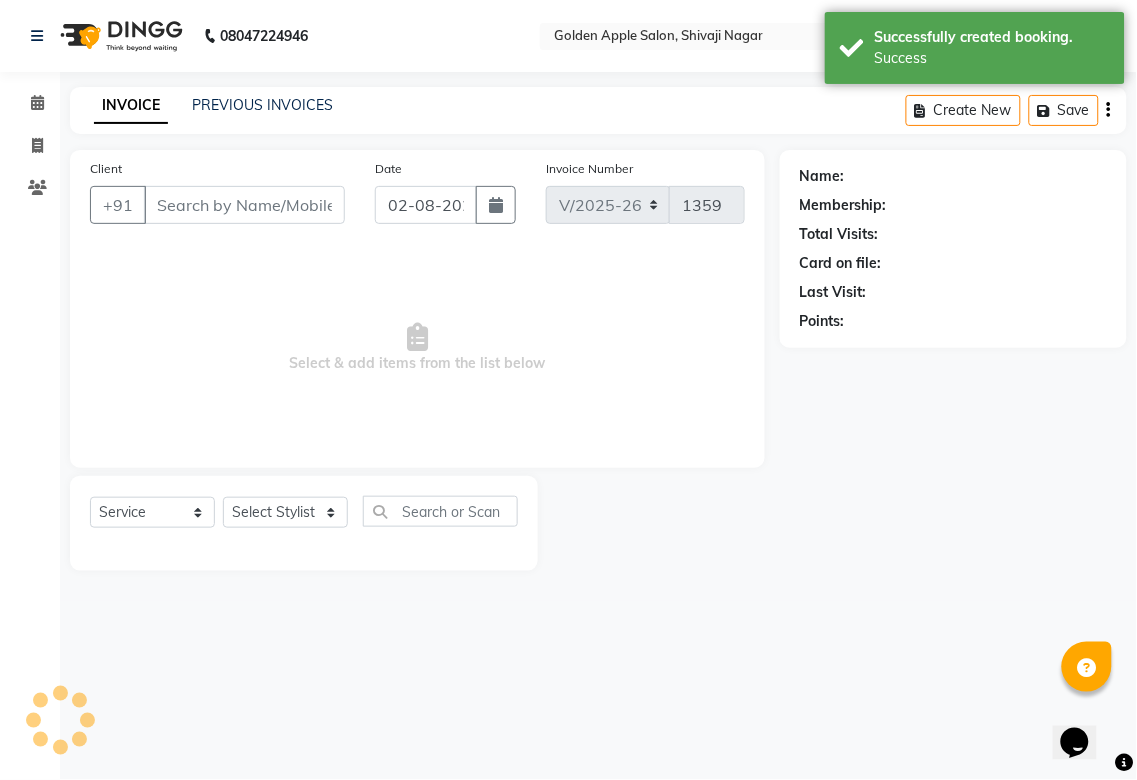 type on "[PHONE]" 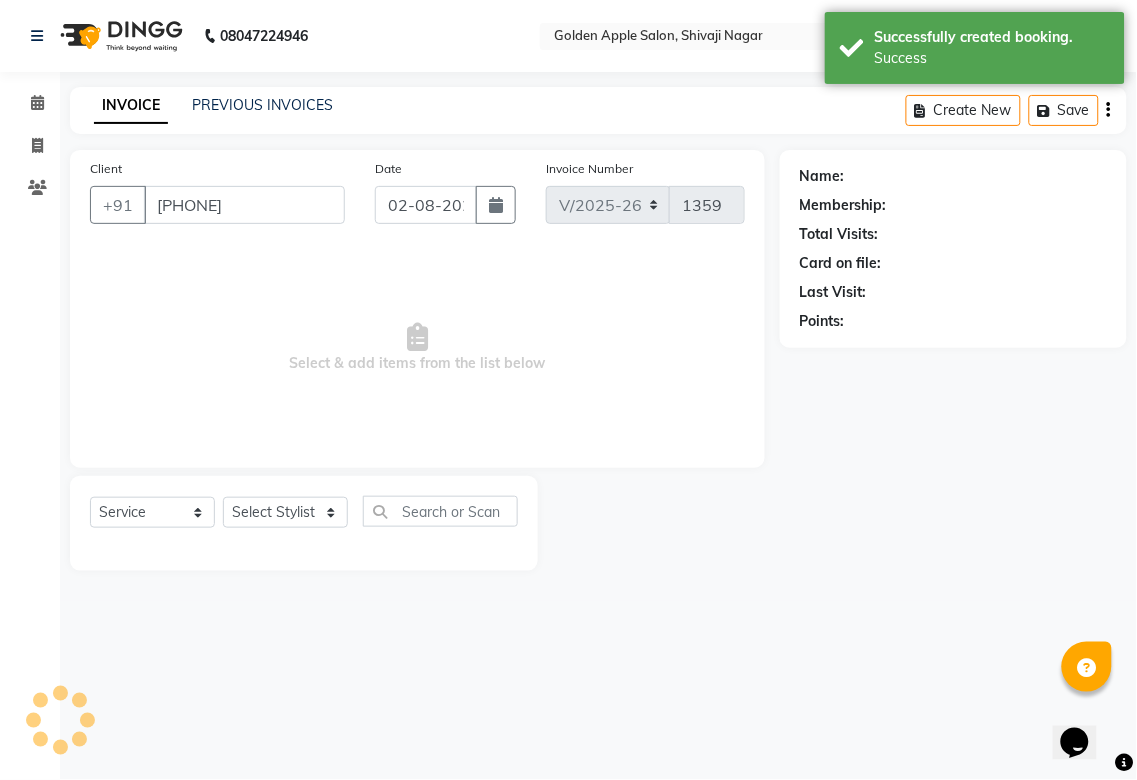 select on "87844" 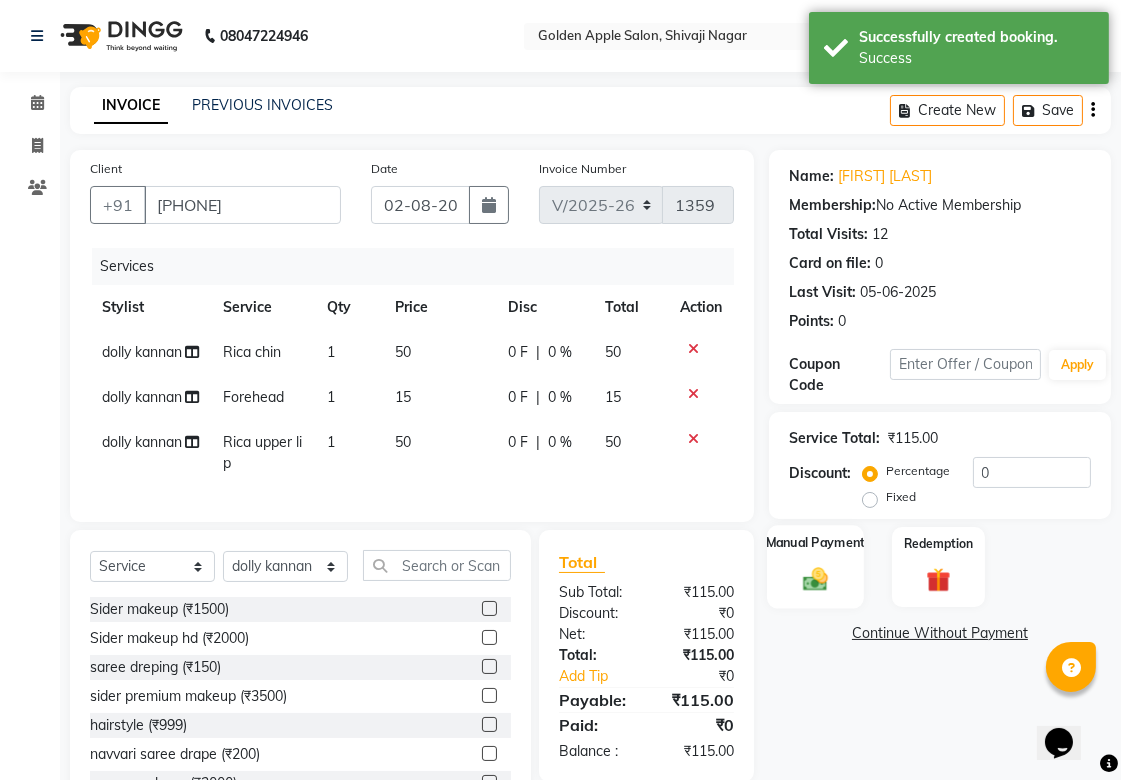 click on "Manual Payment" 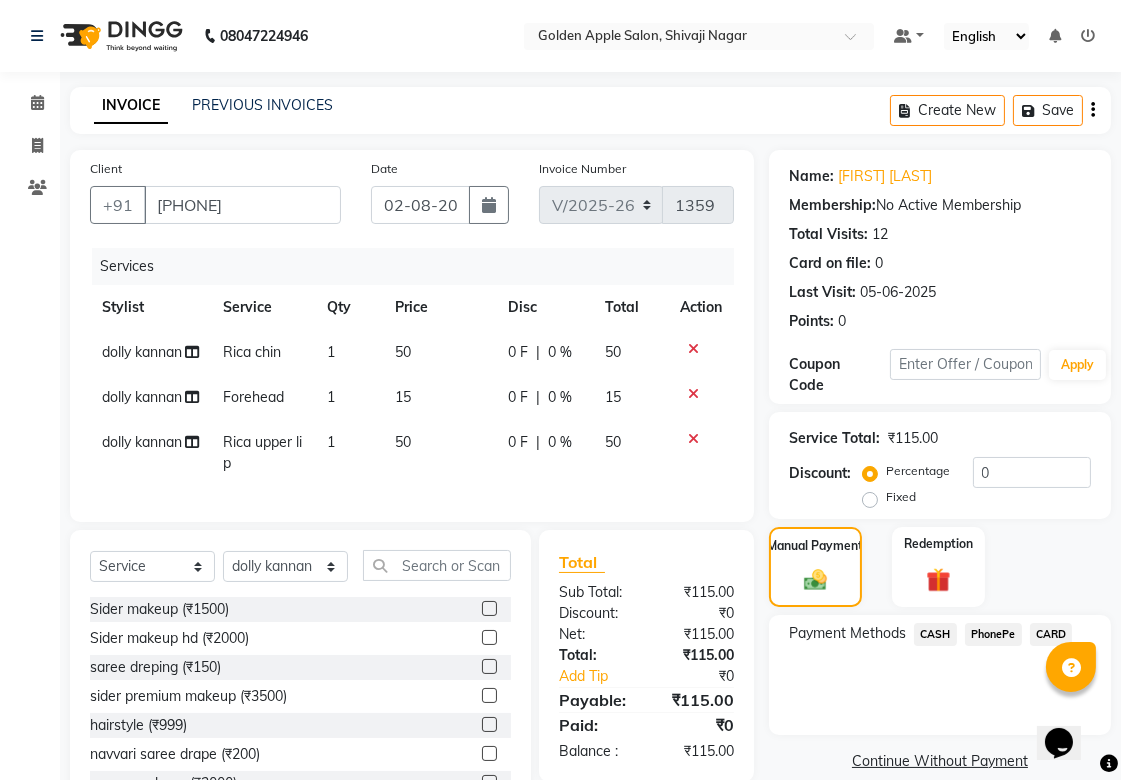 click on "PhonePe" 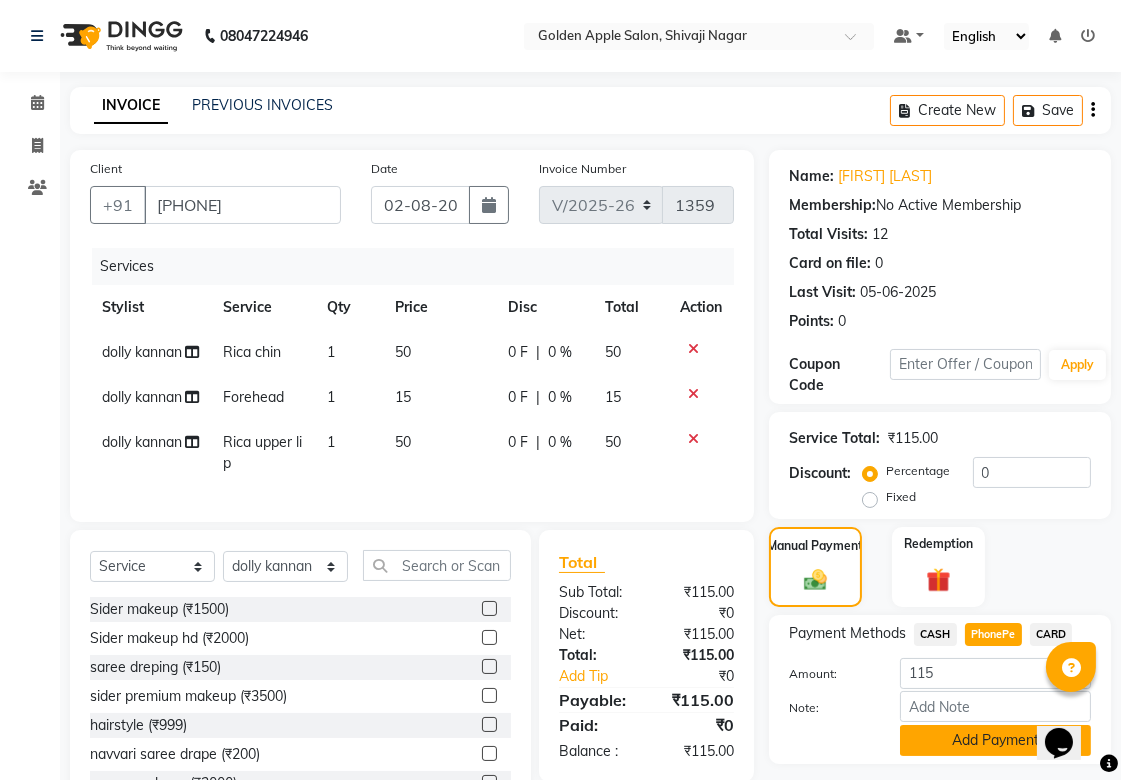 scroll, scrollTop: 92, scrollLeft: 0, axis: vertical 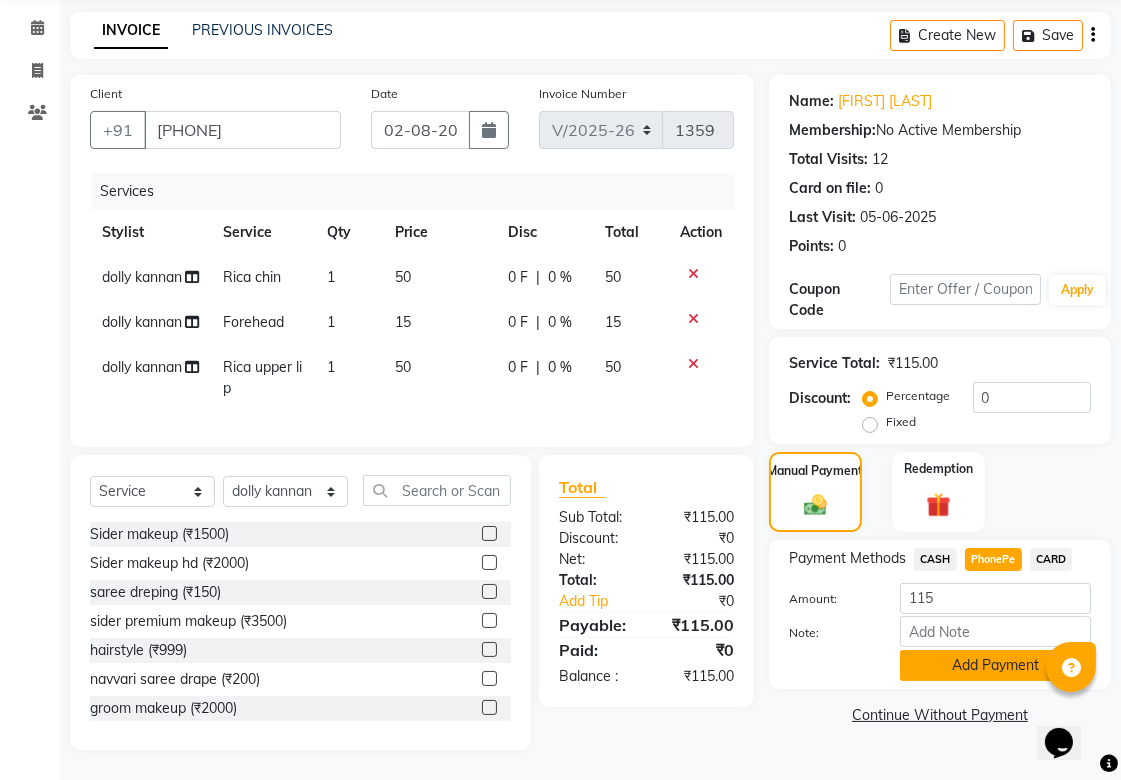 click on "Add Payment" 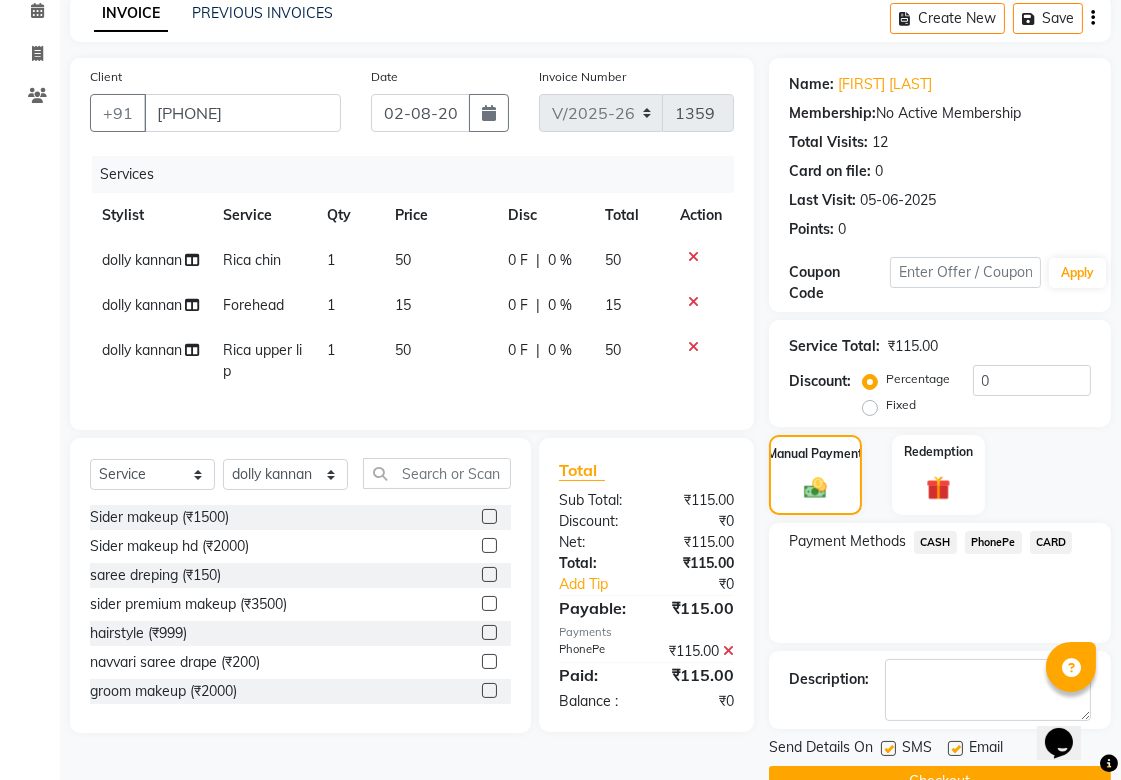 scroll, scrollTop: 138, scrollLeft: 0, axis: vertical 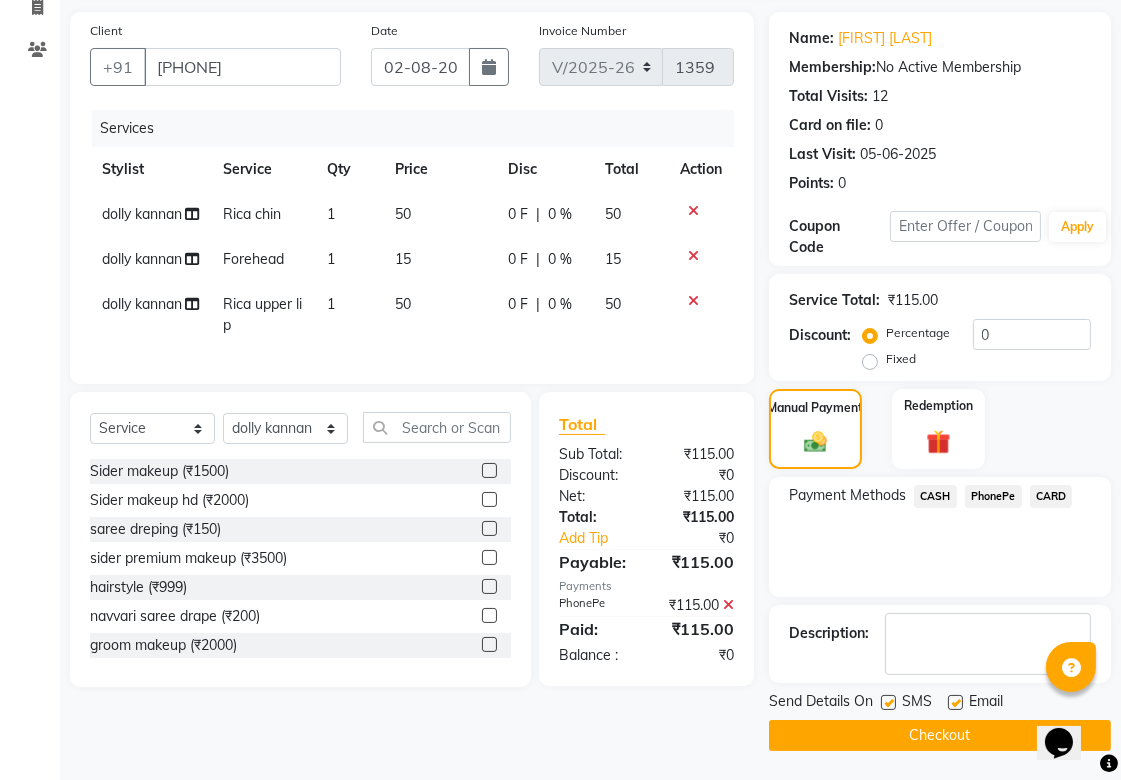 click on "Checkout" 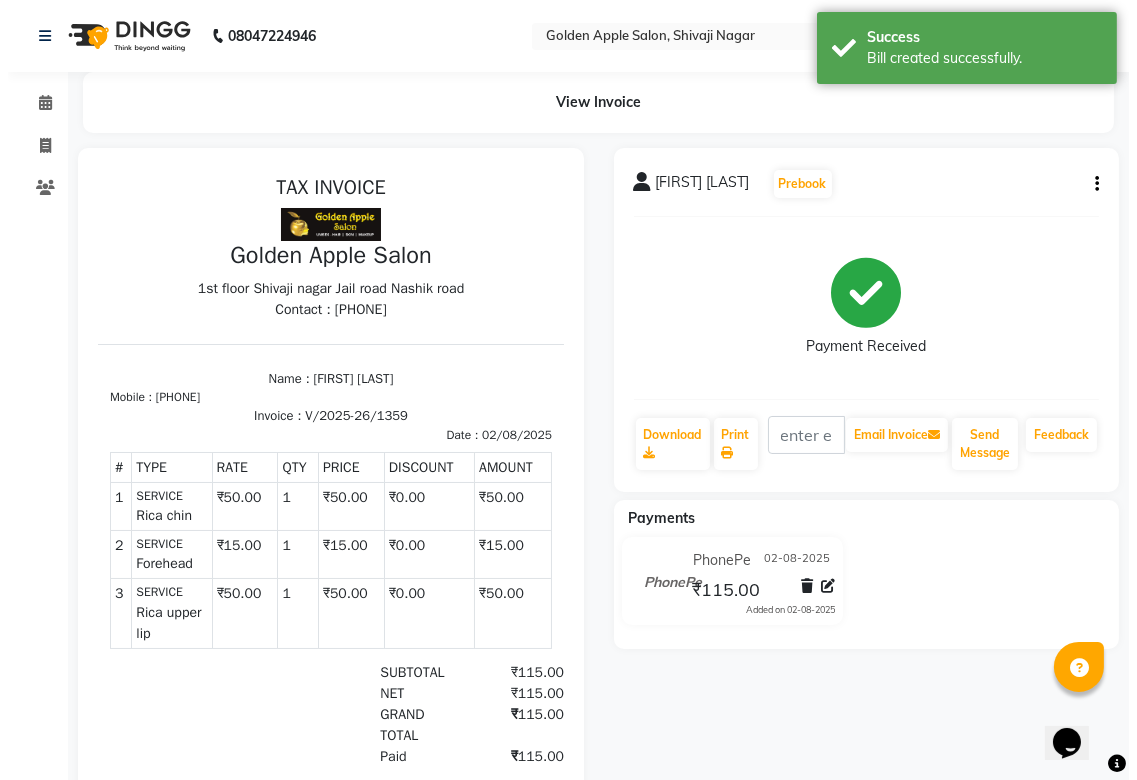 scroll, scrollTop: 0, scrollLeft: 0, axis: both 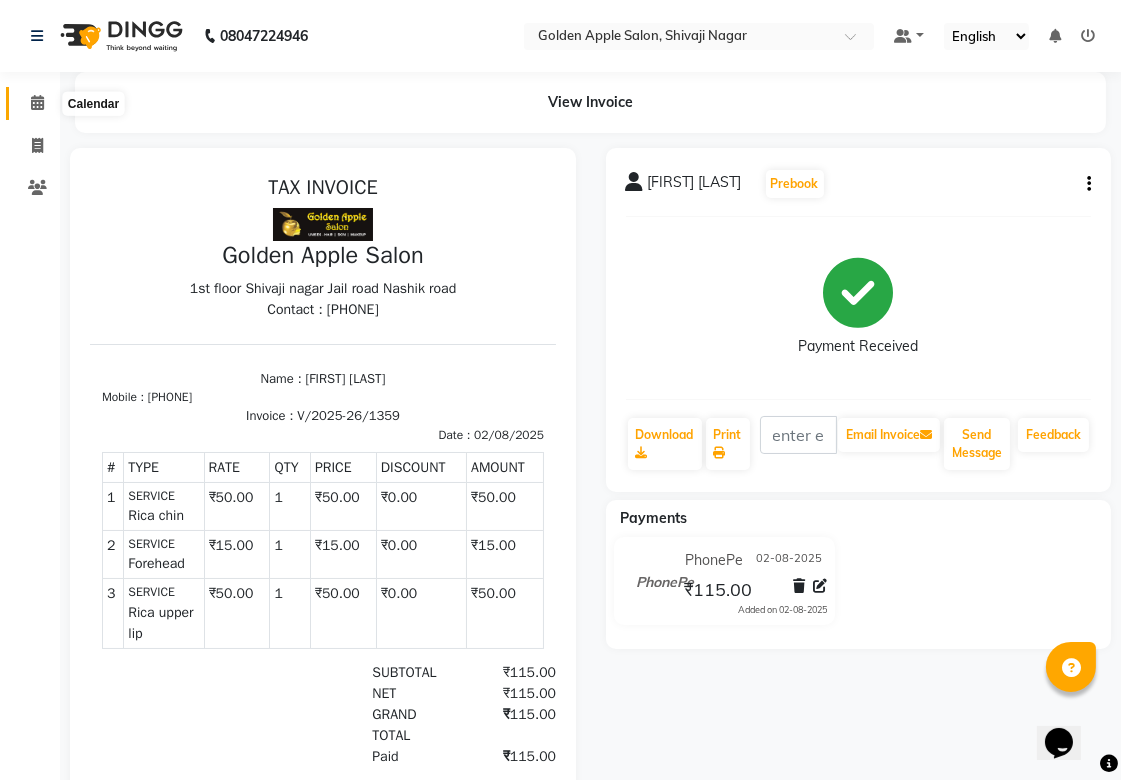 click 